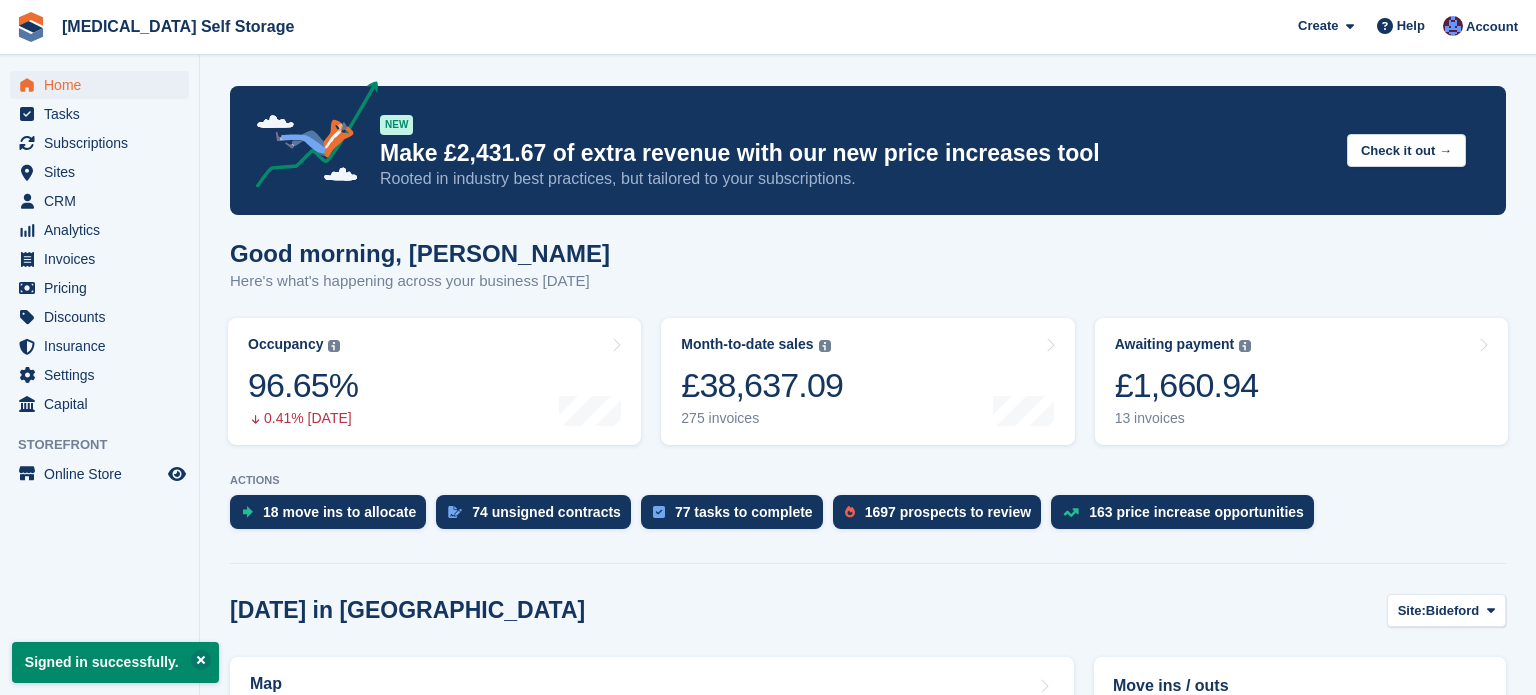 scroll, scrollTop: 0, scrollLeft: 0, axis: both 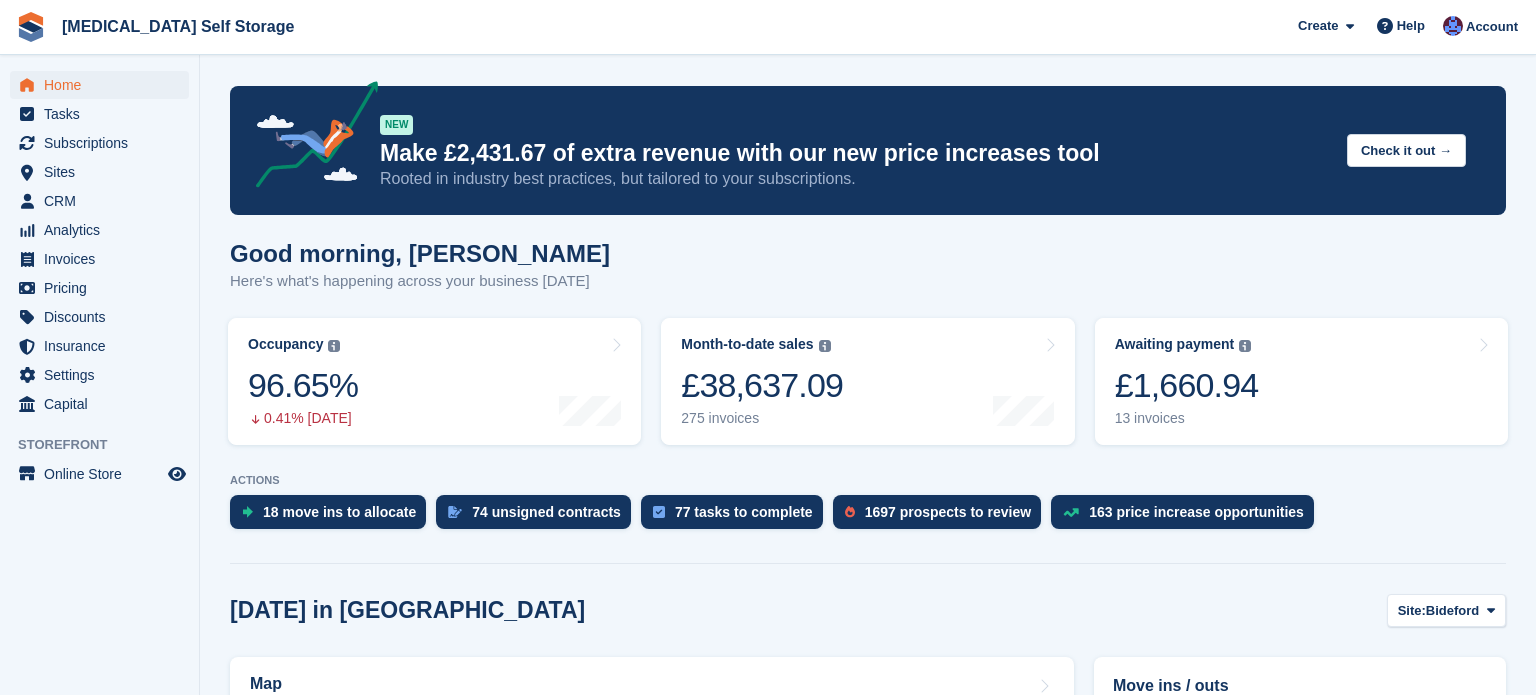click on "Good morning, Helen
Here's what's happening across your business today" at bounding box center [868, 278] 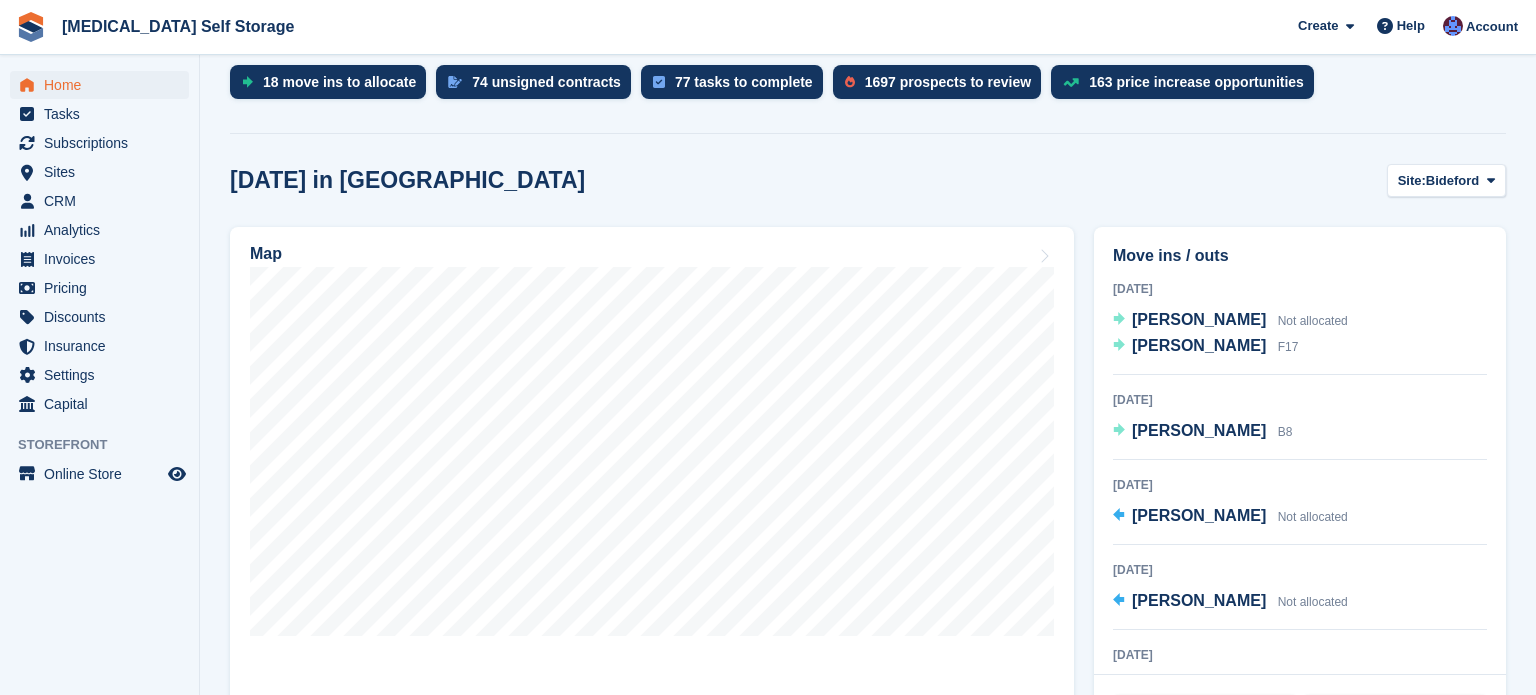 scroll, scrollTop: 440, scrollLeft: 0, axis: vertical 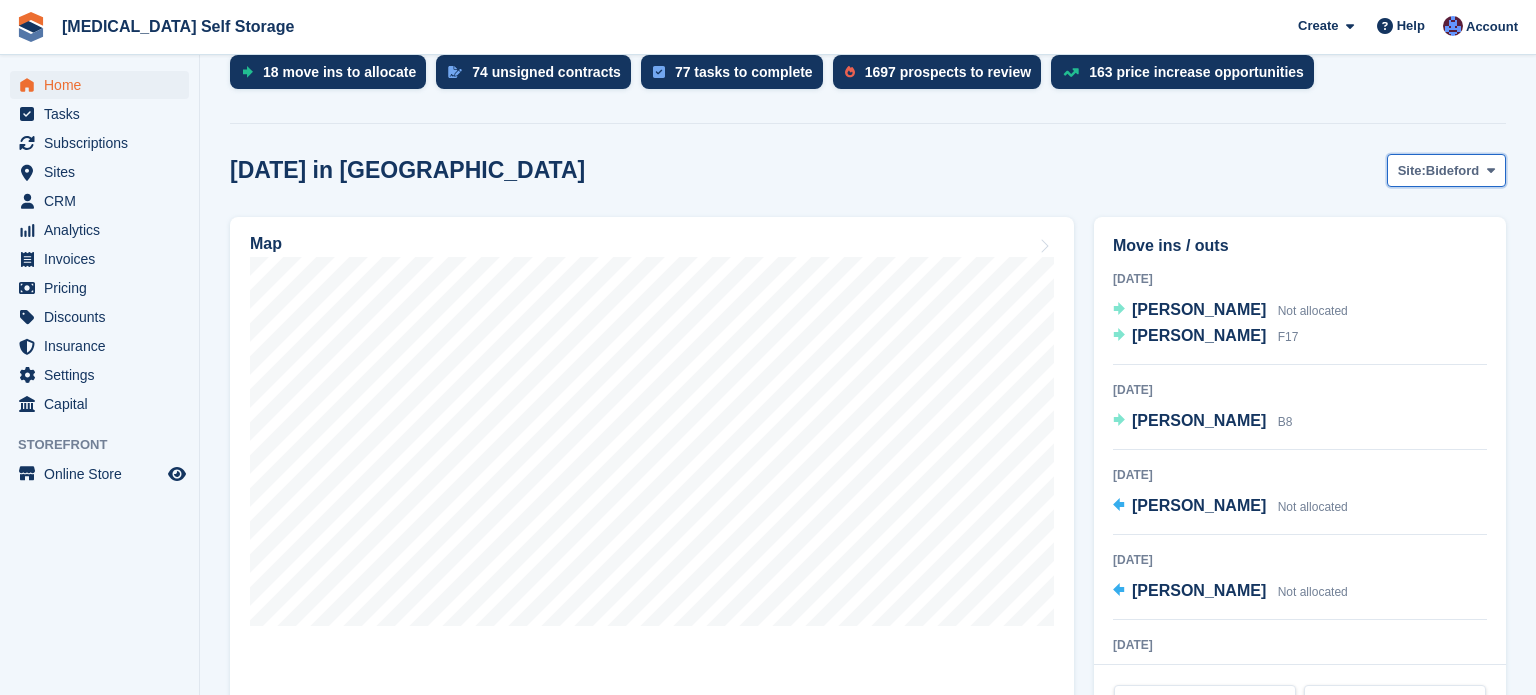 click on "Site:" at bounding box center [1412, 171] 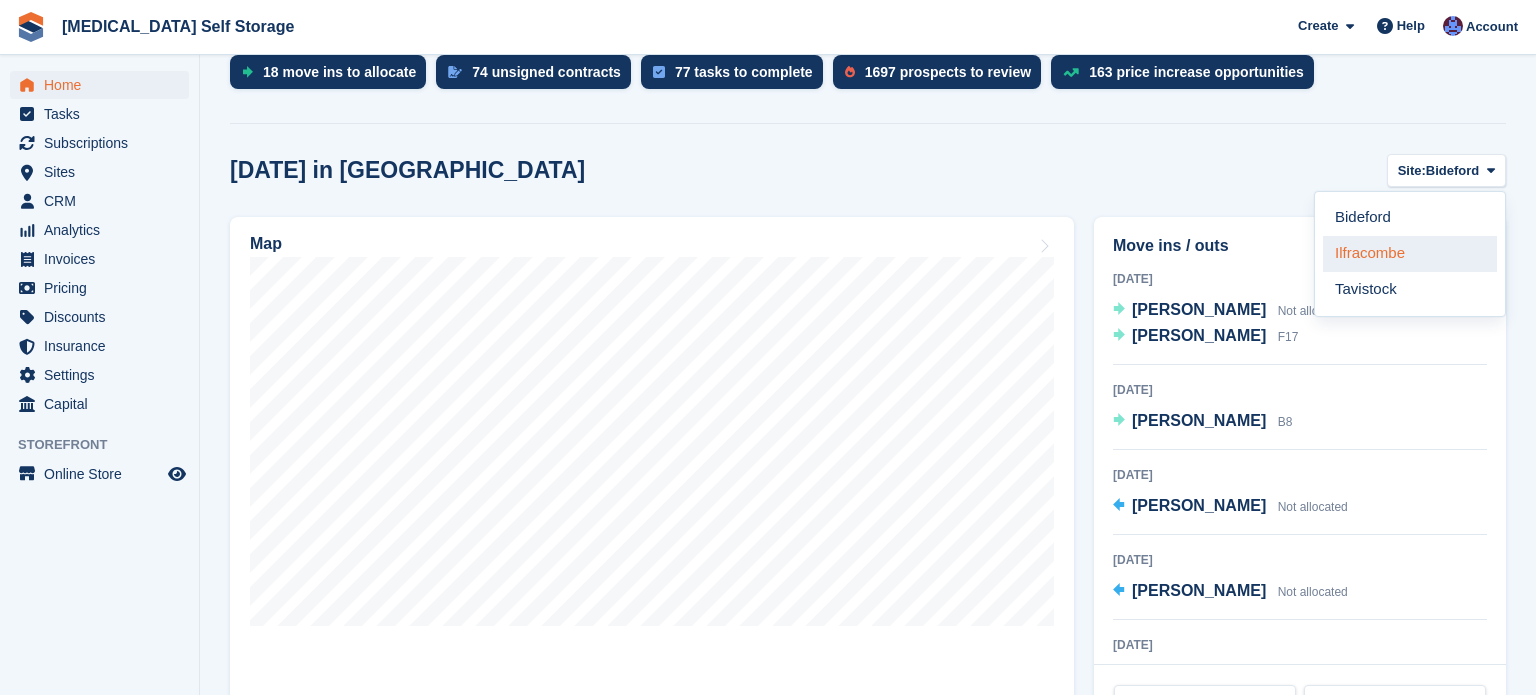 click on "Ilfracombe" at bounding box center (1410, 254) 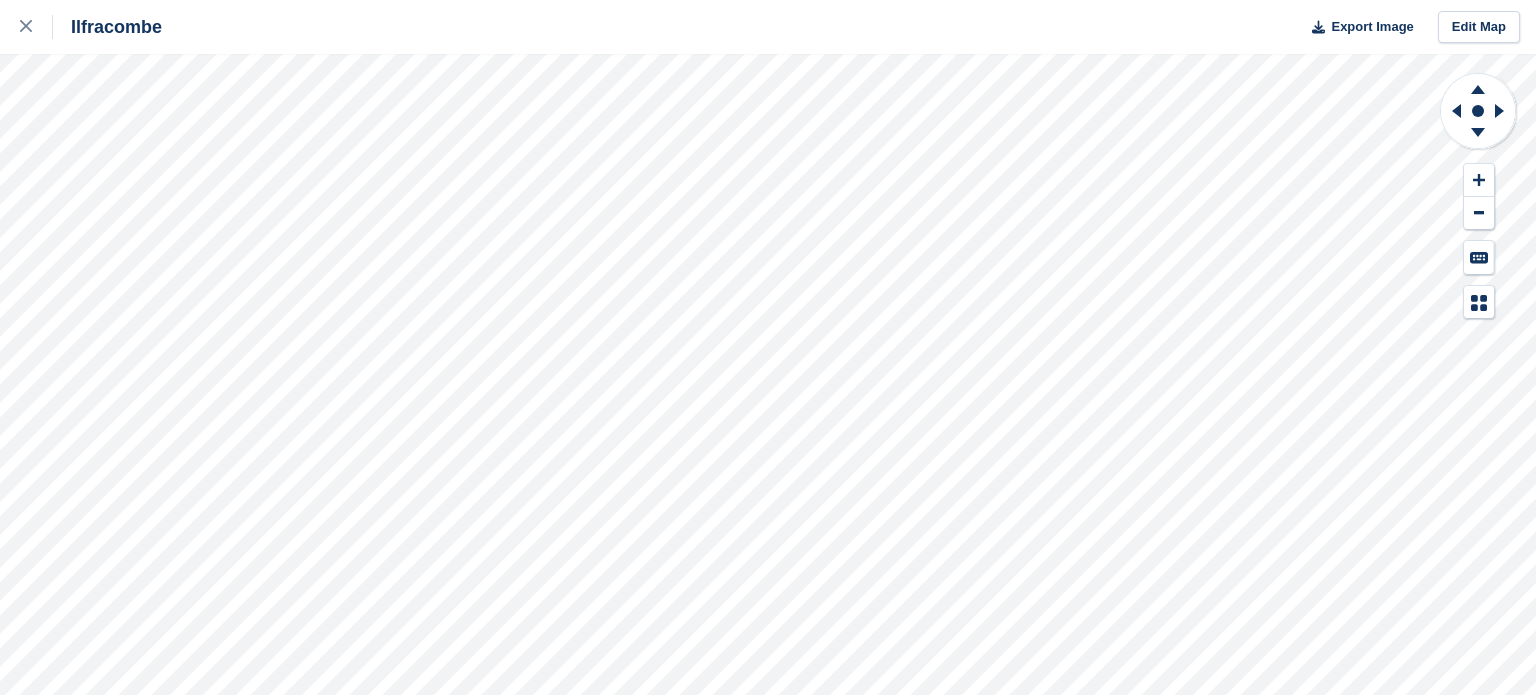 scroll, scrollTop: 0, scrollLeft: 0, axis: both 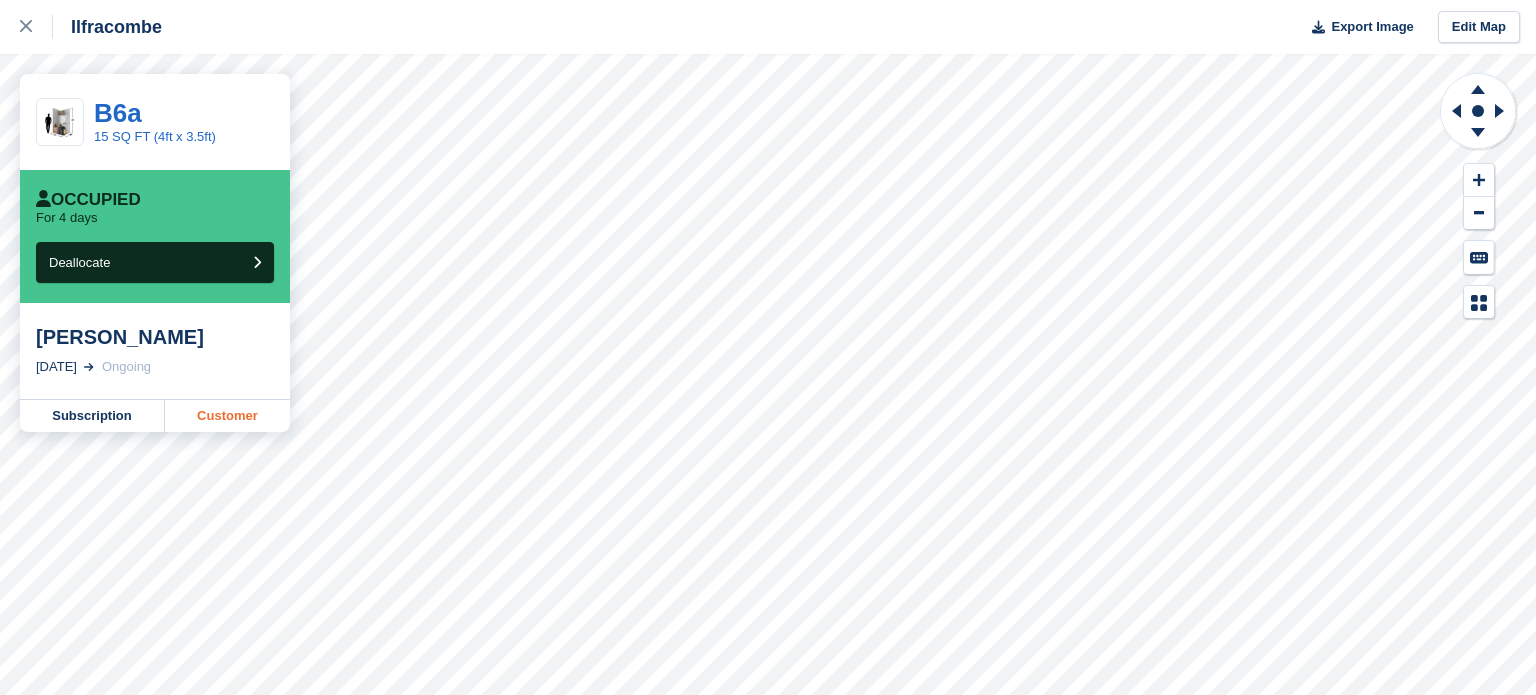 click on "Customer" at bounding box center [227, 416] 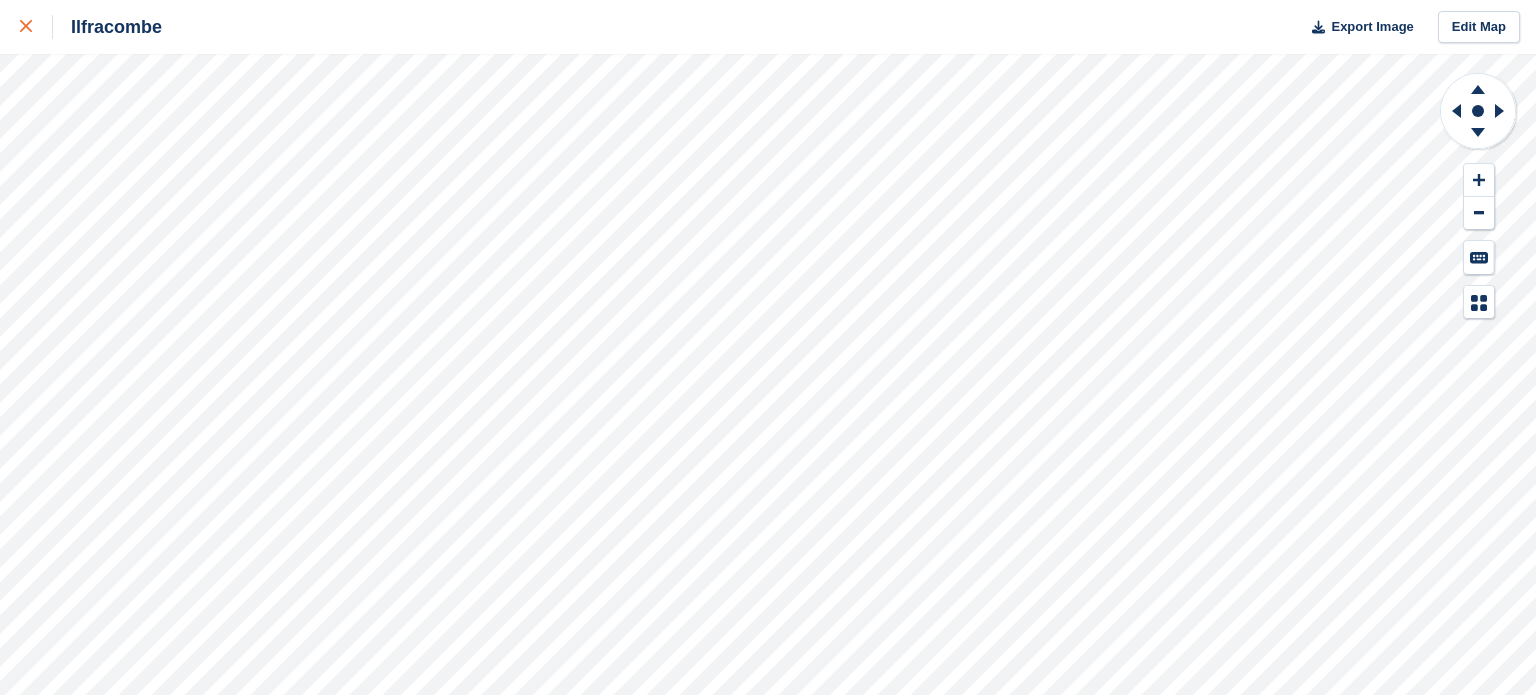 click 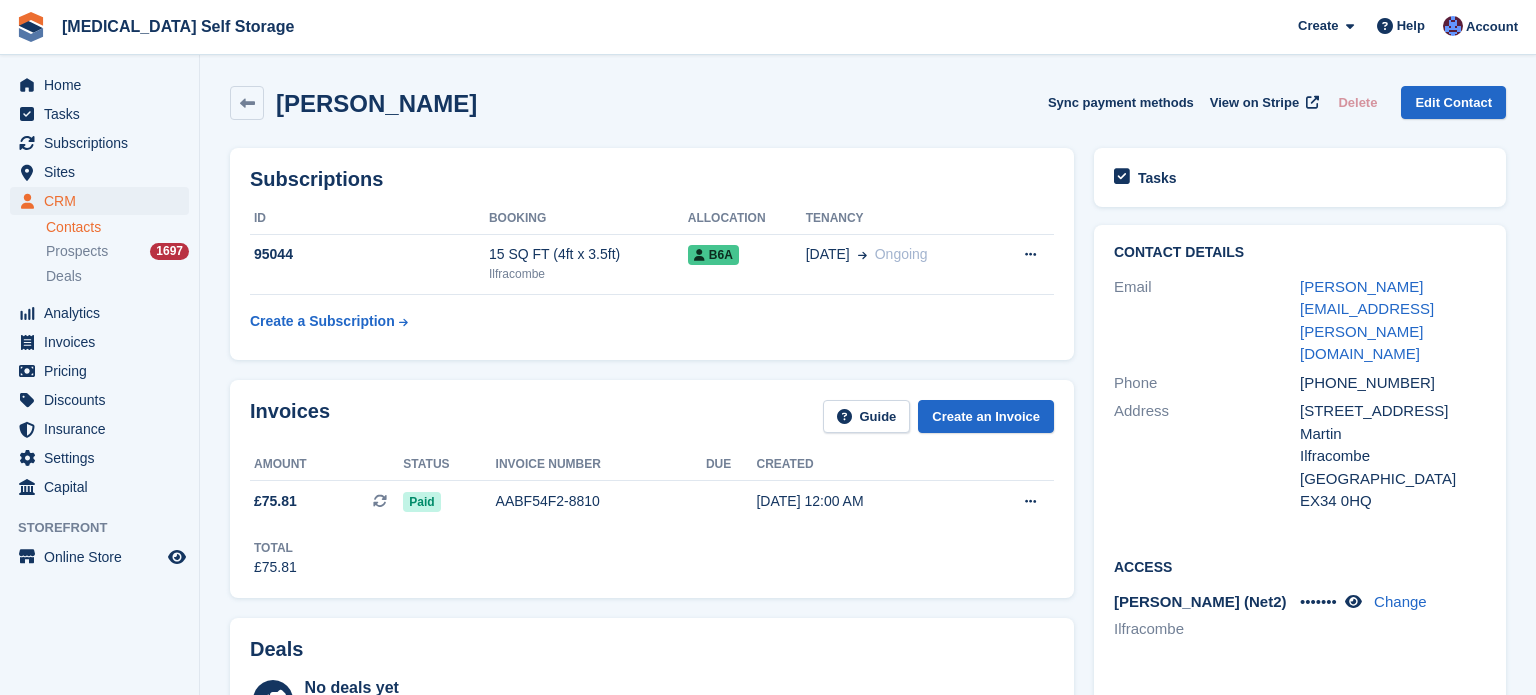 scroll, scrollTop: 0, scrollLeft: 0, axis: both 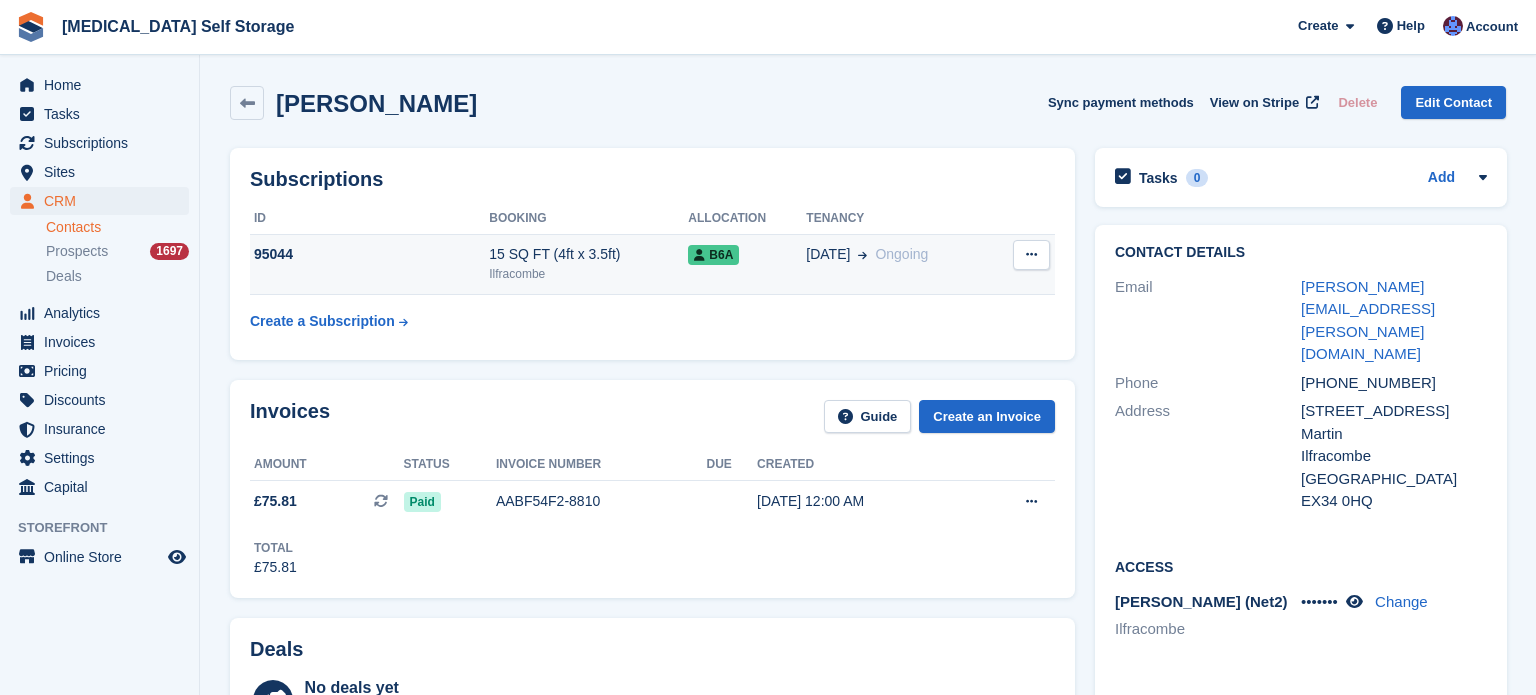 click at bounding box center (1031, 255) 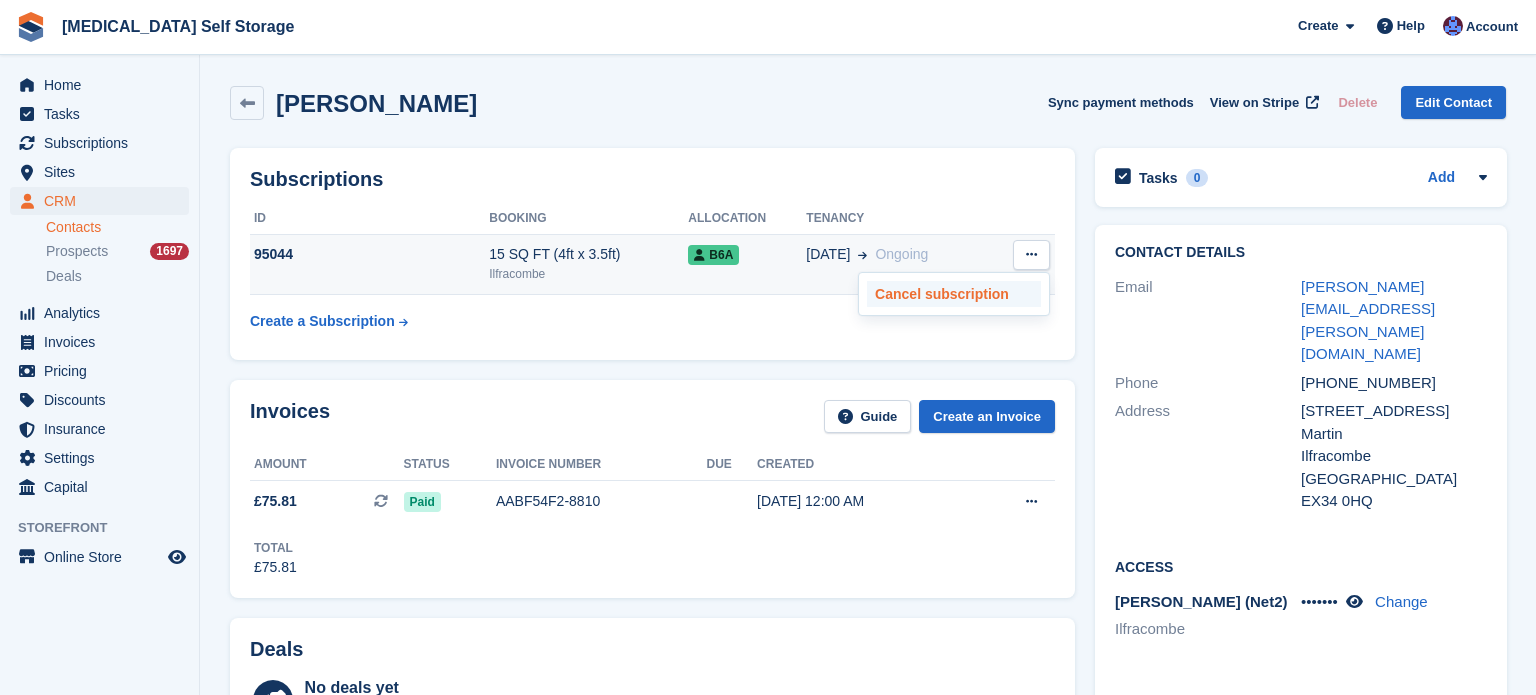 click on "Cancel subscription" at bounding box center (954, 294) 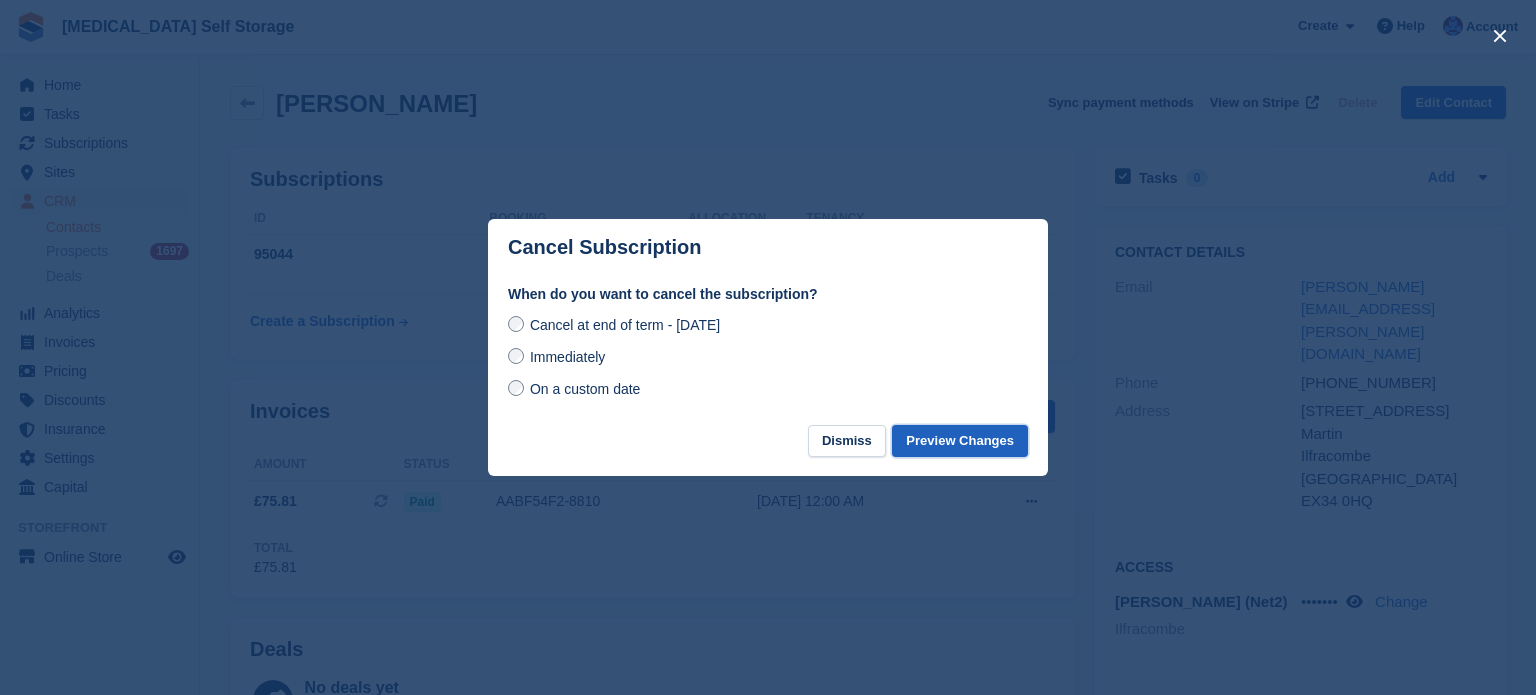 click on "Preview Changes" at bounding box center [960, 441] 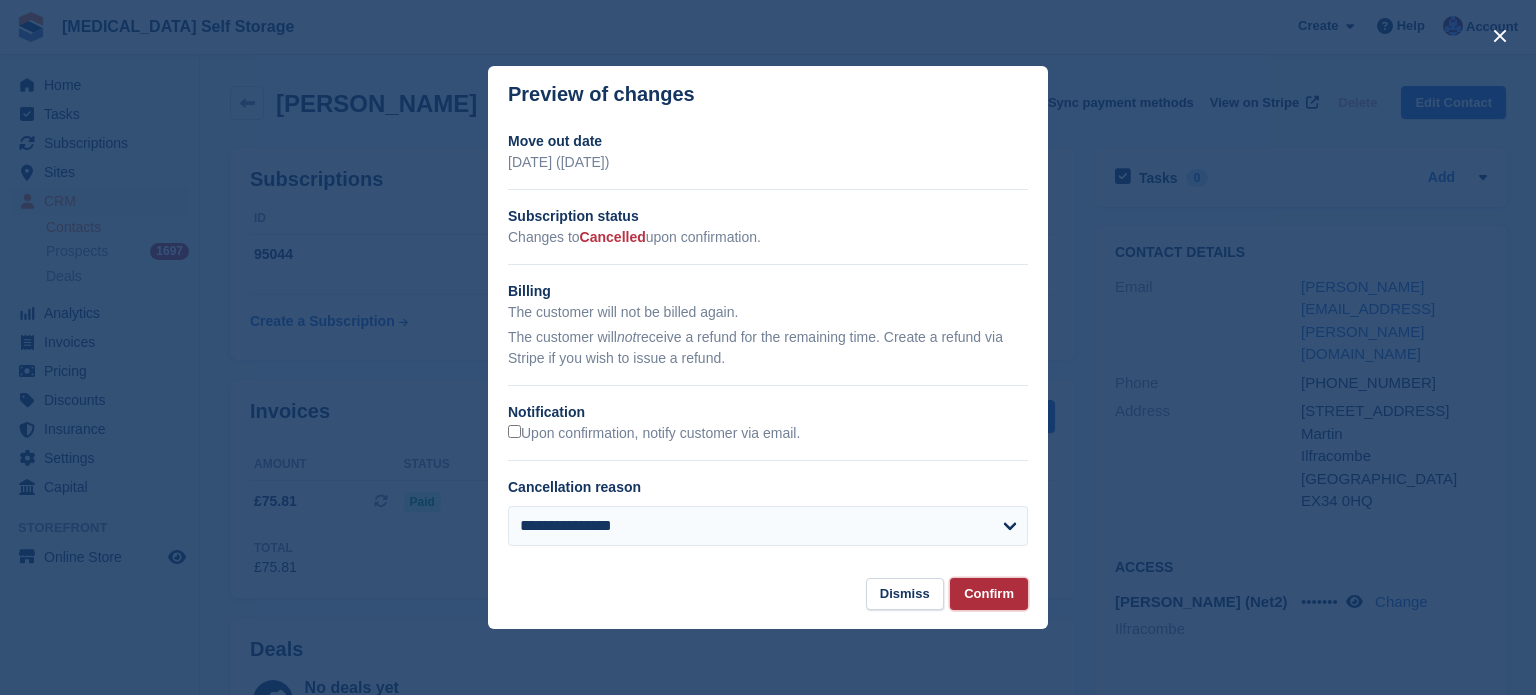 click on "Confirm" at bounding box center (989, 594) 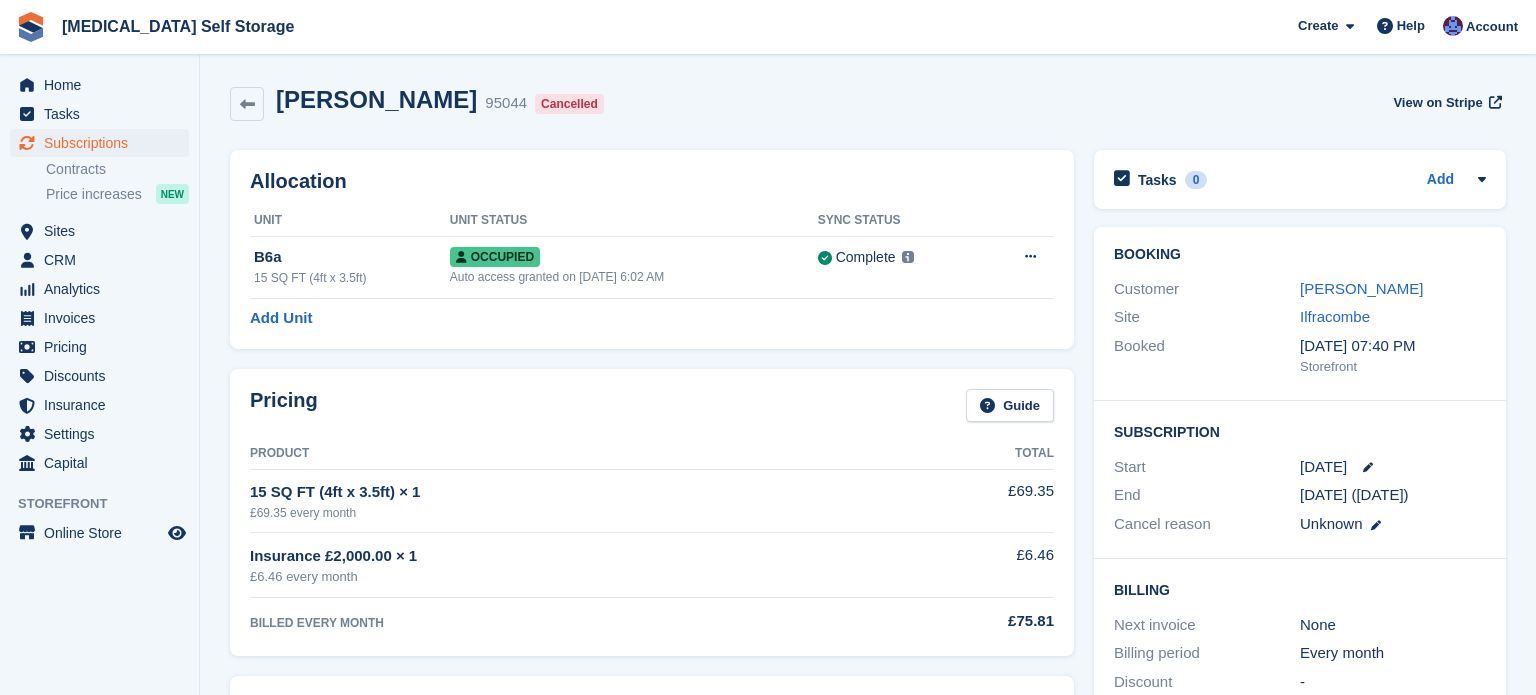click on "Caroline Humes
95044
Cancelled
View on Stripe" at bounding box center (868, 108) 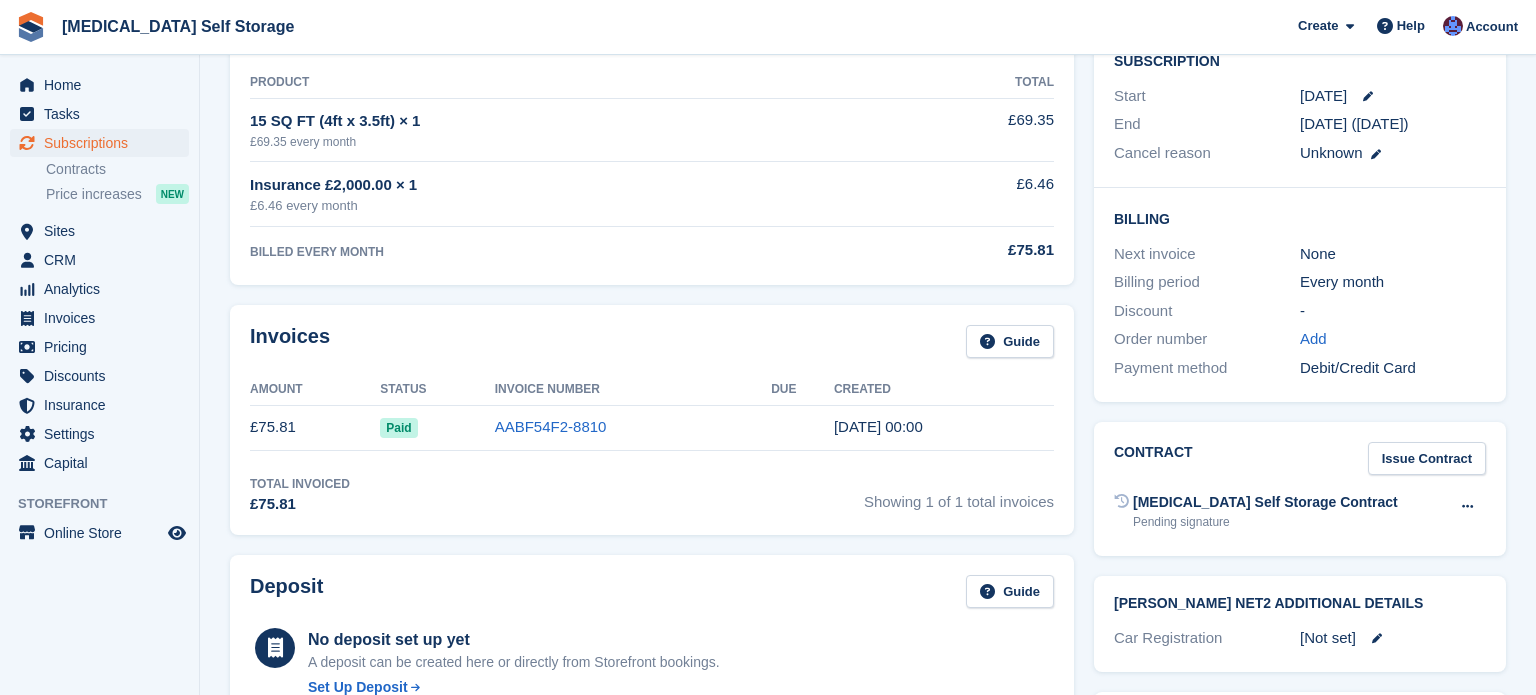 scroll, scrollTop: 440, scrollLeft: 0, axis: vertical 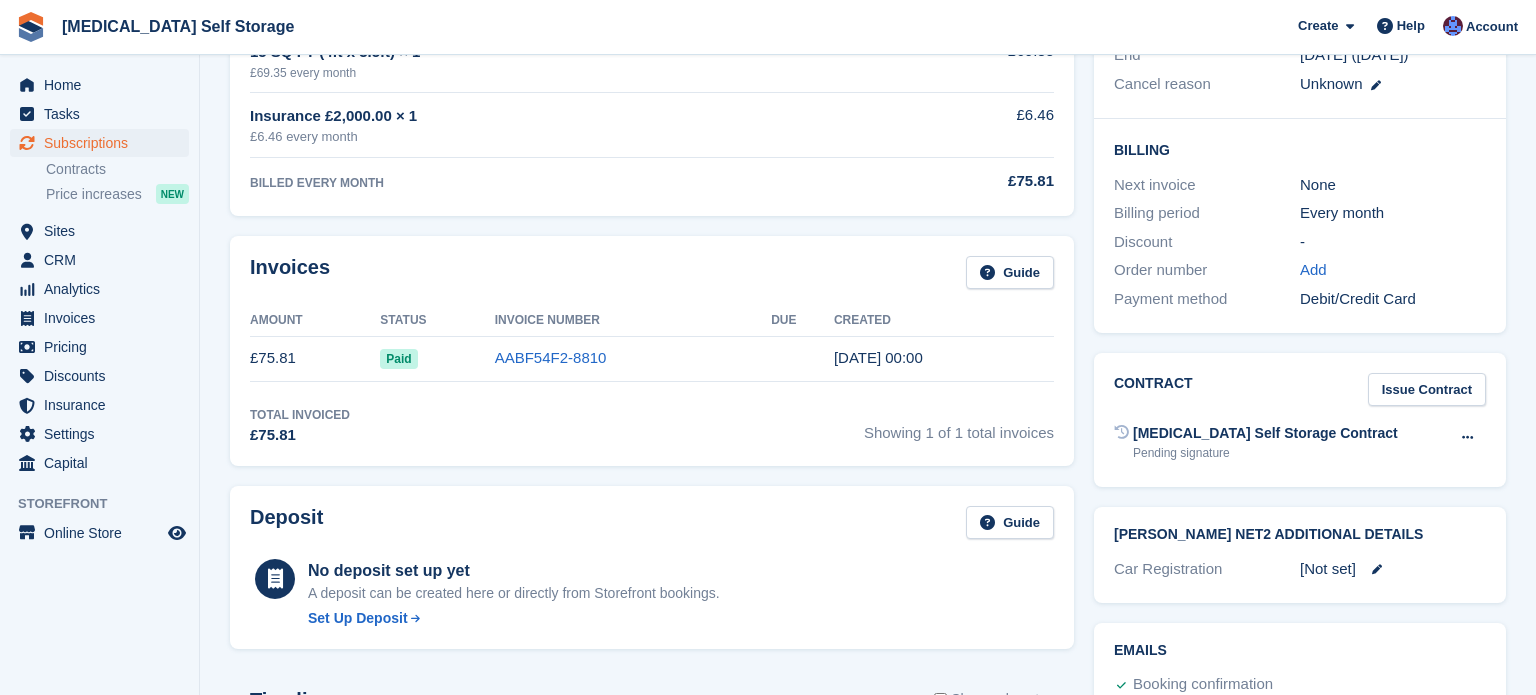 click on "18 Jul,  00:00" at bounding box center [944, 358] 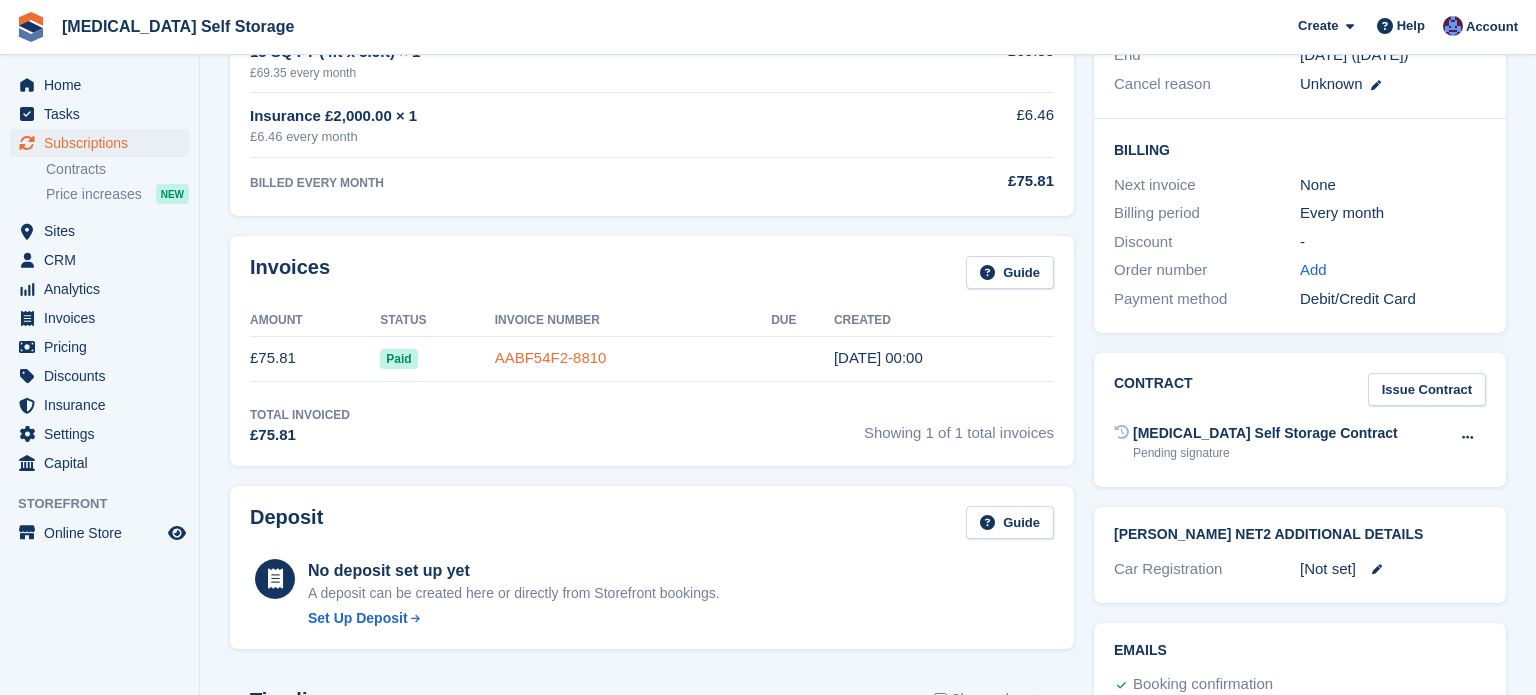 click on "AABF54F2-8810" at bounding box center (551, 357) 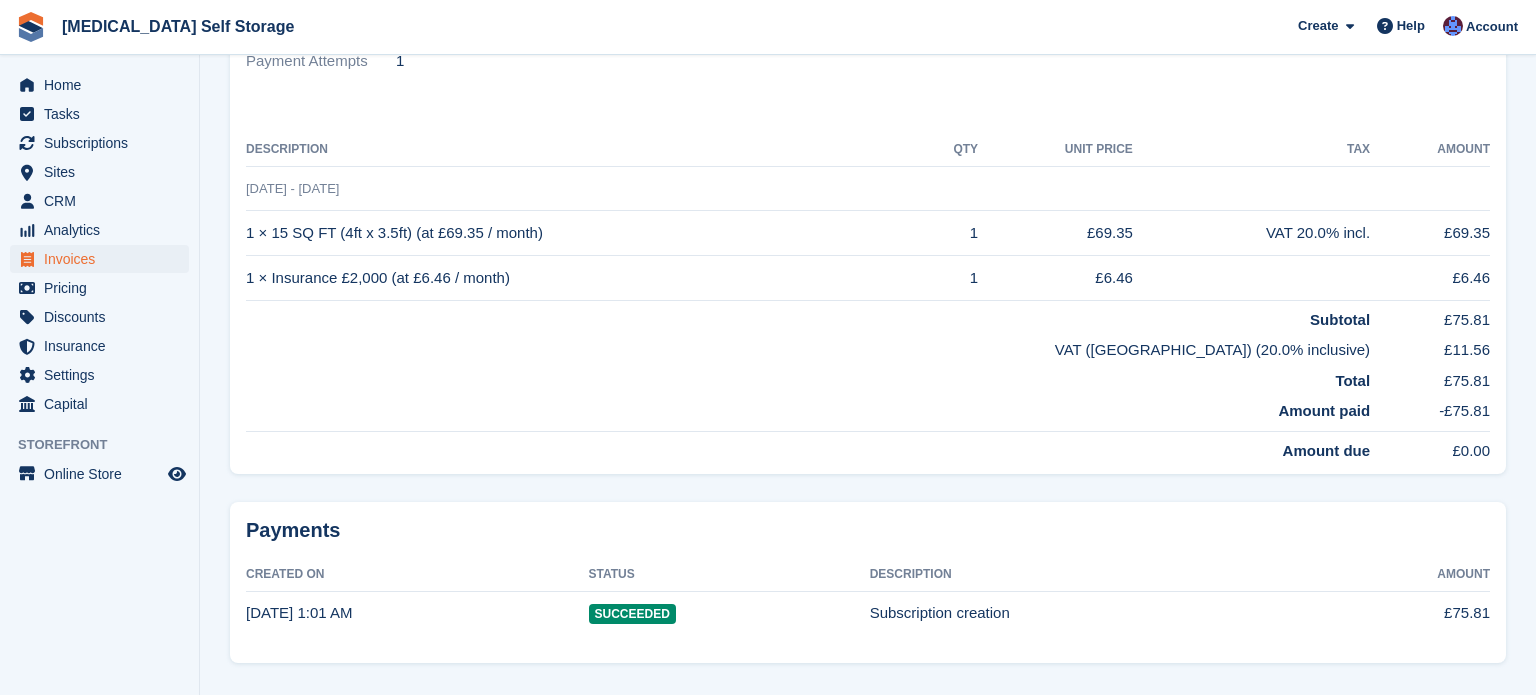 scroll, scrollTop: 0, scrollLeft: 0, axis: both 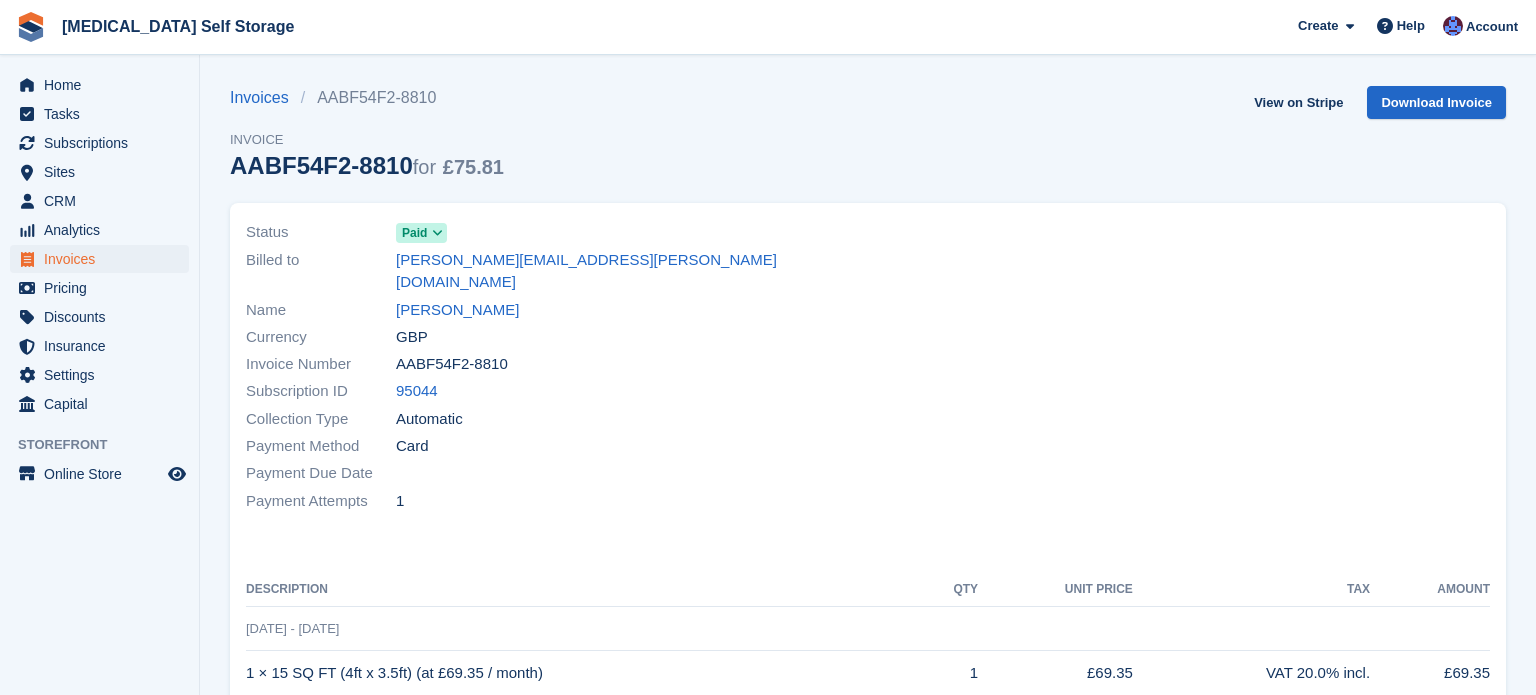 click at bounding box center (437, 233) 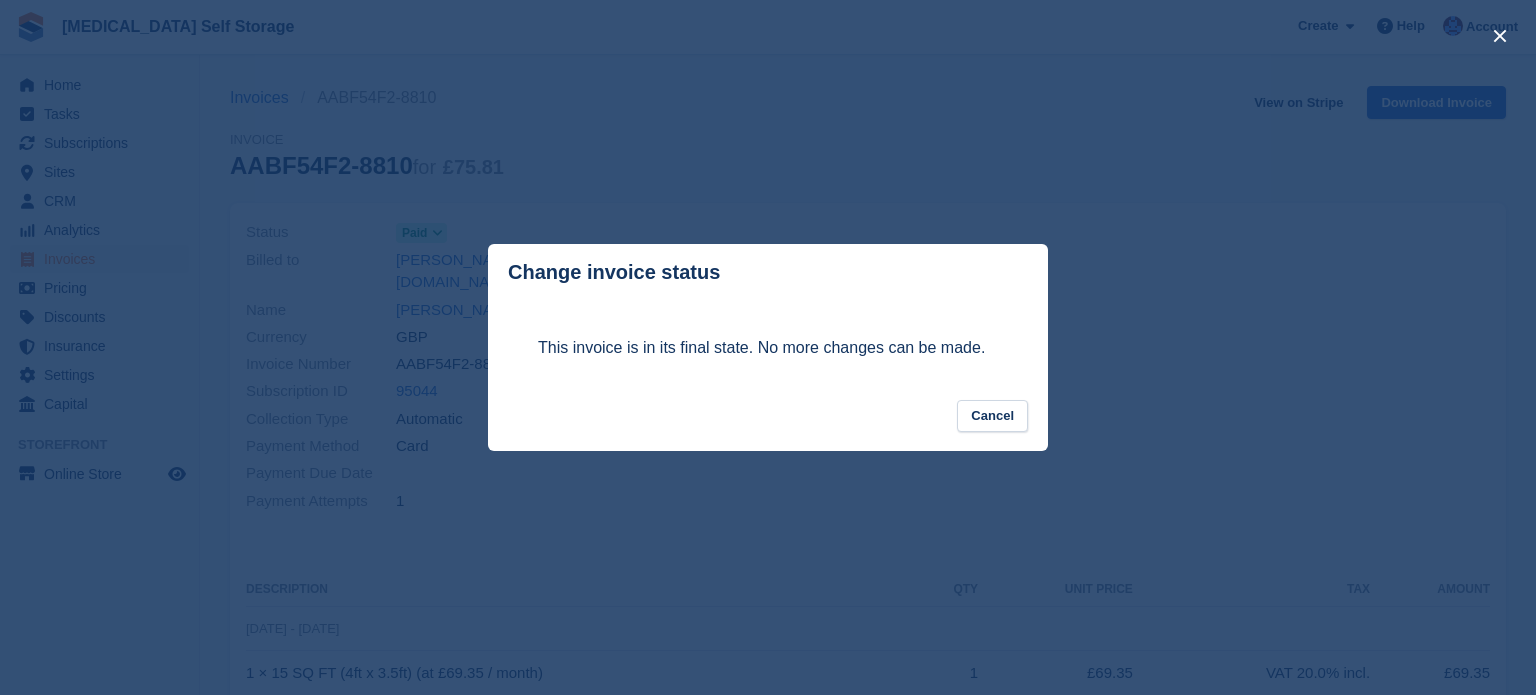 click at bounding box center [768, 347] 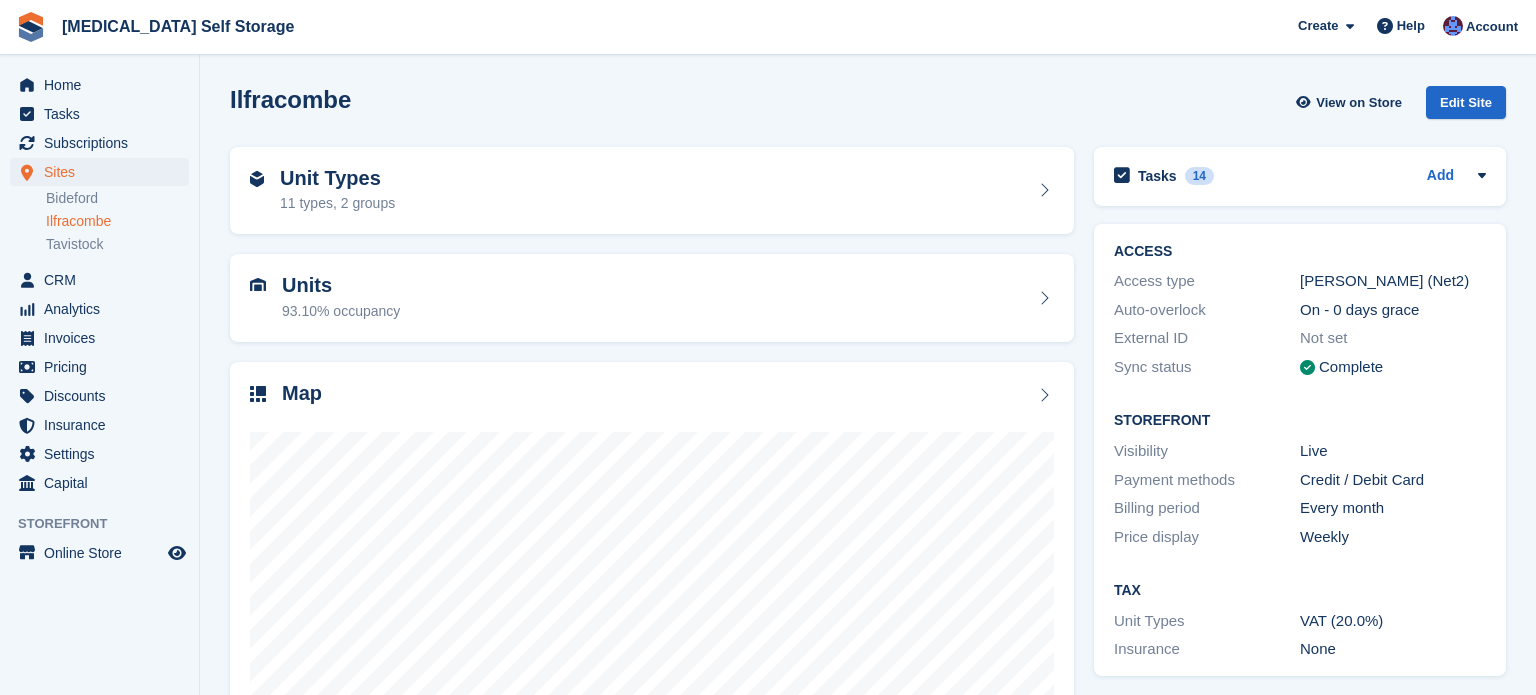 scroll, scrollTop: 0, scrollLeft: 0, axis: both 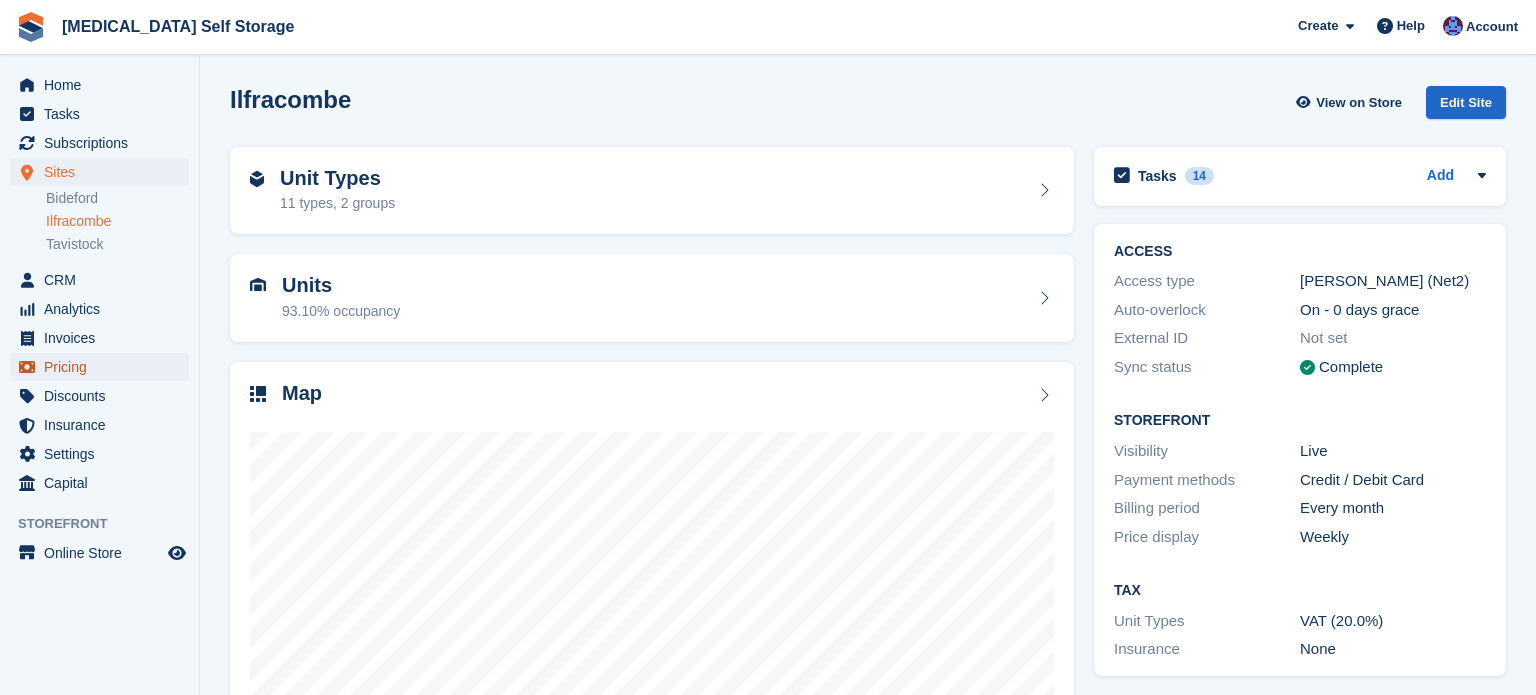 click on "Pricing" at bounding box center (104, 367) 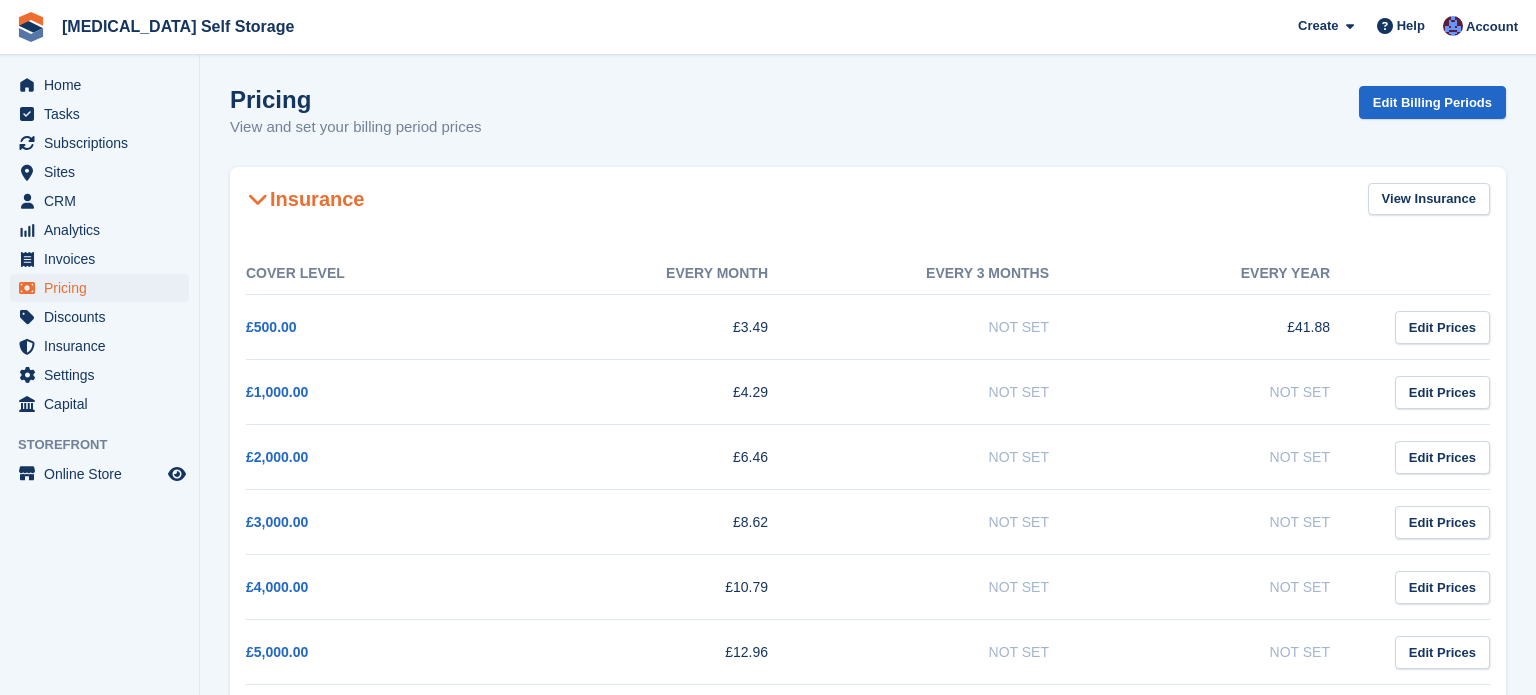 scroll, scrollTop: 0, scrollLeft: 0, axis: both 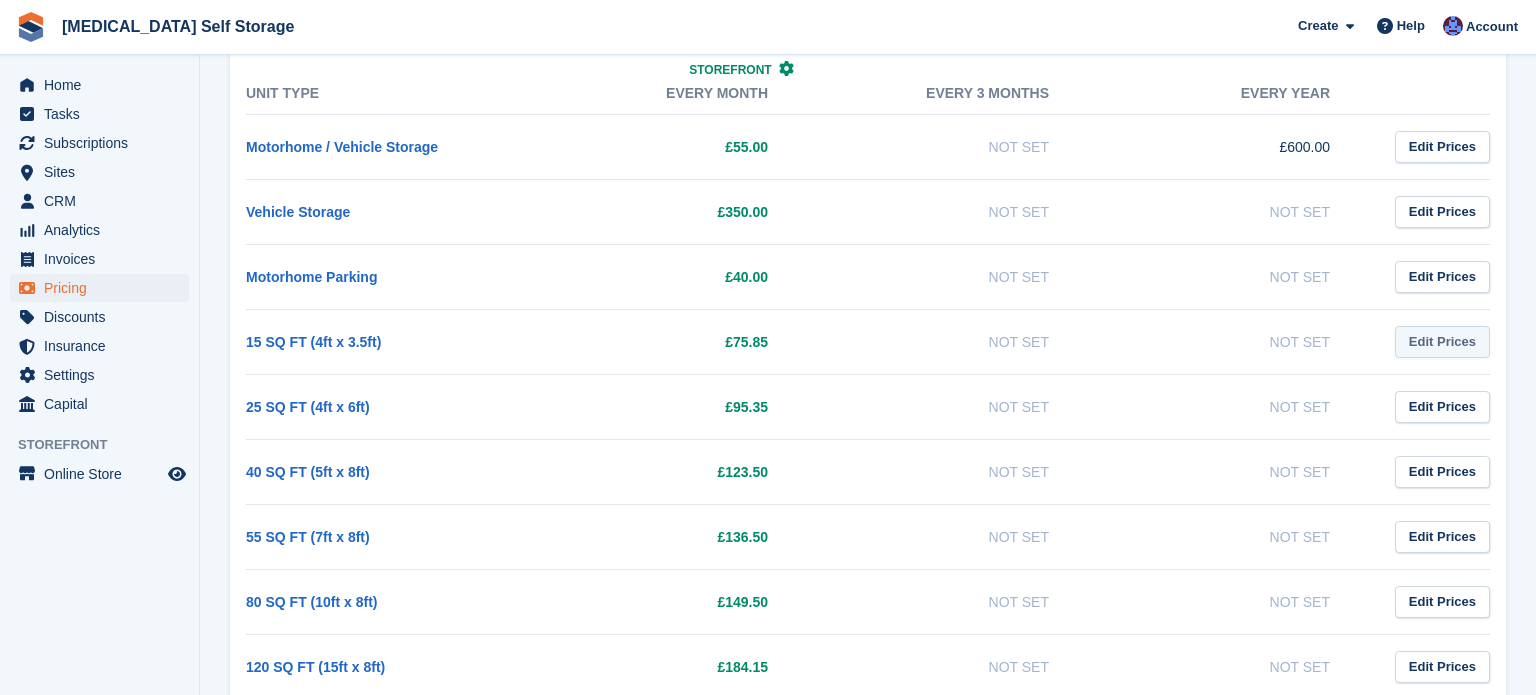 click on "Edit Prices" at bounding box center (1442, 342) 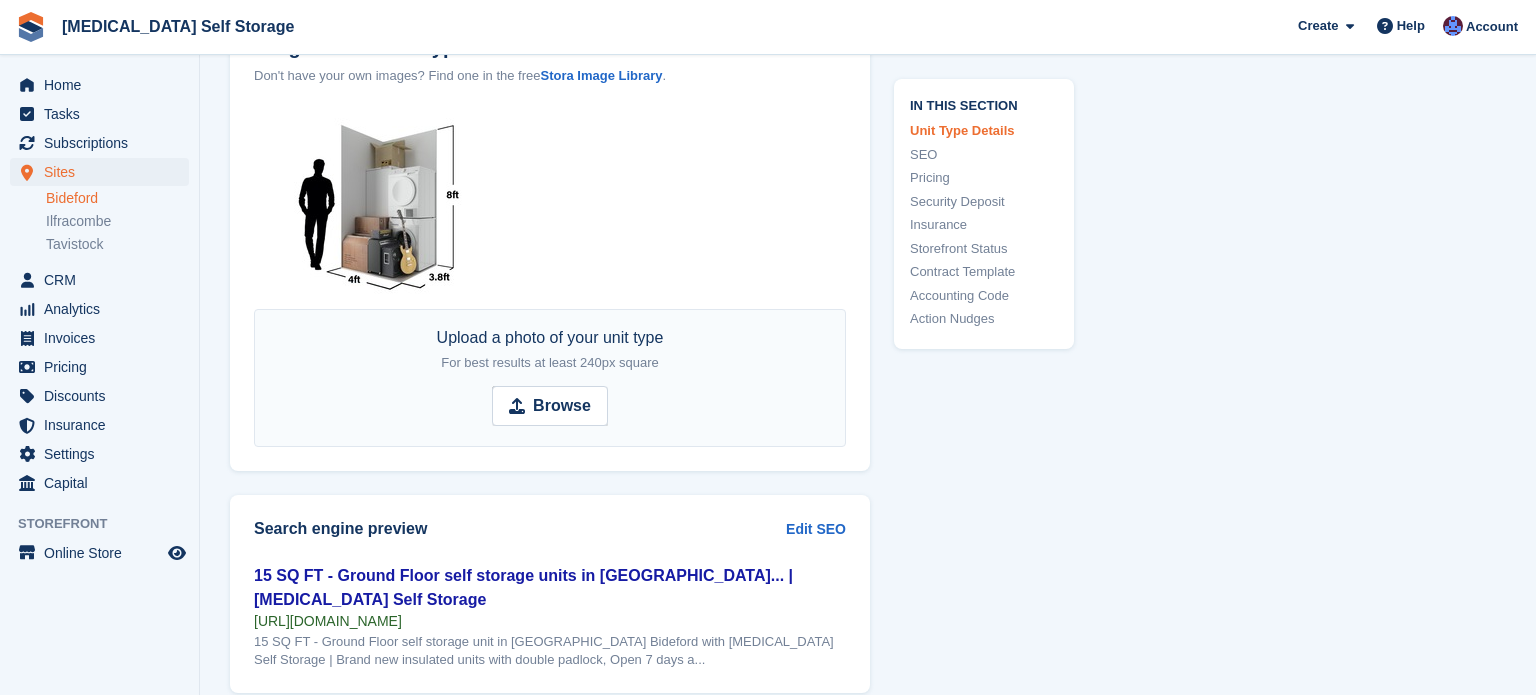 scroll, scrollTop: 1757, scrollLeft: 0, axis: vertical 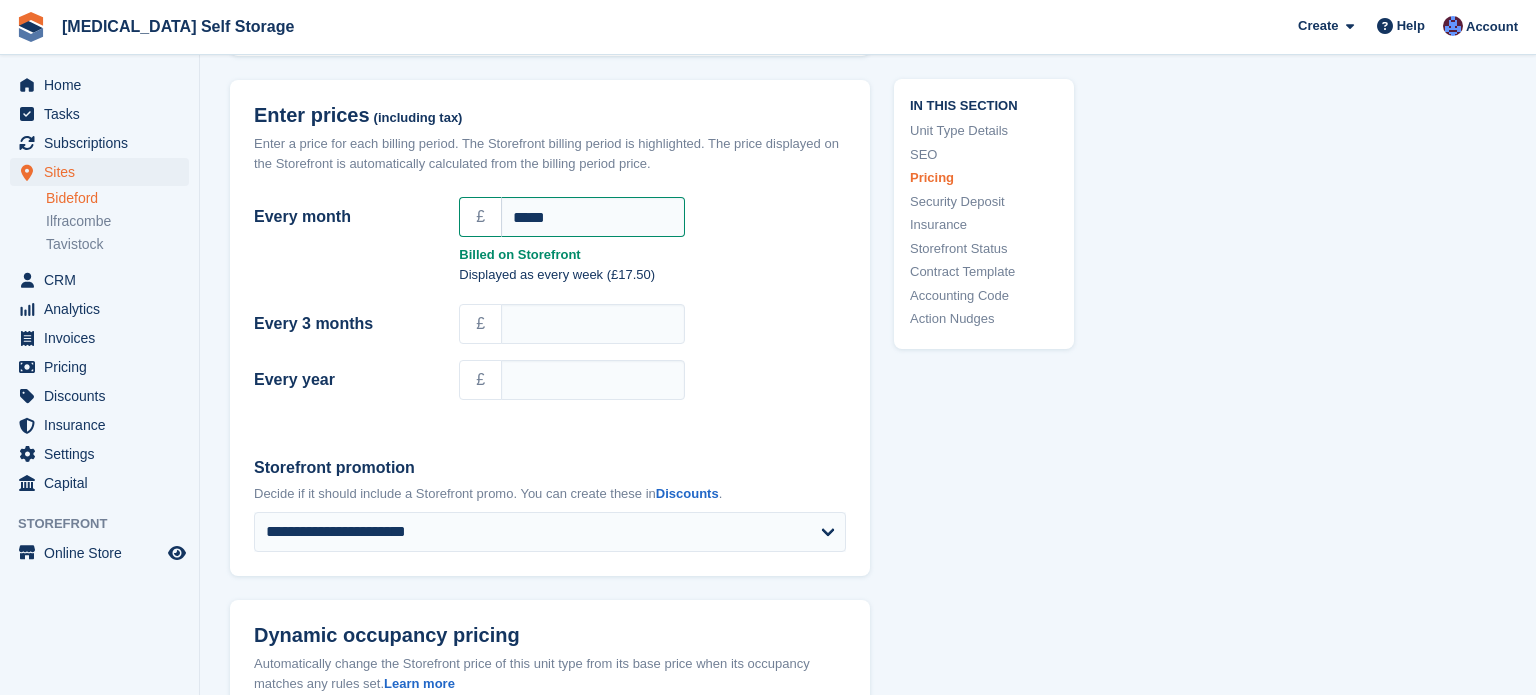 click on "Billed on Storefront" at bounding box center (550, 253) 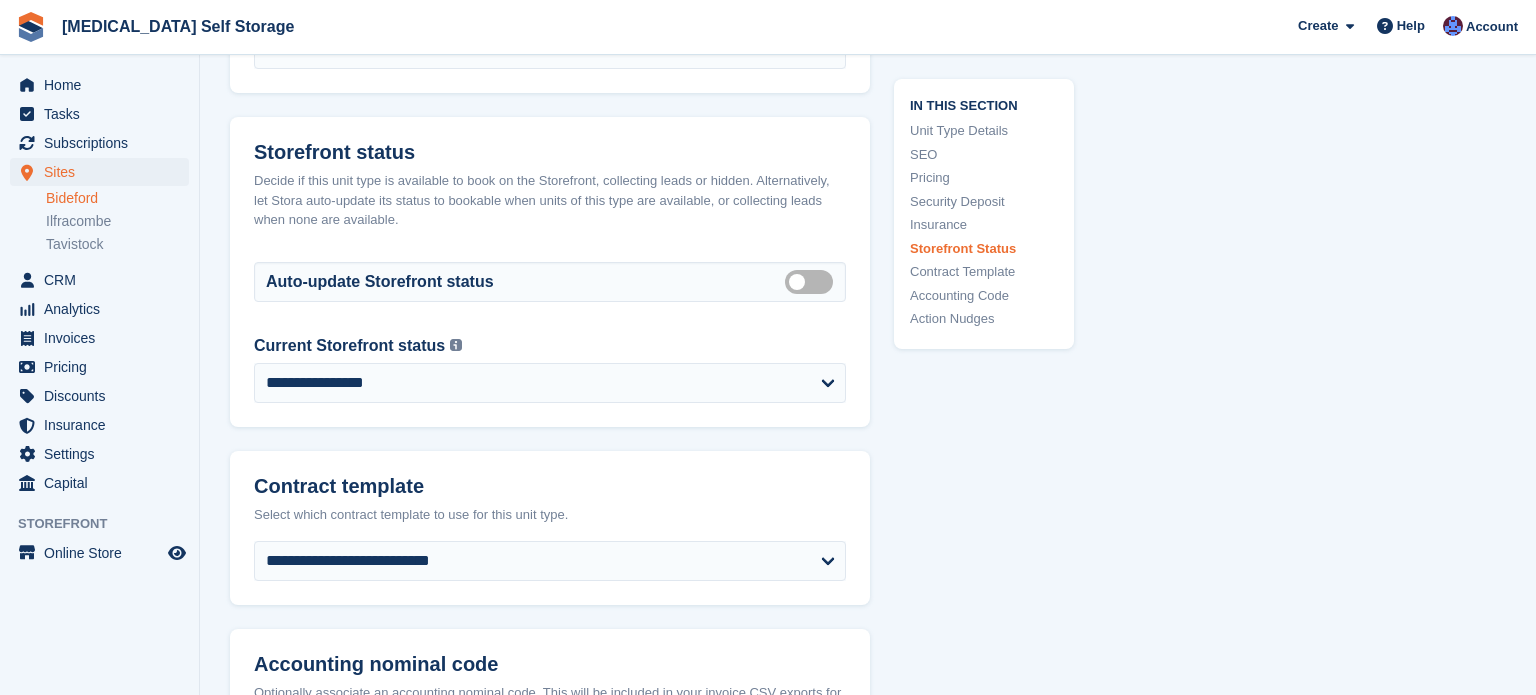 scroll, scrollTop: 3077, scrollLeft: 0, axis: vertical 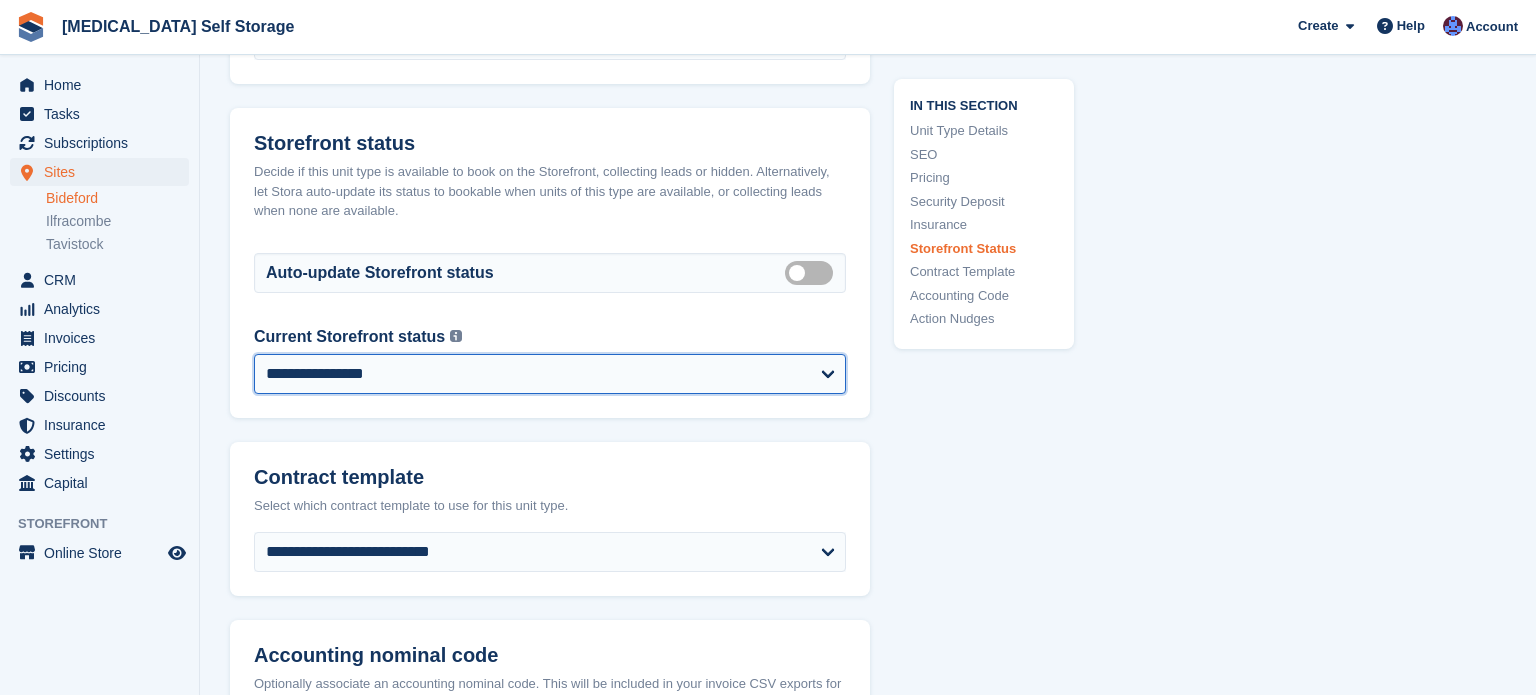 click on "**********" at bounding box center [550, 374] 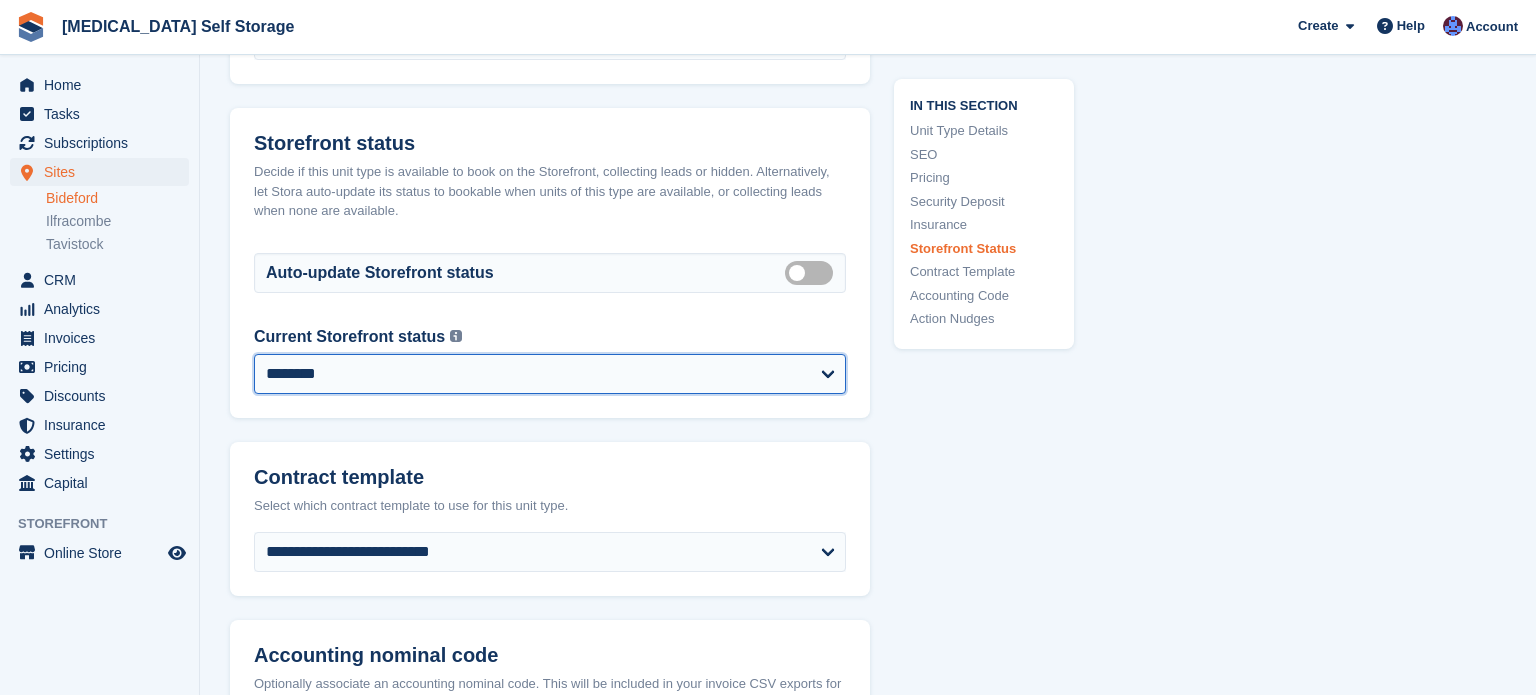 click on "**********" at bounding box center (550, 374) 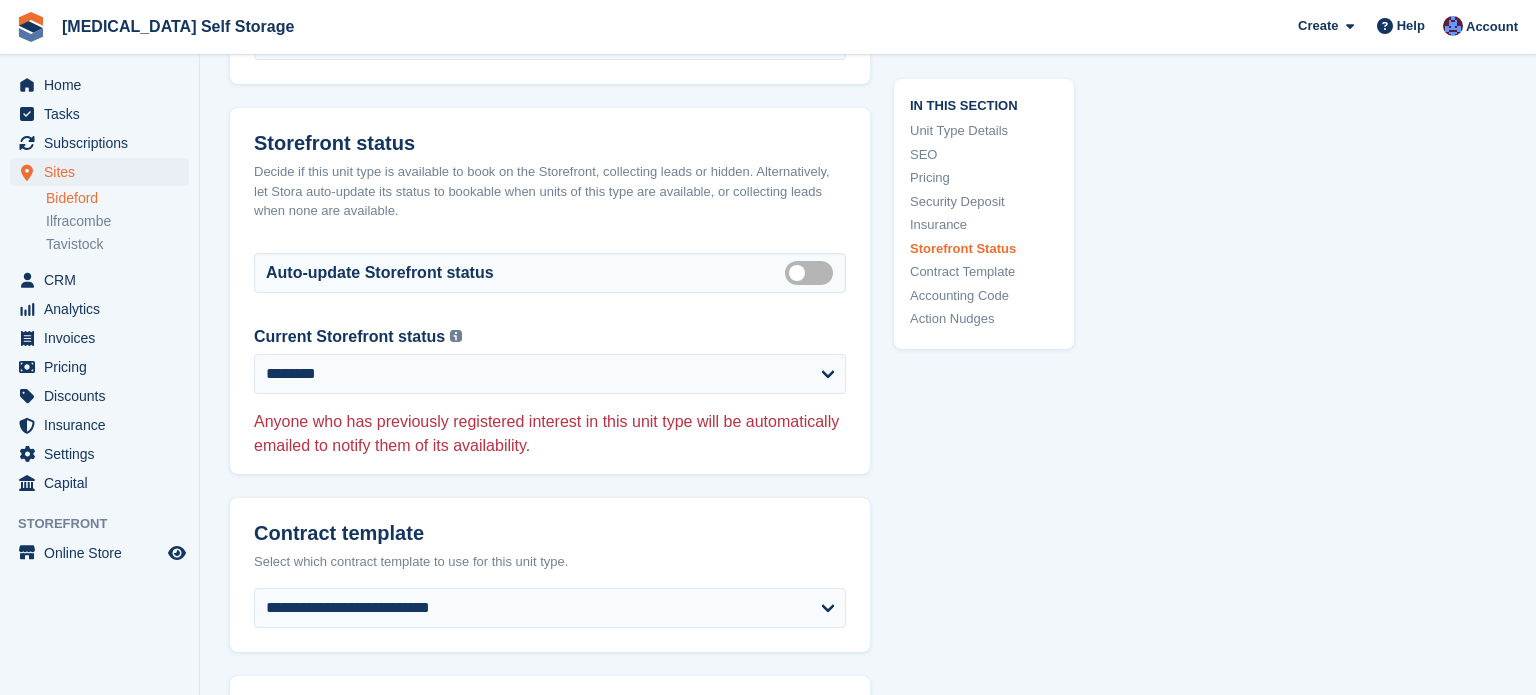 click on "**********" at bounding box center [550, 399] 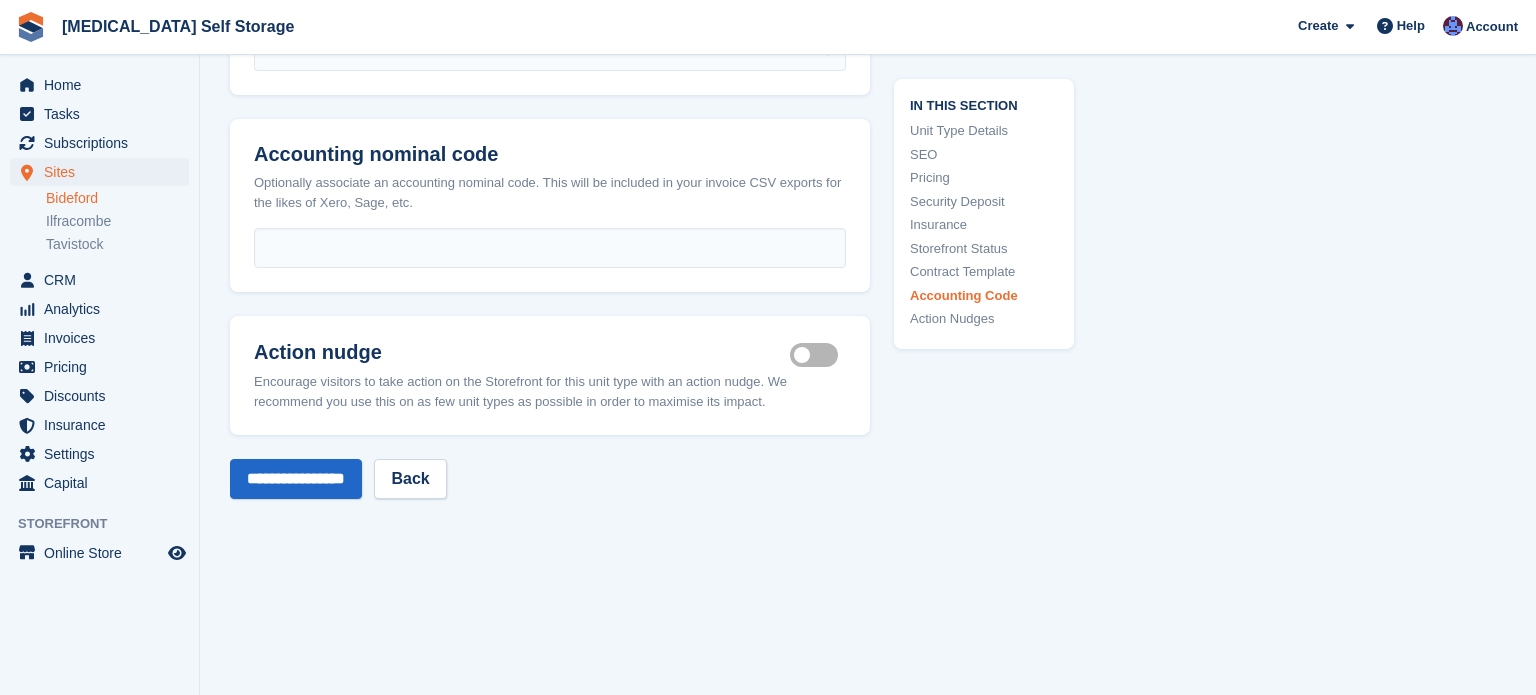 scroll, scrollTop: 3757, scrollLeft: 0, axis: vertical 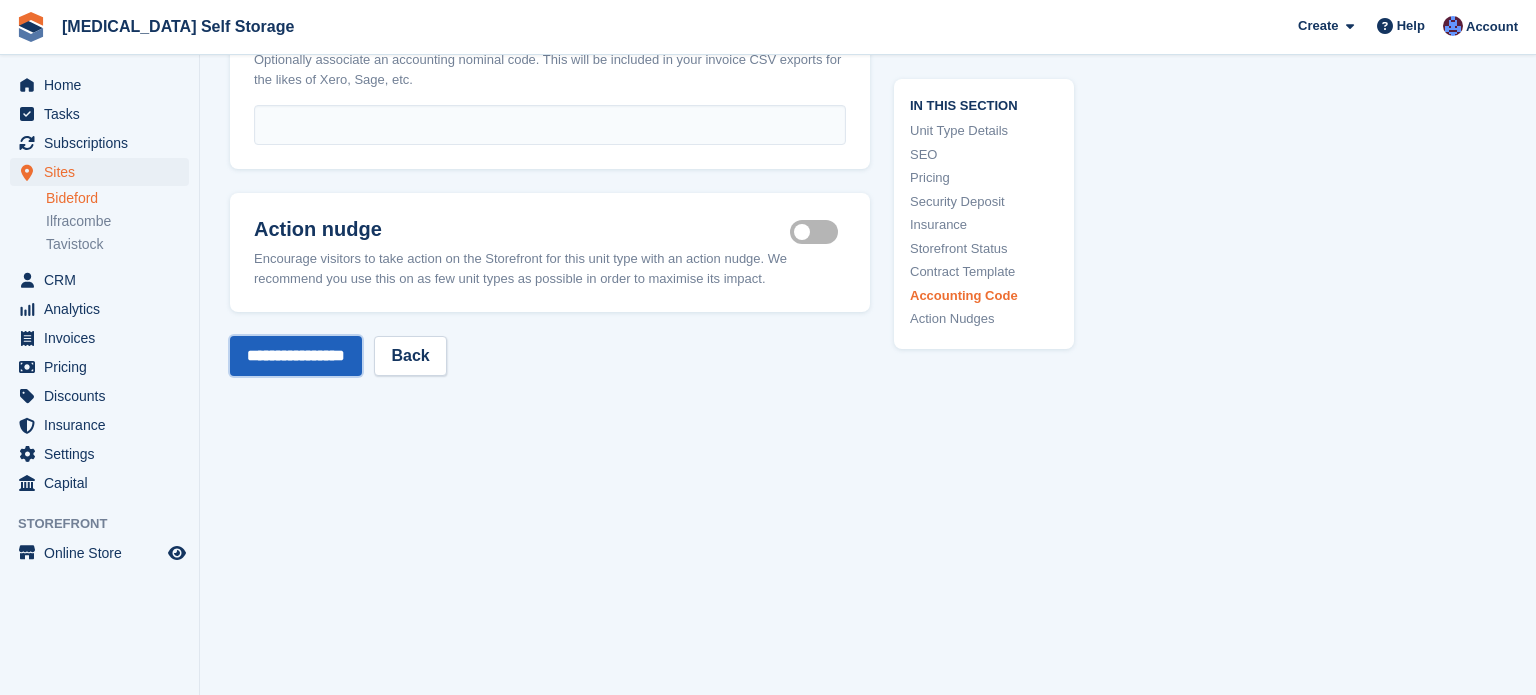 click on "**********" at bounding box center [296, 356] 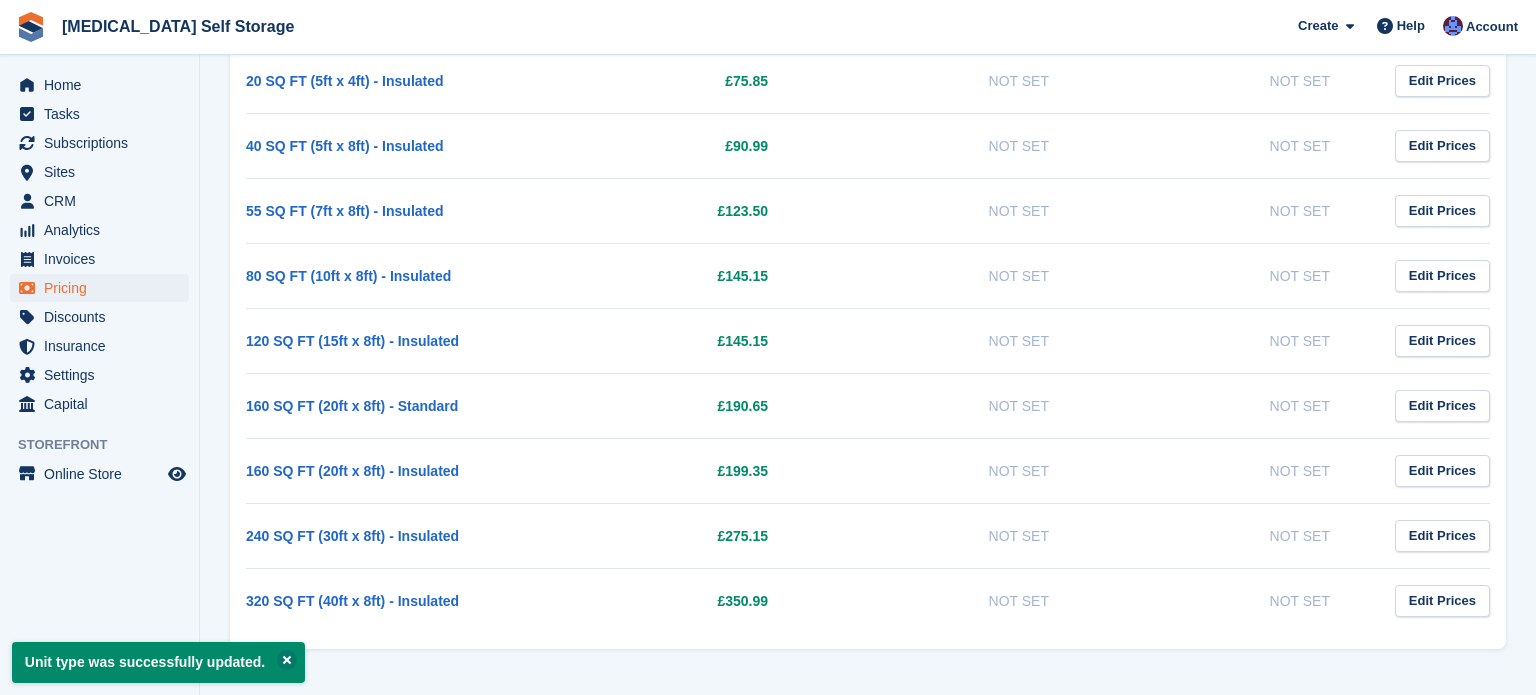 scroll, scrollTop: 0, scrollLeft: 0, axis: both 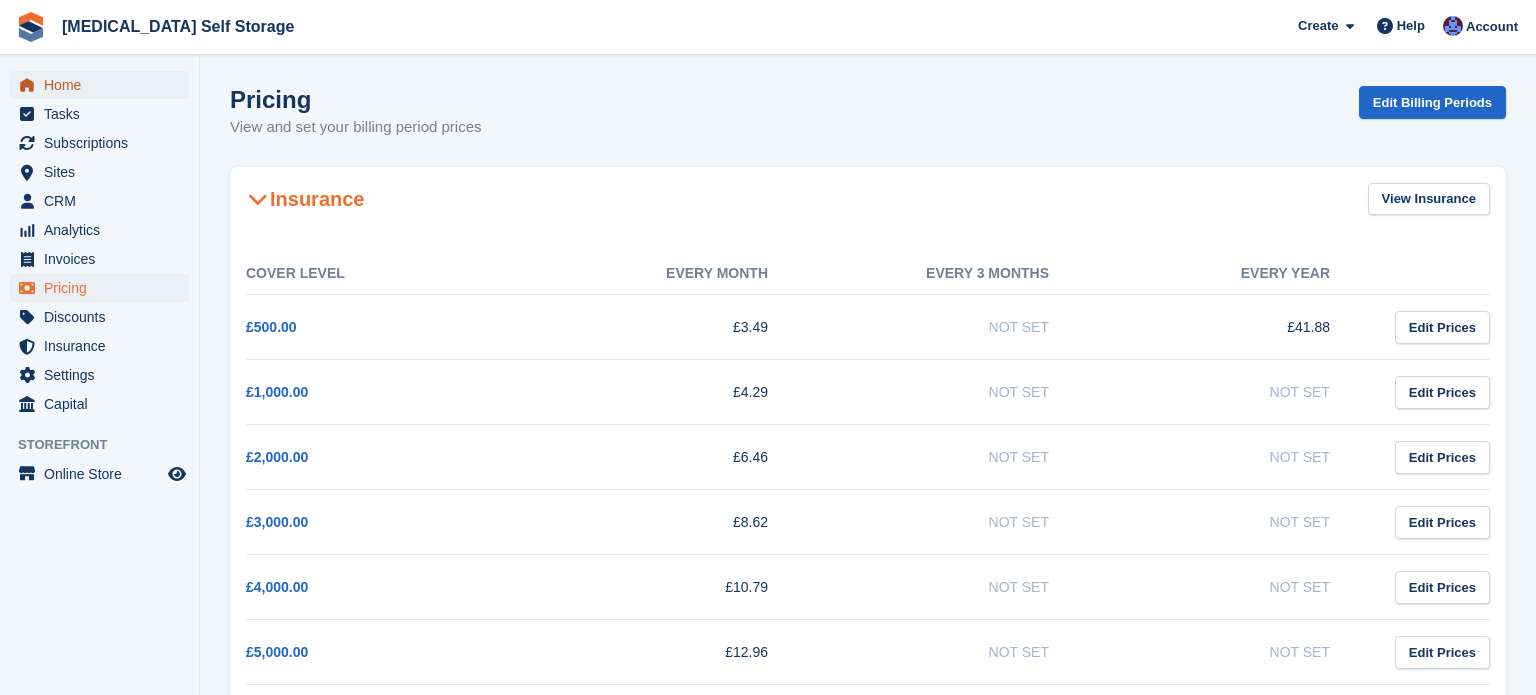 click on "Home" at bounding box center [104, 85] 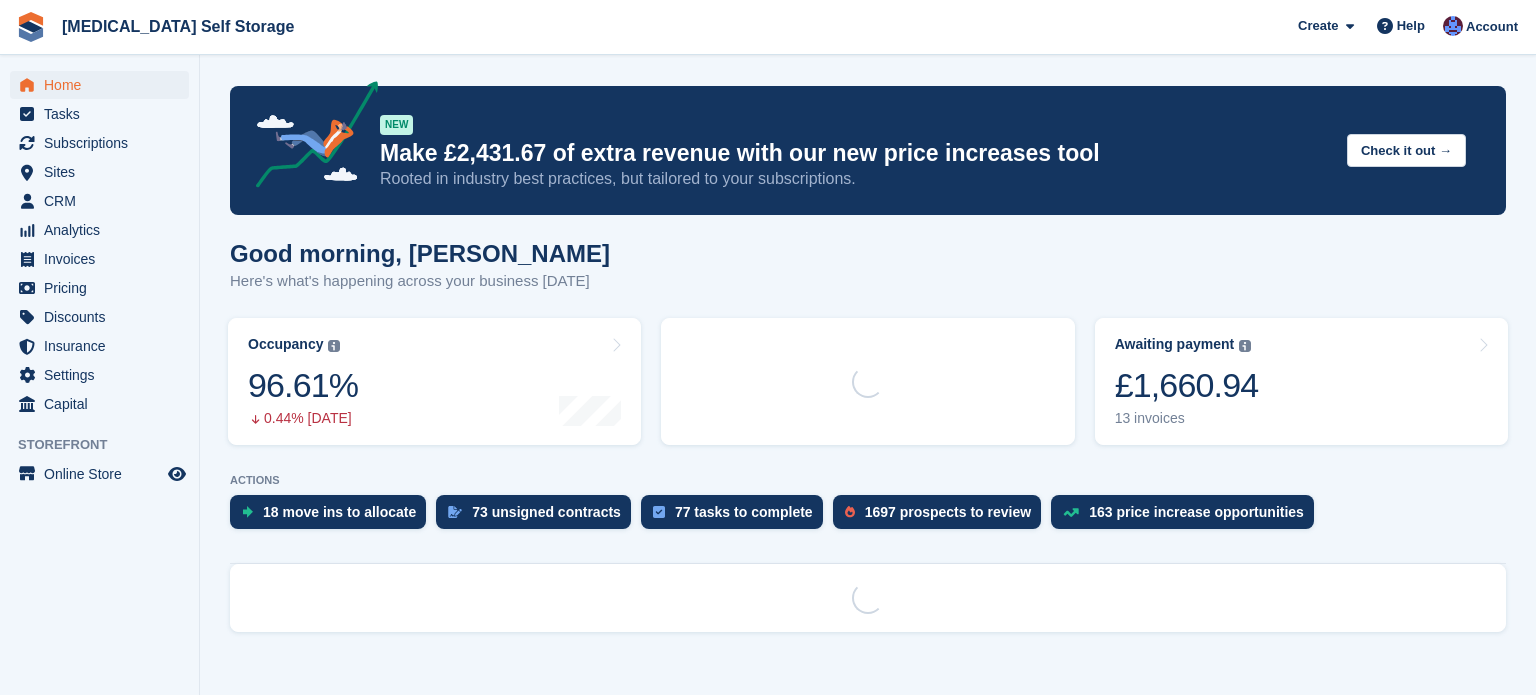 scroll, scrollTop: 0, scrollLeft: 0, axis: both 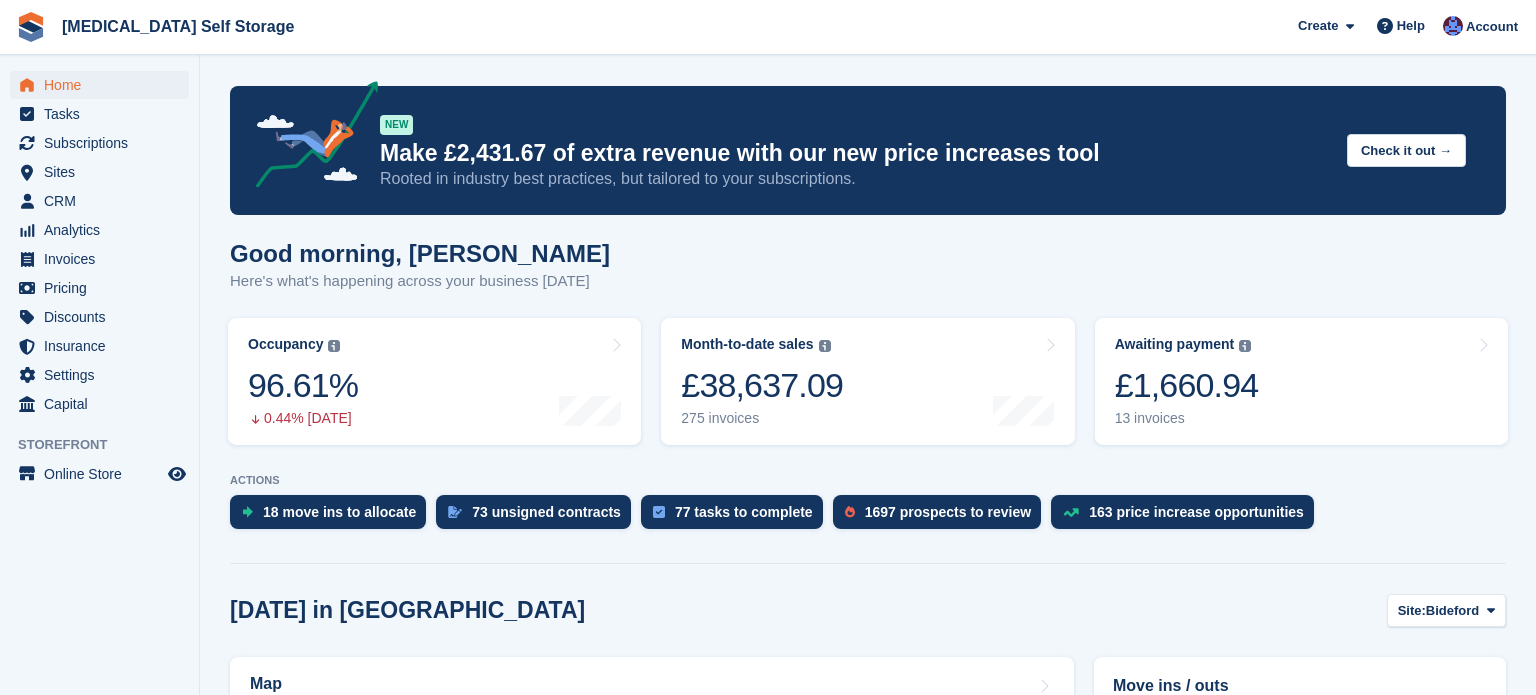 click on "Good morning, Helen
Here's what's happening across your business today" at bounding box center (868, 278) 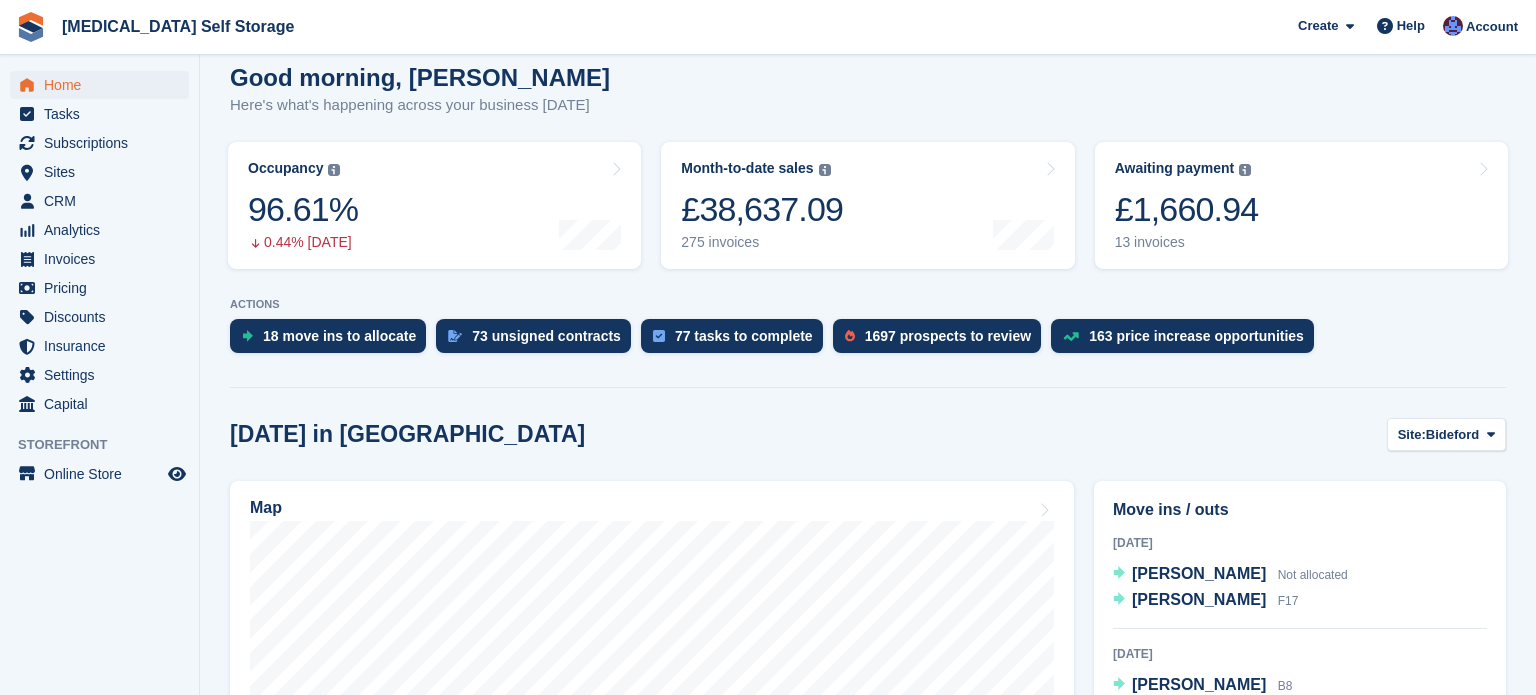 scroll, scrollTop: 200, scrollLeft: 0, axis: vertical 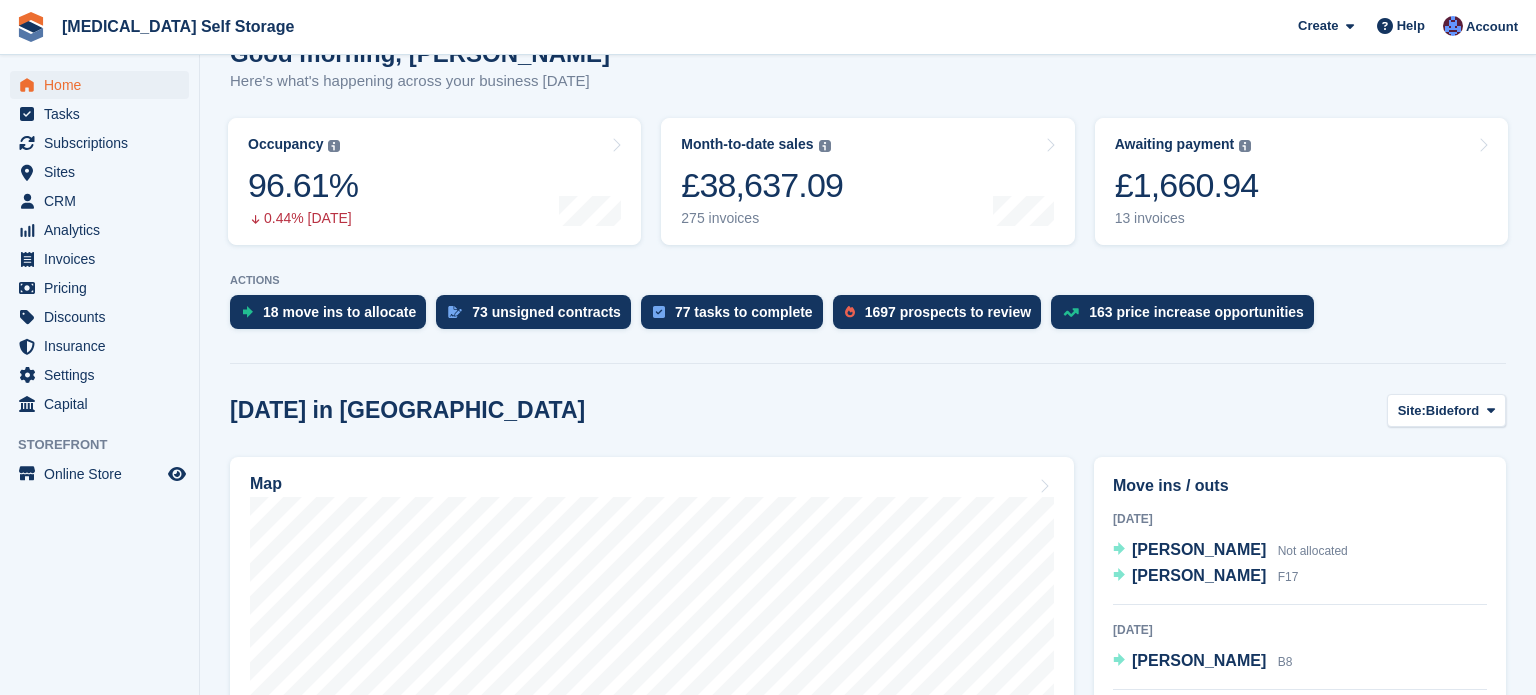 click on "NEW
Make £2,431.67 of extra revenue with our new price increases tool
Rooted in industry best practices, but tailored to your subscriptions.
Check it out →
Good morning, Helen
Here's what's happening across your business today
Occupancy
The percentage of all currently allocated units in terms of area. Includes units with occupied, repo or overlocked status. Trendline shows changes across last 30 days.
96.61%
0.44% today" at bounding box center [868, 851] 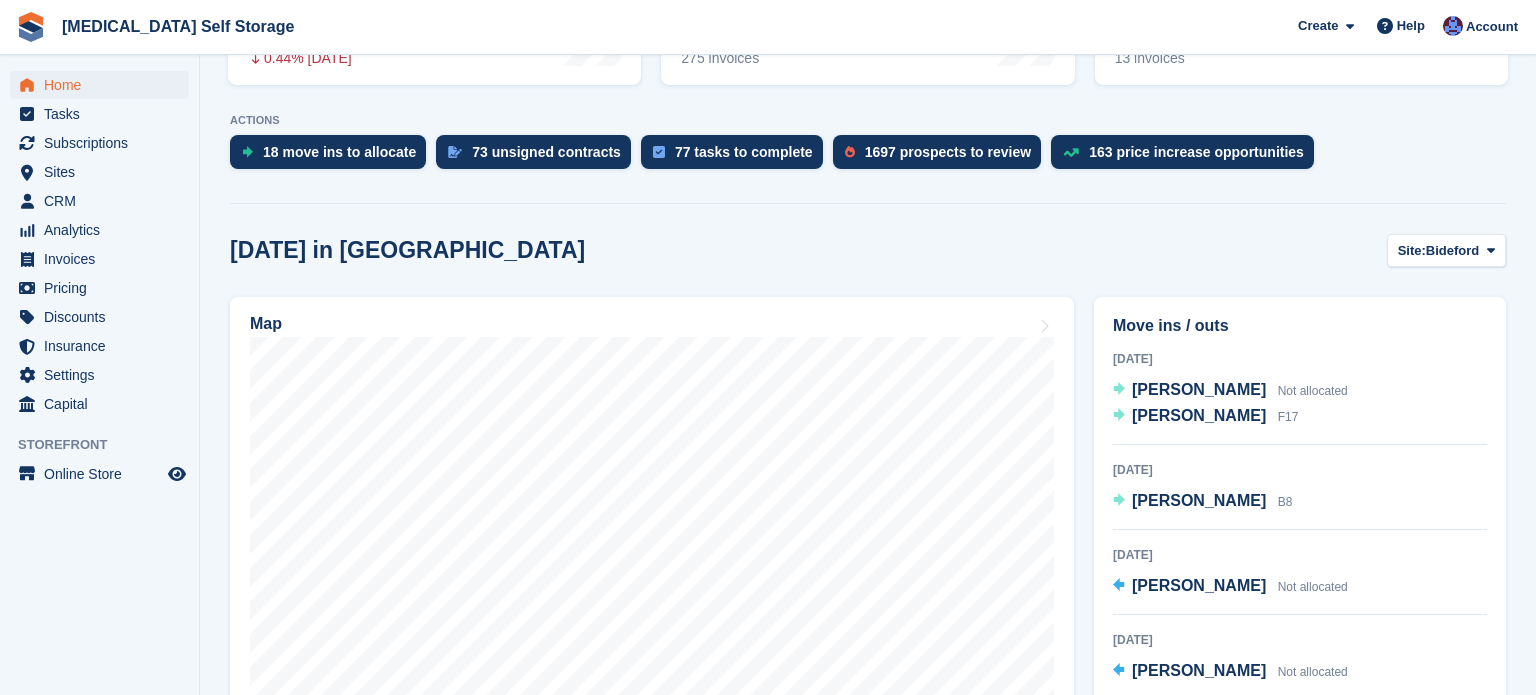 scroll, scrollTop: 400, scrollLeft: 0, axis: vertical 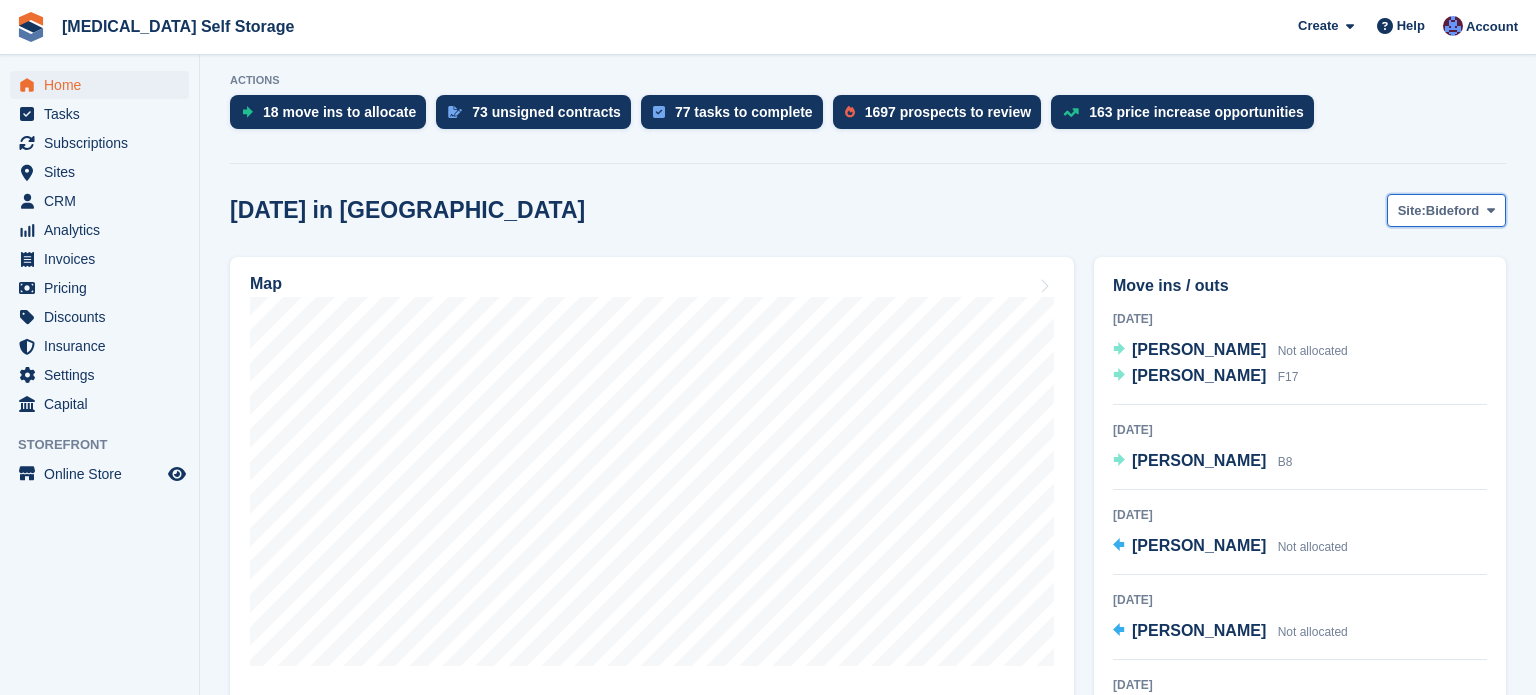 click on "Site:" at bounding box center [1412, 211] 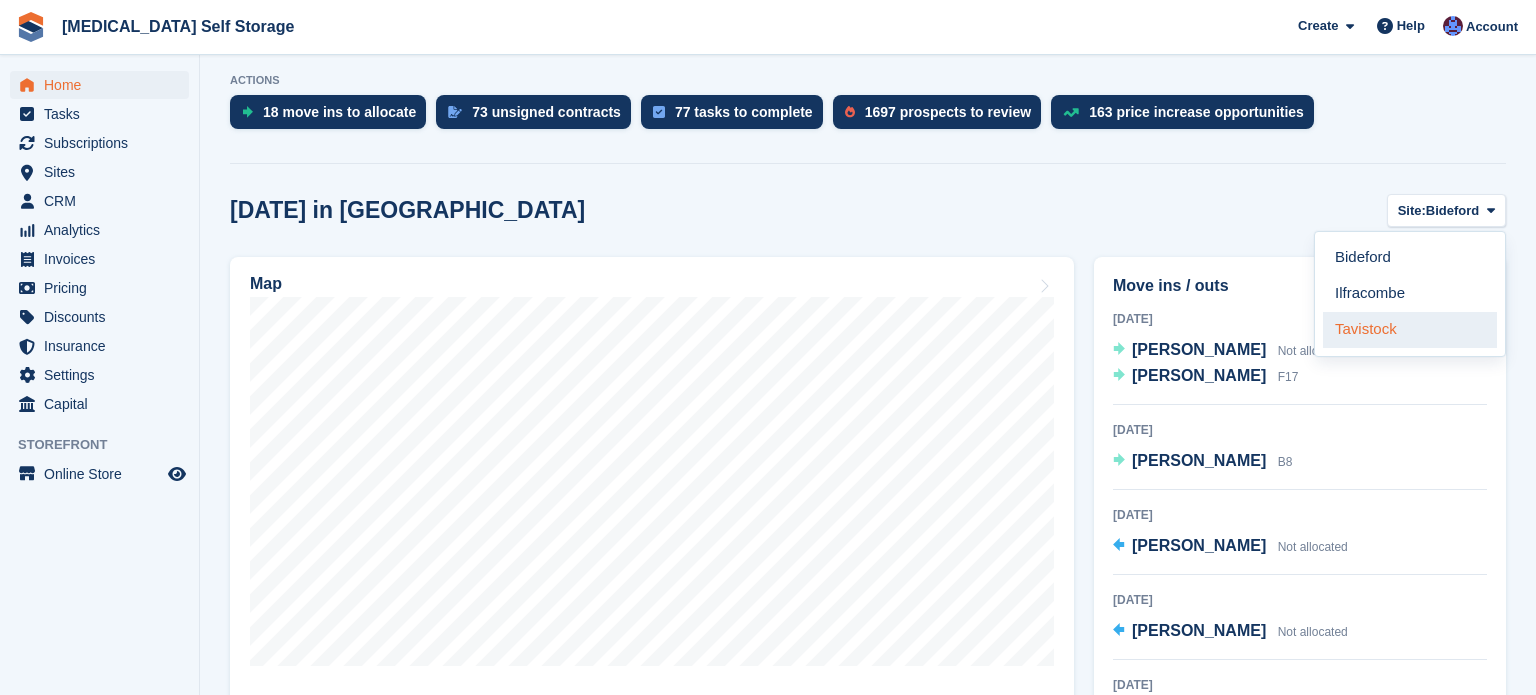 click on "Tavistock" at bounding box center (1410, 330) 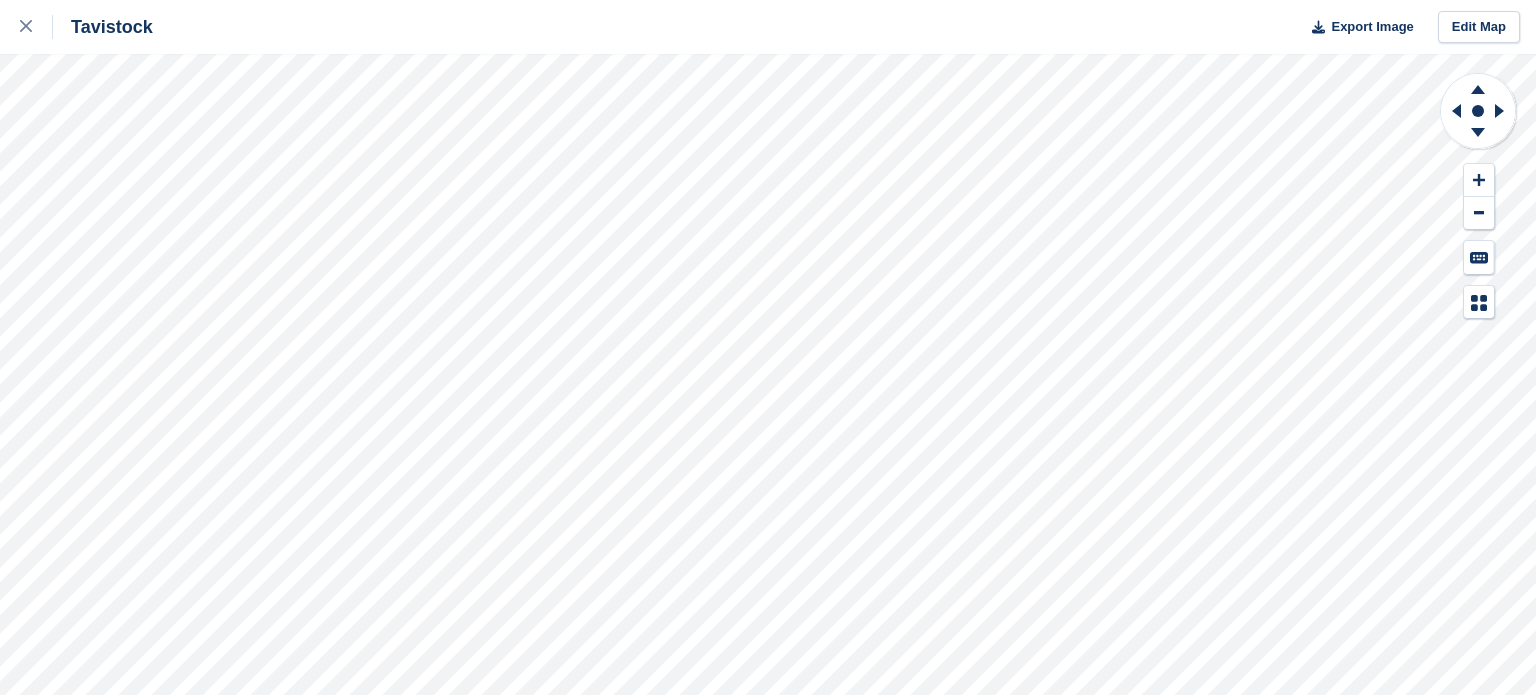 scroll, scrollTop: 0, scrollLeft: 0, axis: both 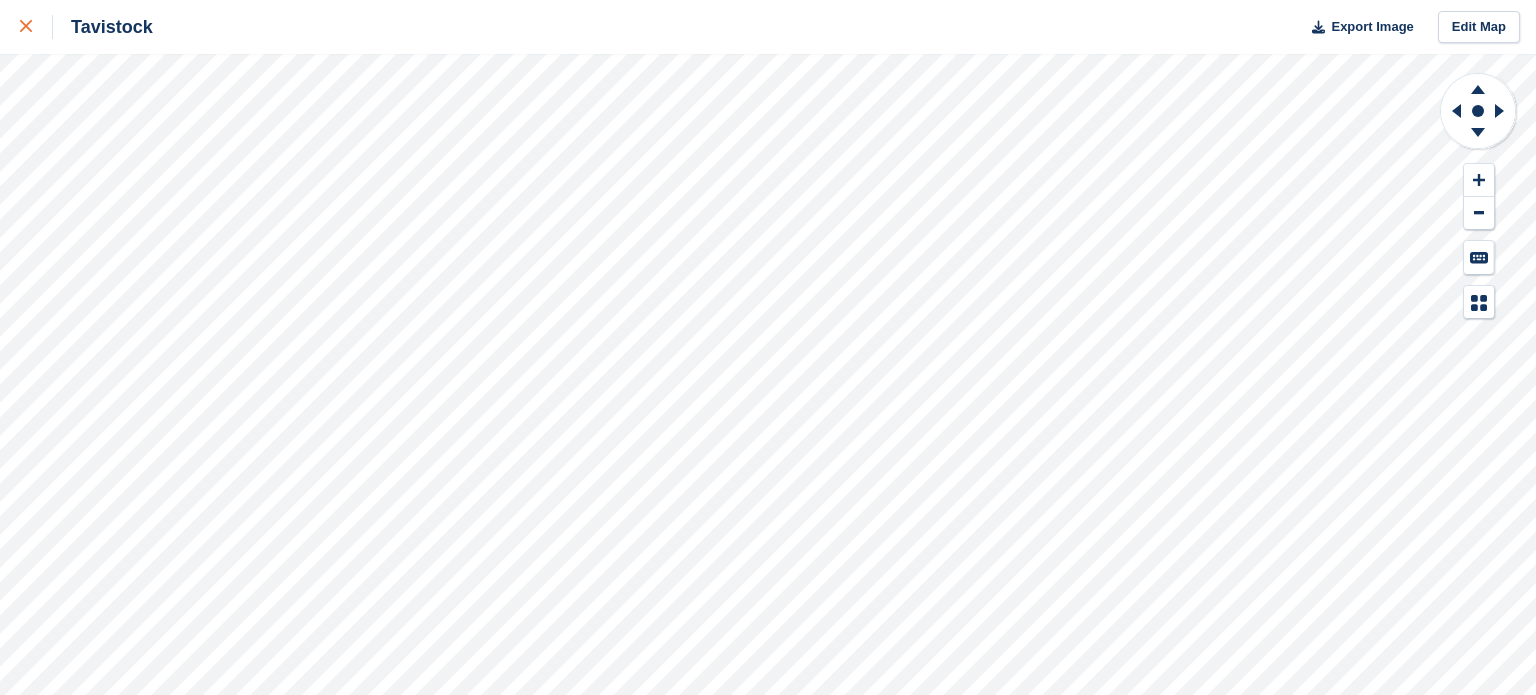 click at bounding box center [26, 27] 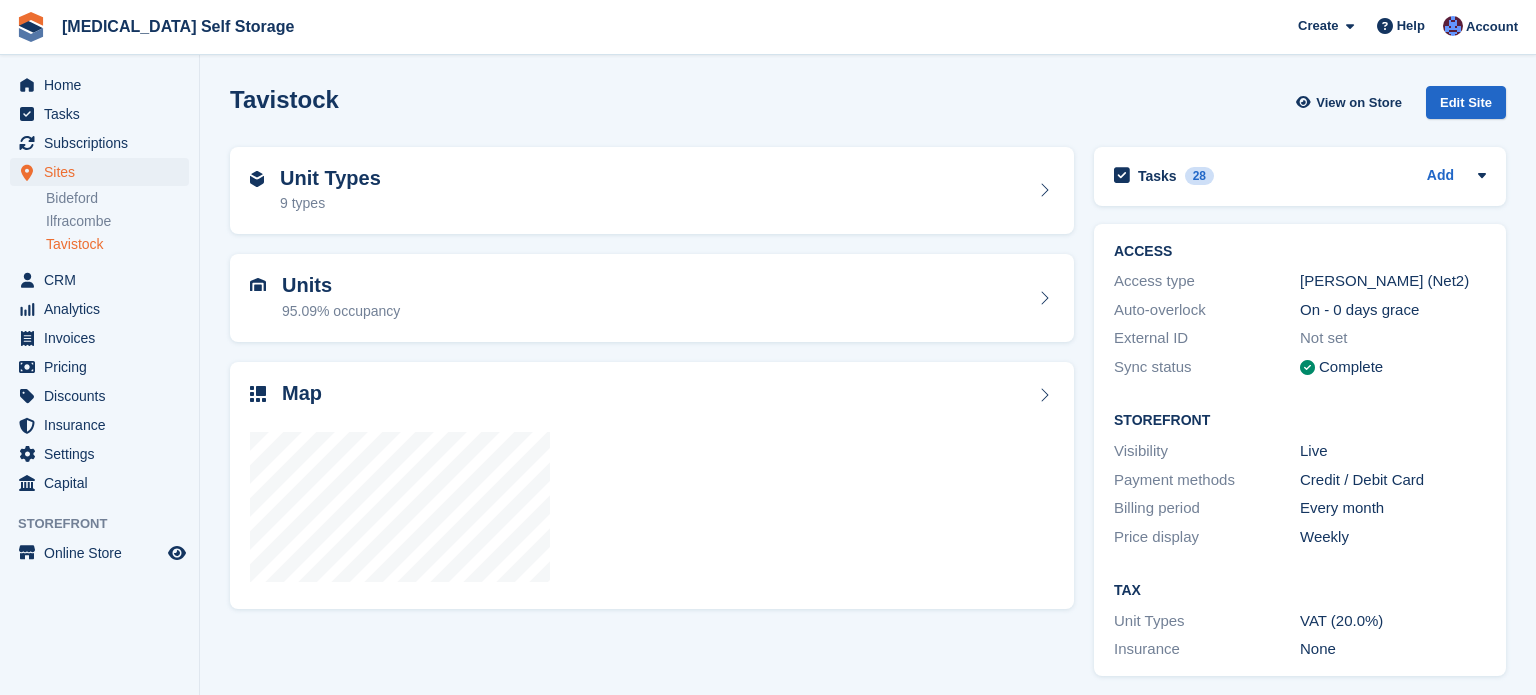 scroll, scrollTop: 0, scrollLeft: 0, axis: both 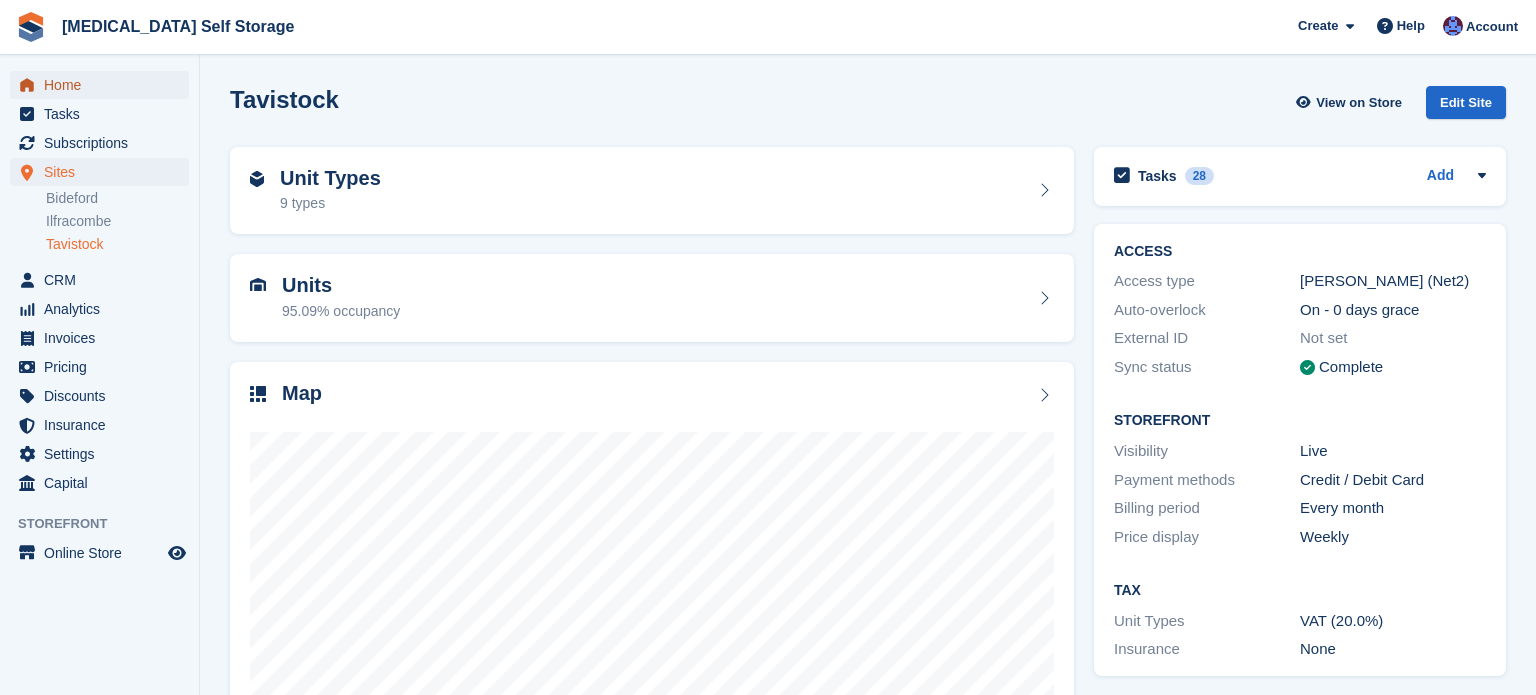 click on "Home" at bounding box center (104, 85) 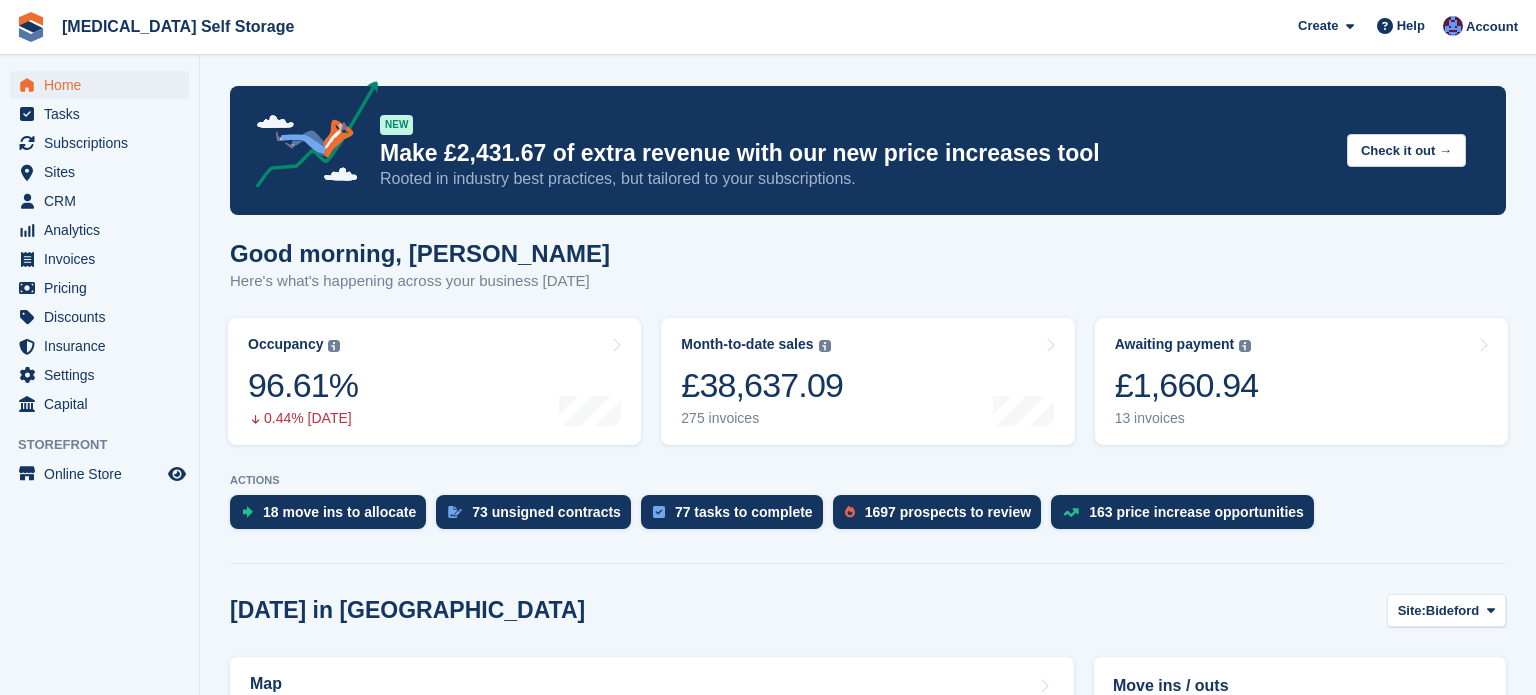 click on "Good morning, [PERSON_NAME]
Here's what's happening across your business [DATE]" at bounding box center (868, 278) 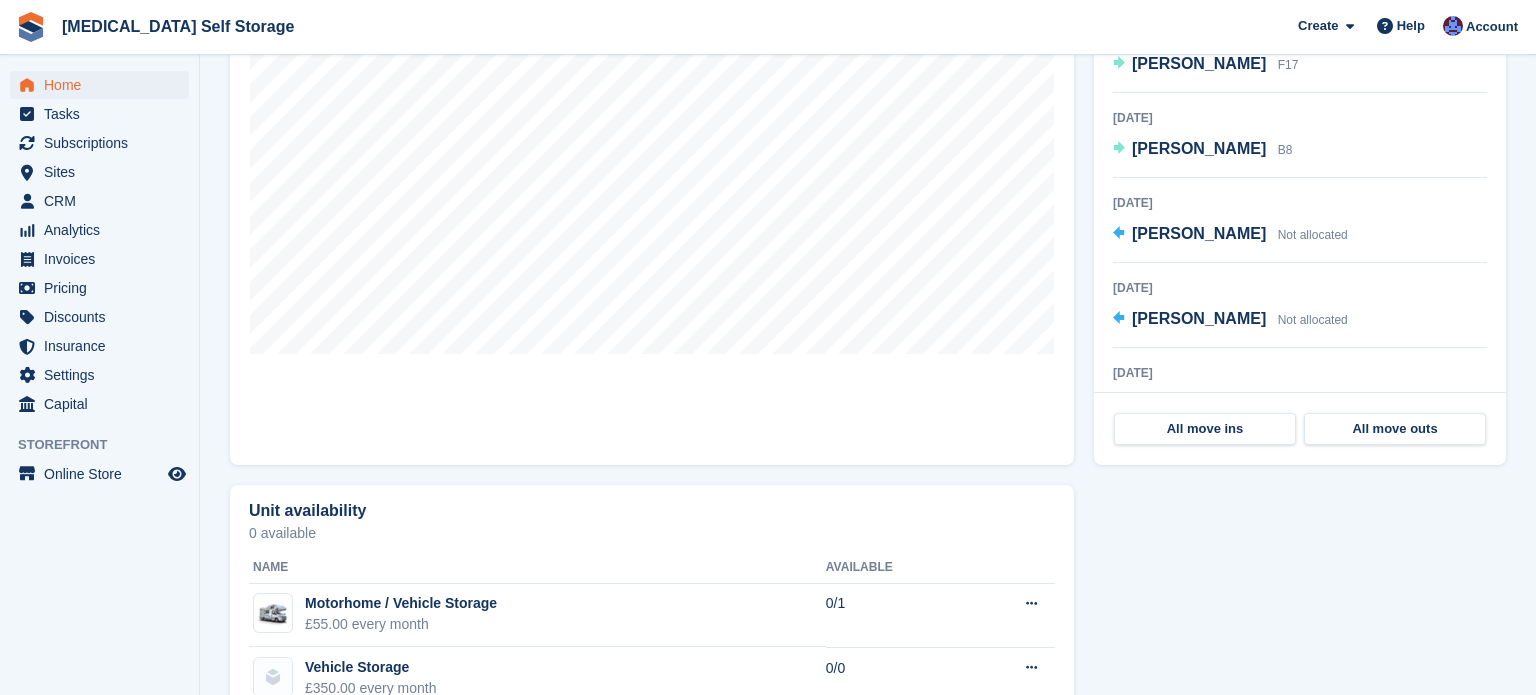 scroll, scrollTop: 720, scrollLeft: 0, axis: vertical 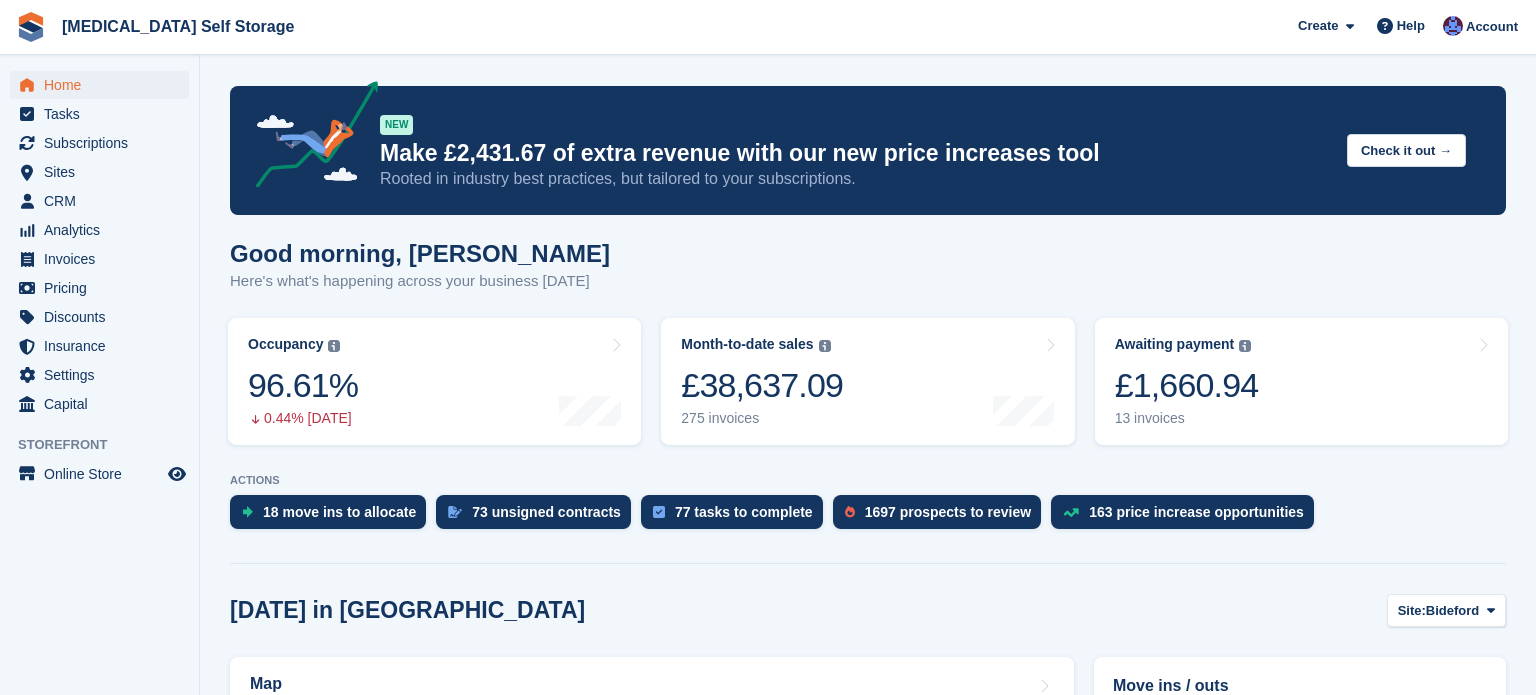 click on "Good morning, Helen
Here's what's happening across your business today" at bounding box center (868, 278) 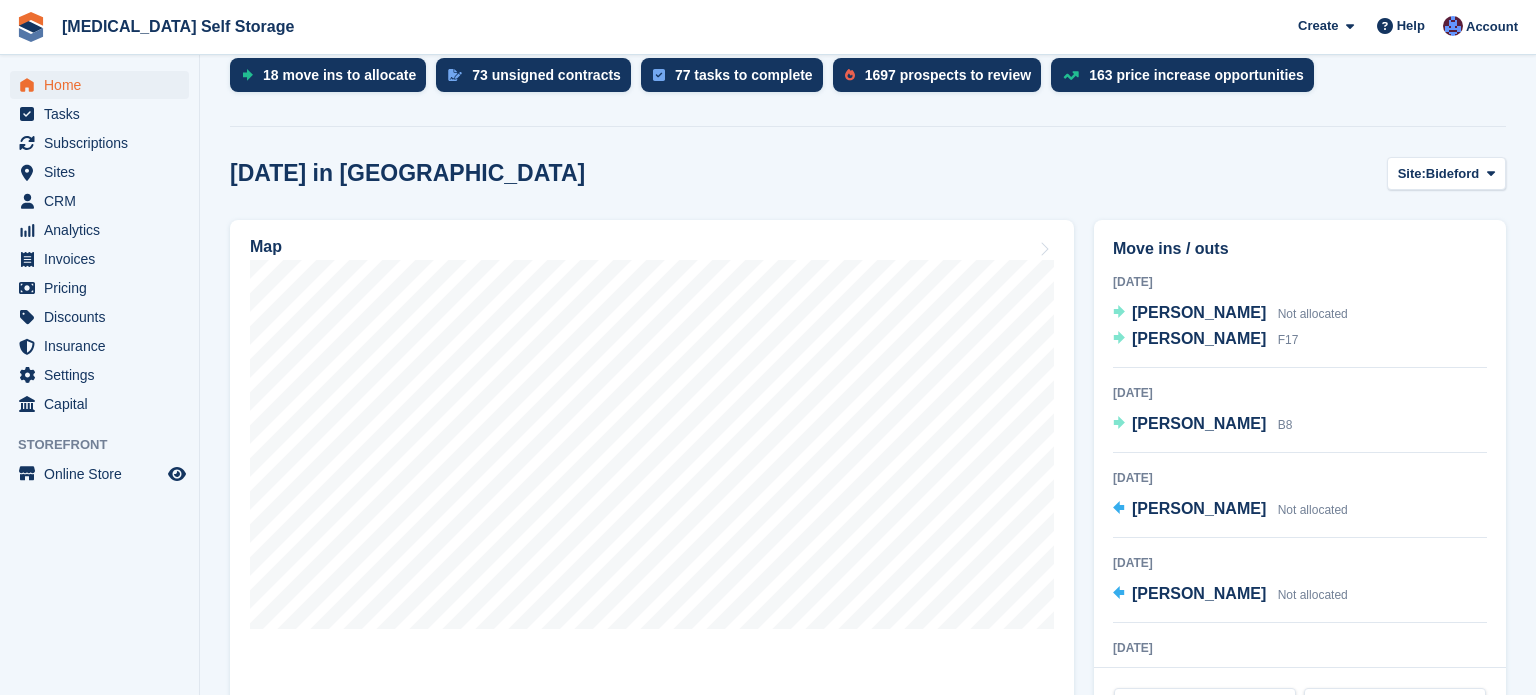 scroll, scrollTop: 440, scrollLeft: 0, axis: vertical 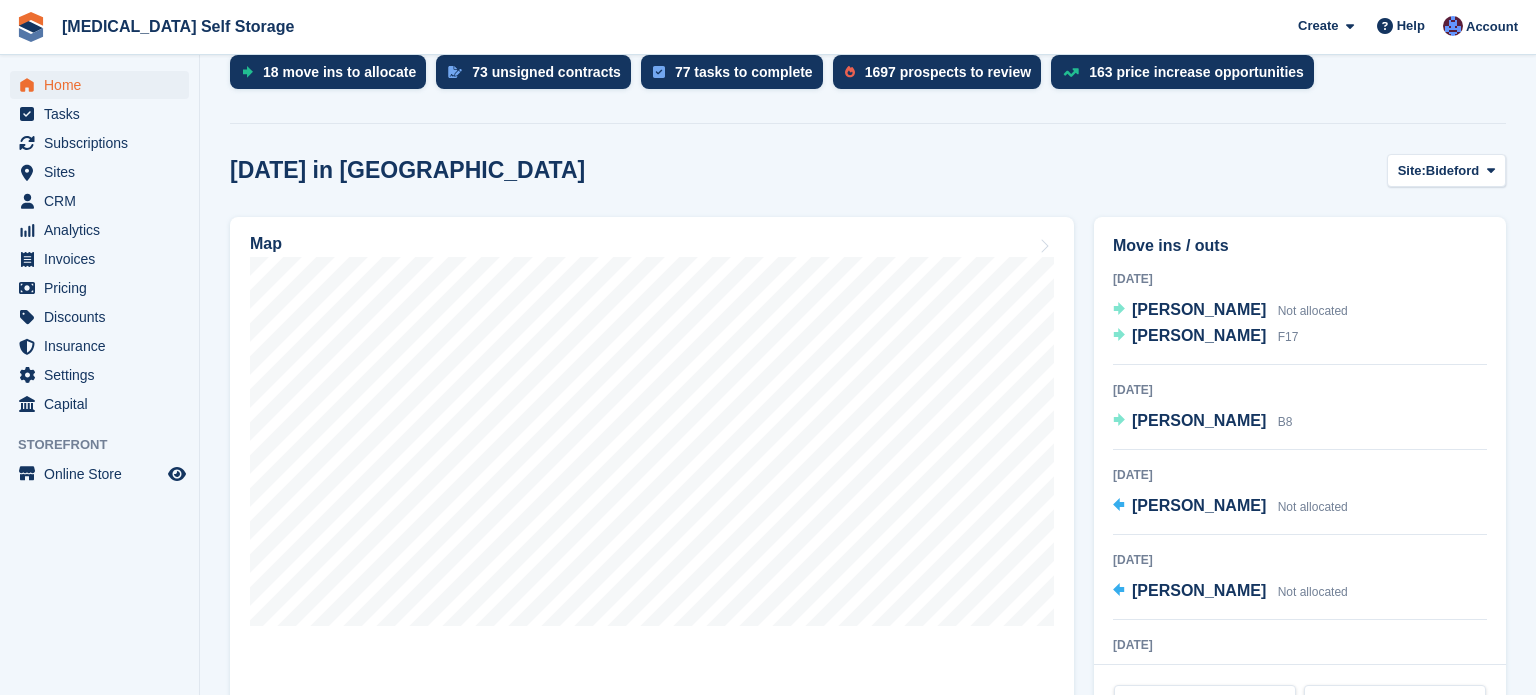 click on "Today in Bideford
Site:
Bideford
Bideford
Ilfracombe
Tavistock" at bounding box center [868, 170] 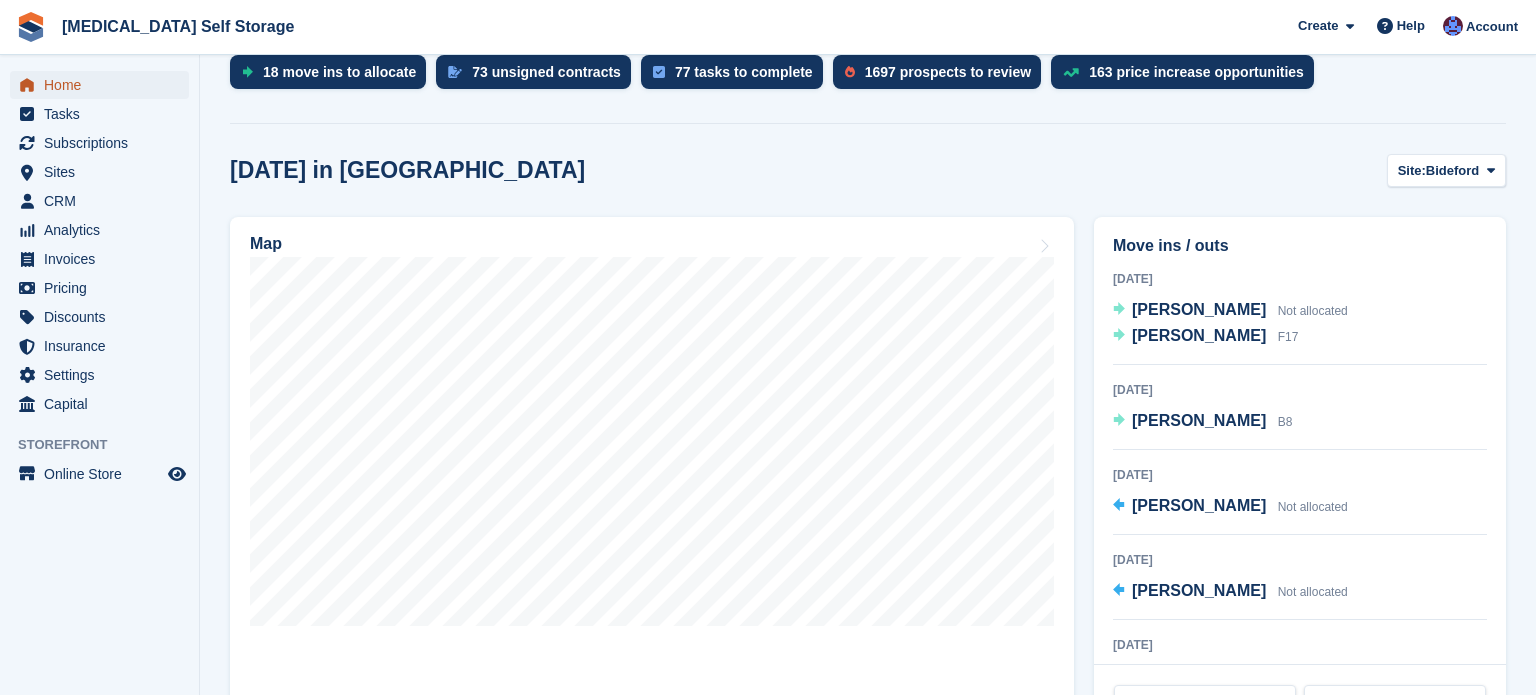click on "Home" at bounding box center [104, 85] 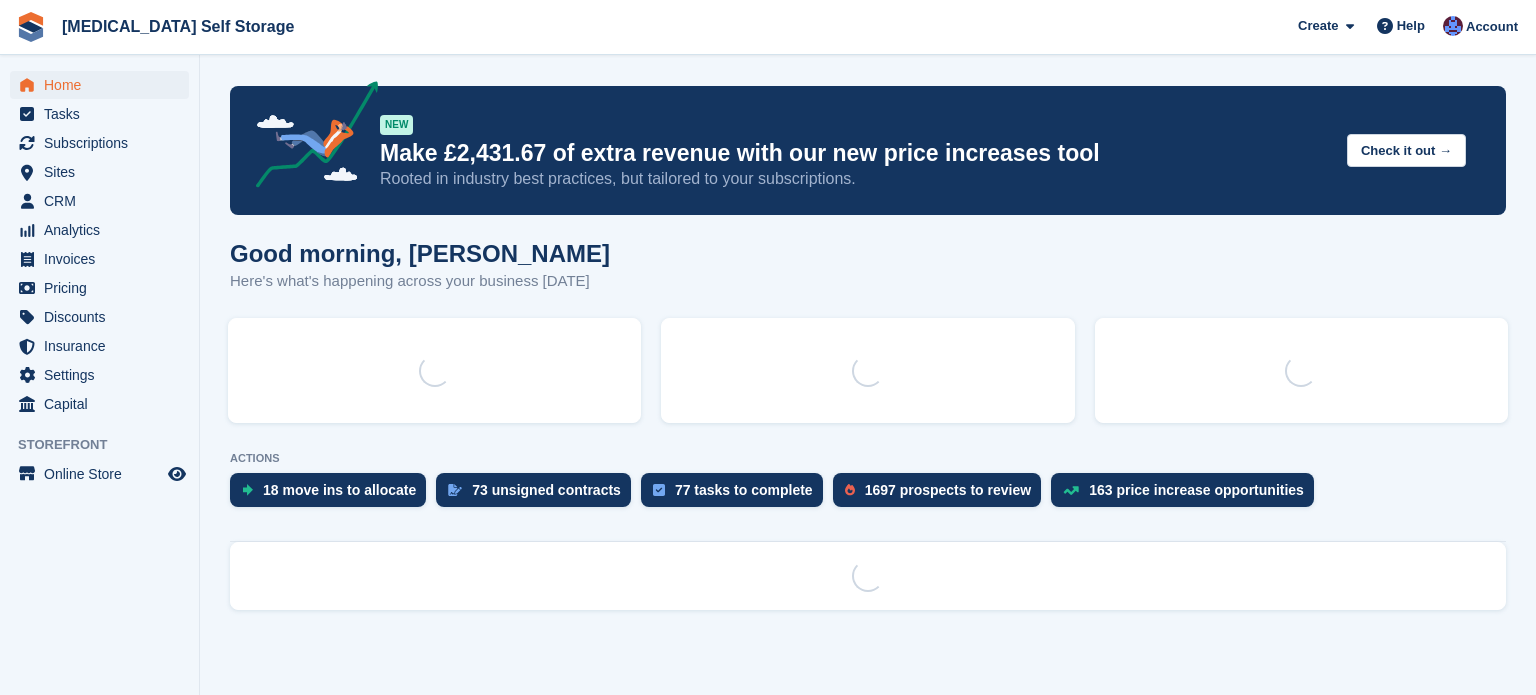 scroll, scrollTop: 0, scrollLeft: 0, axis: both 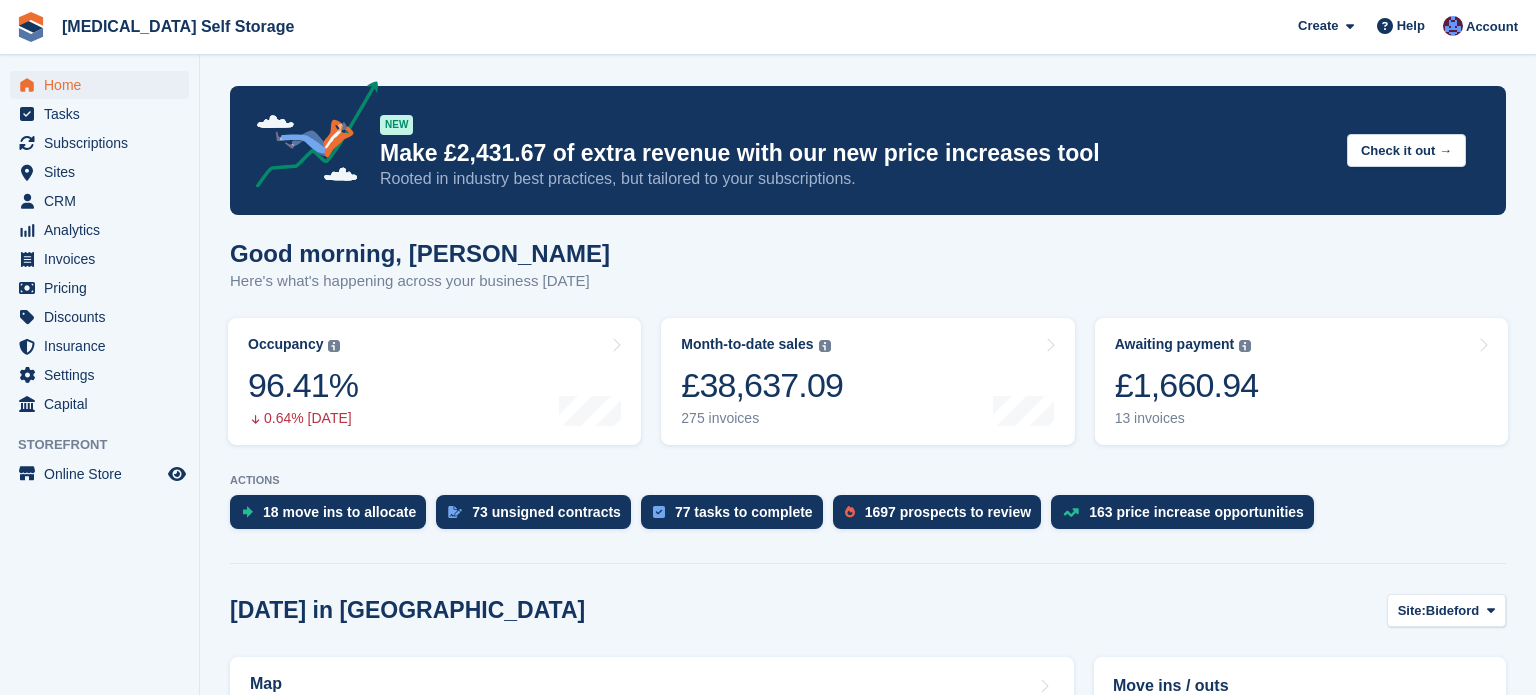 click on "Good morning, Helen
Here's what's happening across your business today" at bounding box center (868, 278) 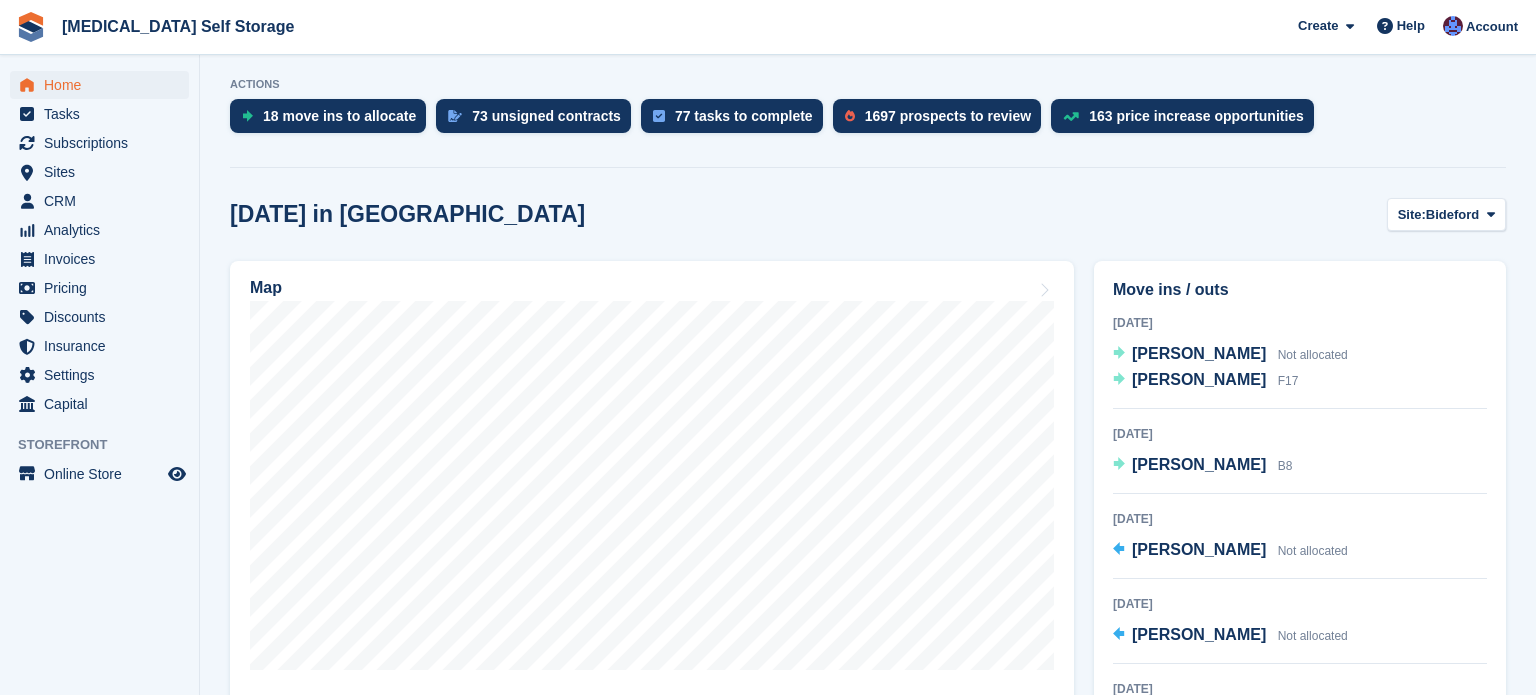 scroll, scrollTop: 400, scrollLeft: 0, axis: vertical 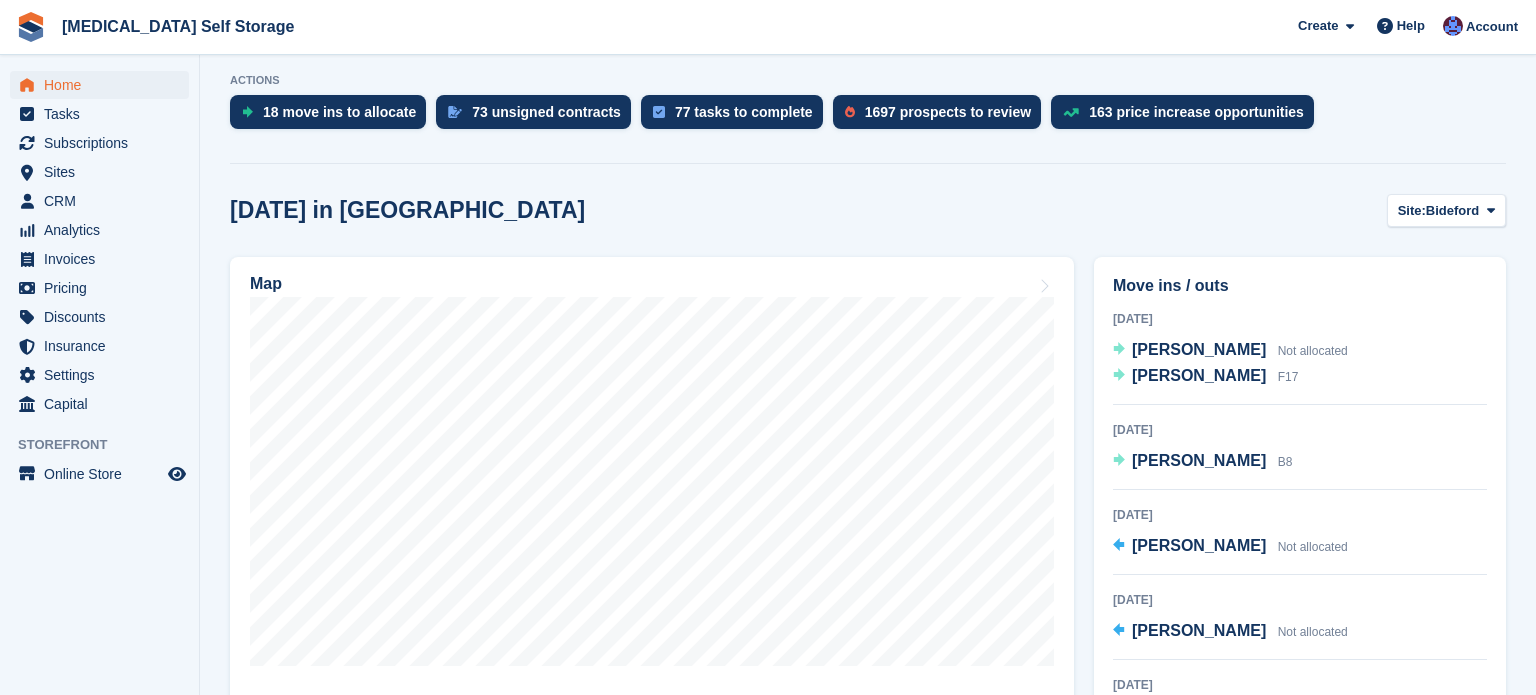 click on "NEW
Make £2,431.67 of extra revenue with our new price increases tool
Rooted in industry best practices, but tailored to your subscriptions.
Check it out →
Good morning, Helen
Here's what's happening across your business today
Occupancy
The percentage of all currently allocated units in terms of area. Includes units with occupied, repo or overlocked status. Trendline shows changes across last 30 days.
96.41%
0.64% today" at bounding box center [868, 651] 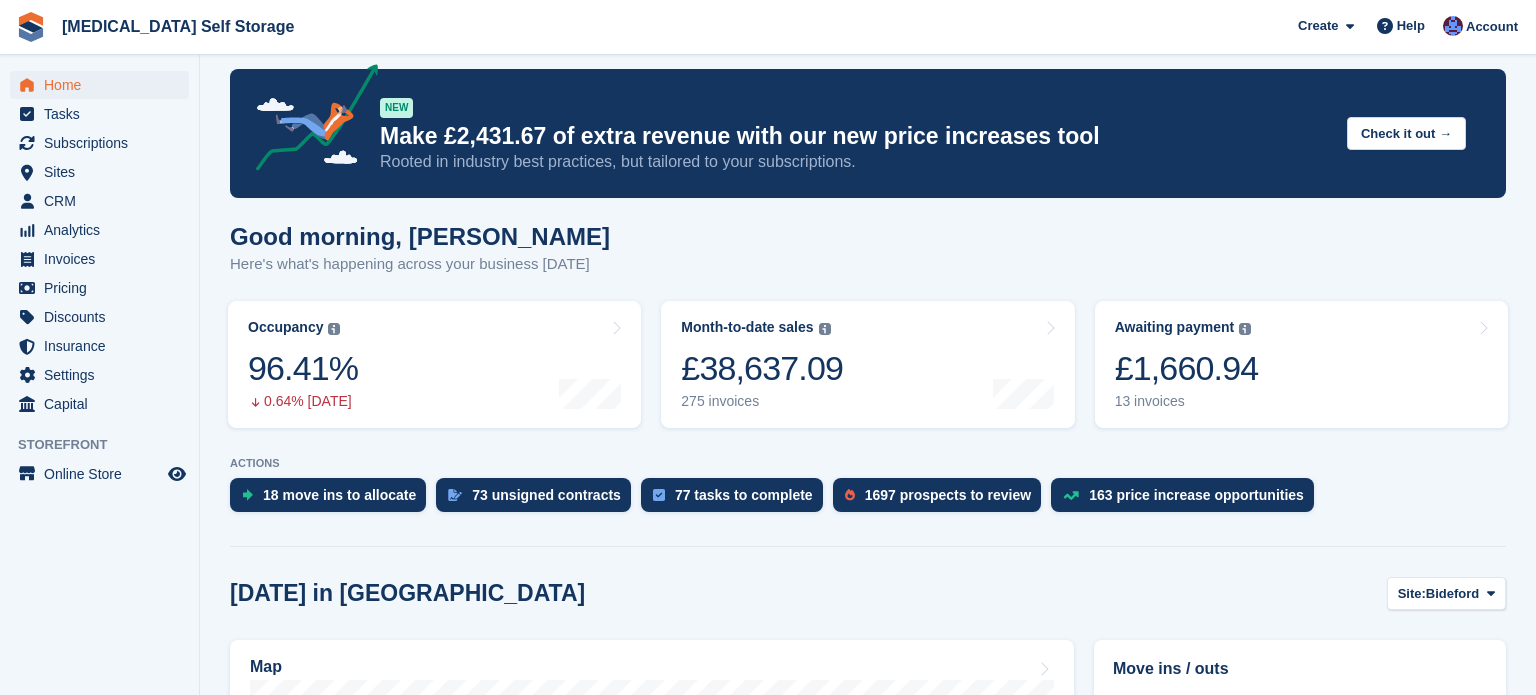 scroll, scrollTop: 0, scrollLeft: 0, axis: both 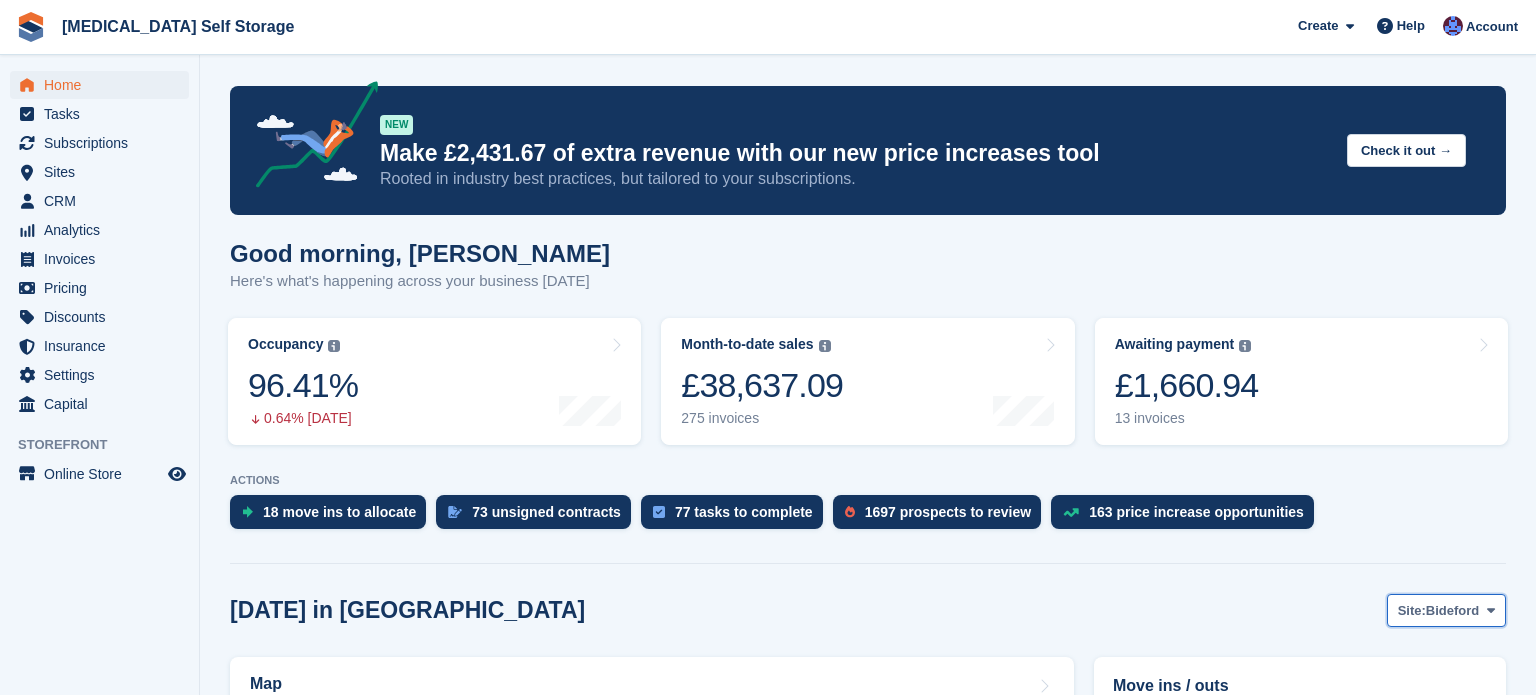 click on "Bideford" at bounding box center [1452, 611] 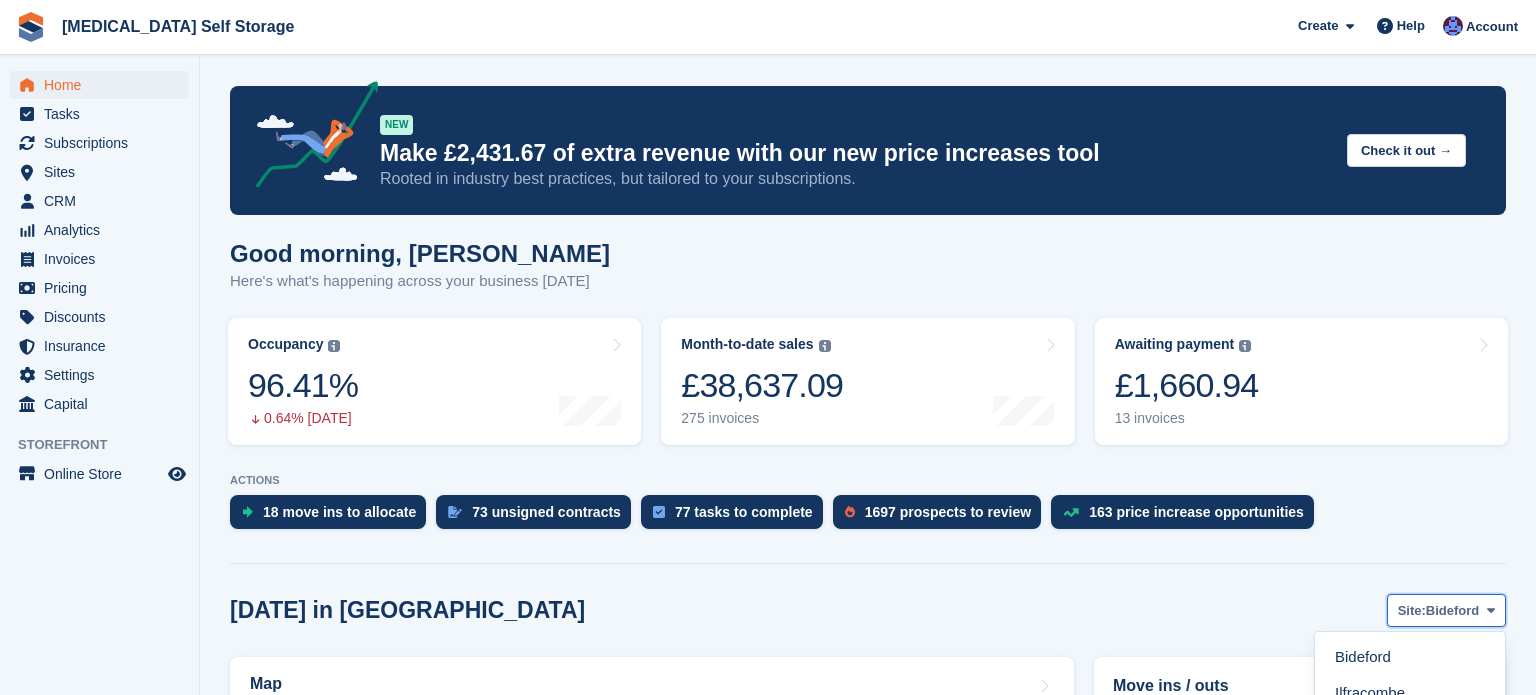 type 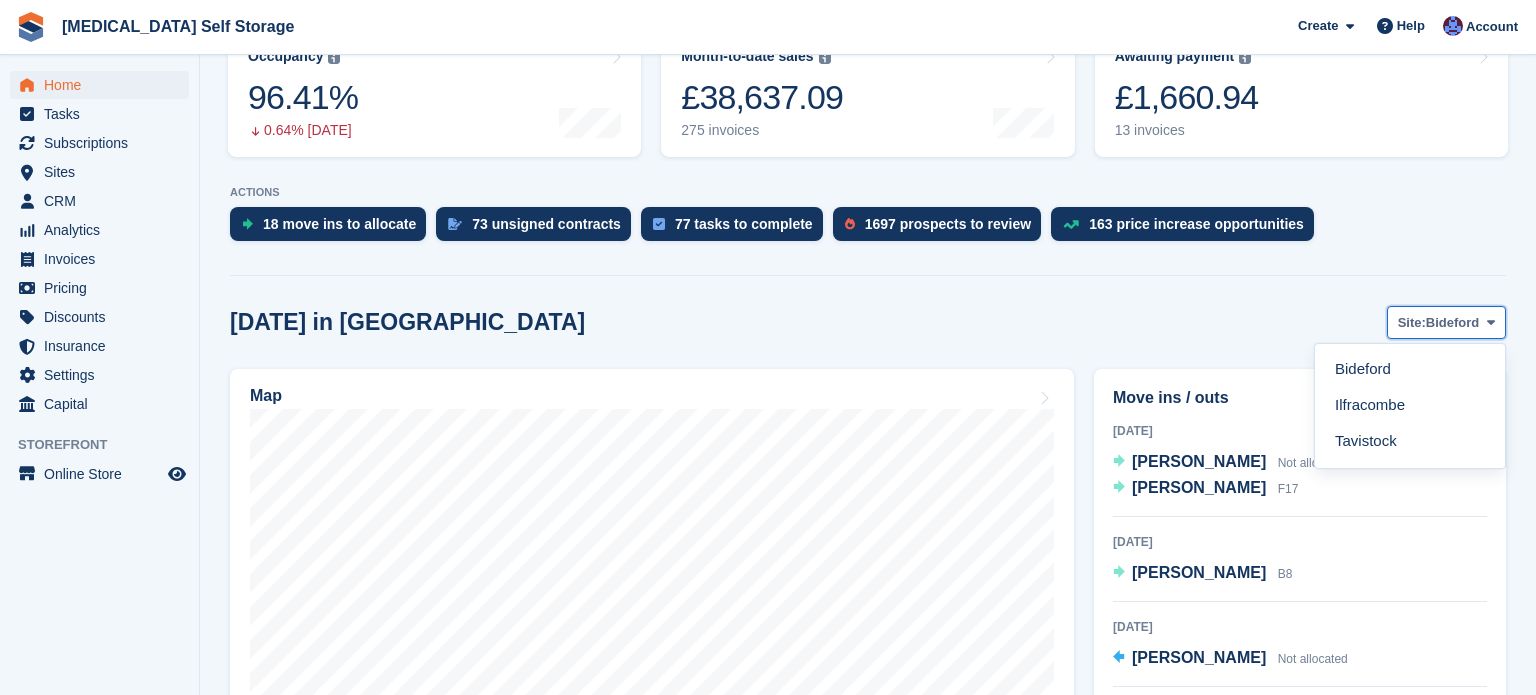 scroll, scrollTop: 320, scrollLeft: 0, axis: vertical 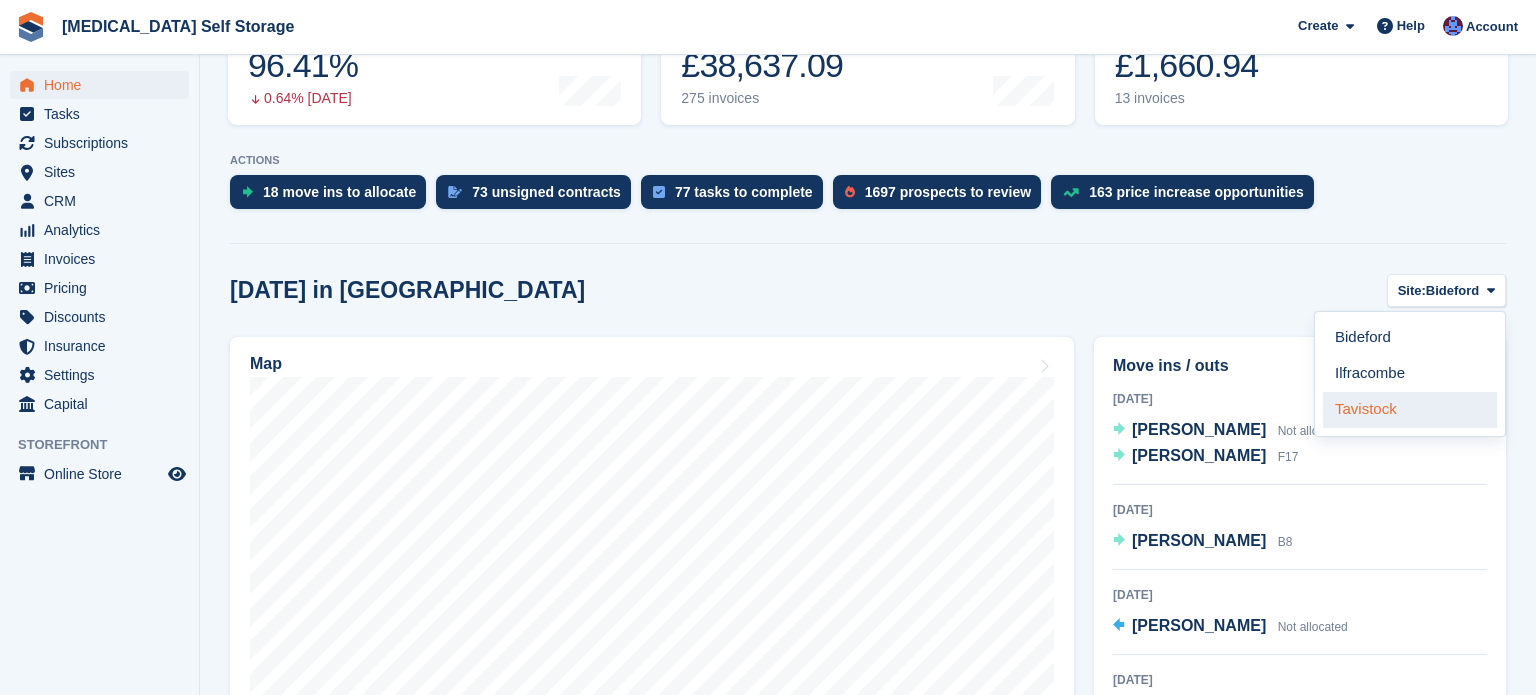 click on "Tavistock" at bounding box center [1410, 410] 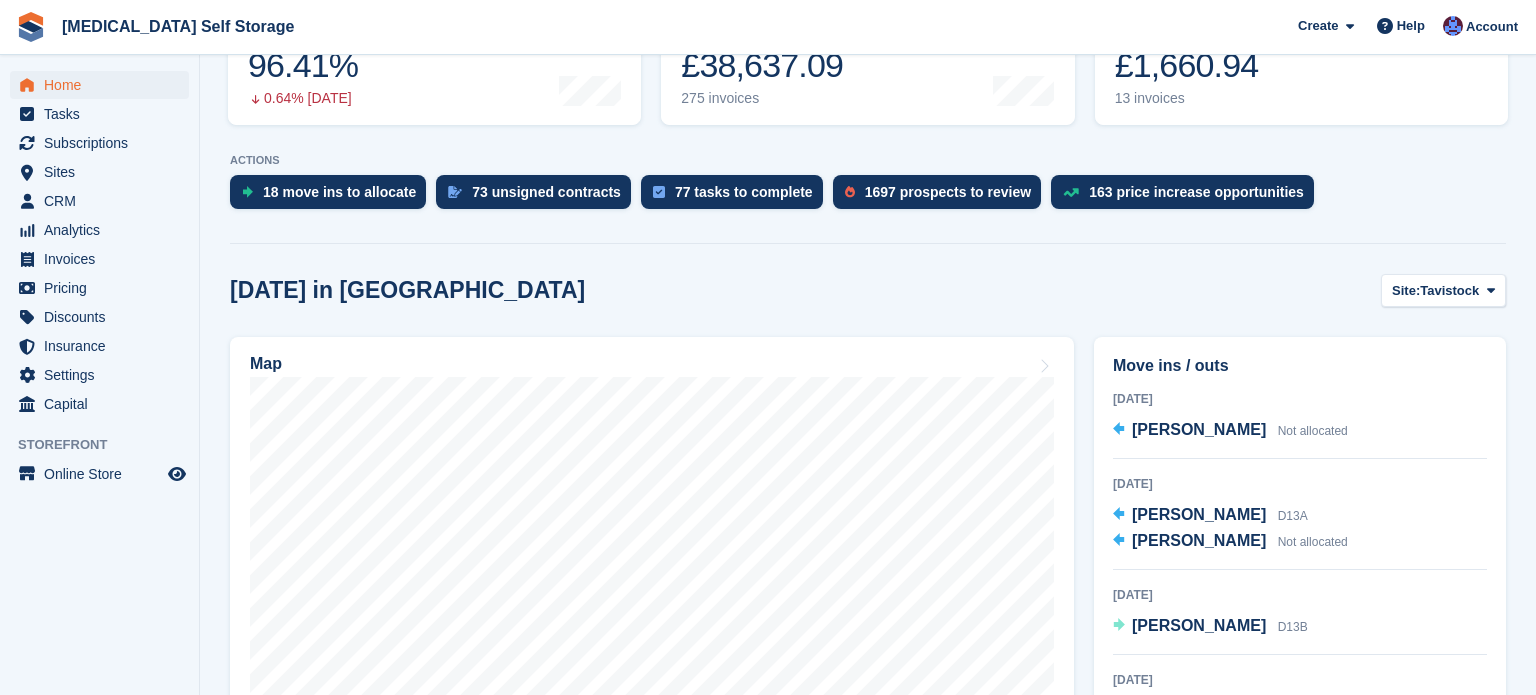 click on "NEW
Make £2,431.67 of extra revenue with our new price increases tool
Rooted in industry best practices, but tailored to your subscriptions.
Check it out →
Good morning, Helen
Here's what's happening across your business today
Occupancy
The percentage of all currently allocated units in terms of area. Includes units with occupied, repo or overlocked status. Trendline shows changes across last 30 days.
96.41%
0.64% today" at bounding box center (868, 636) 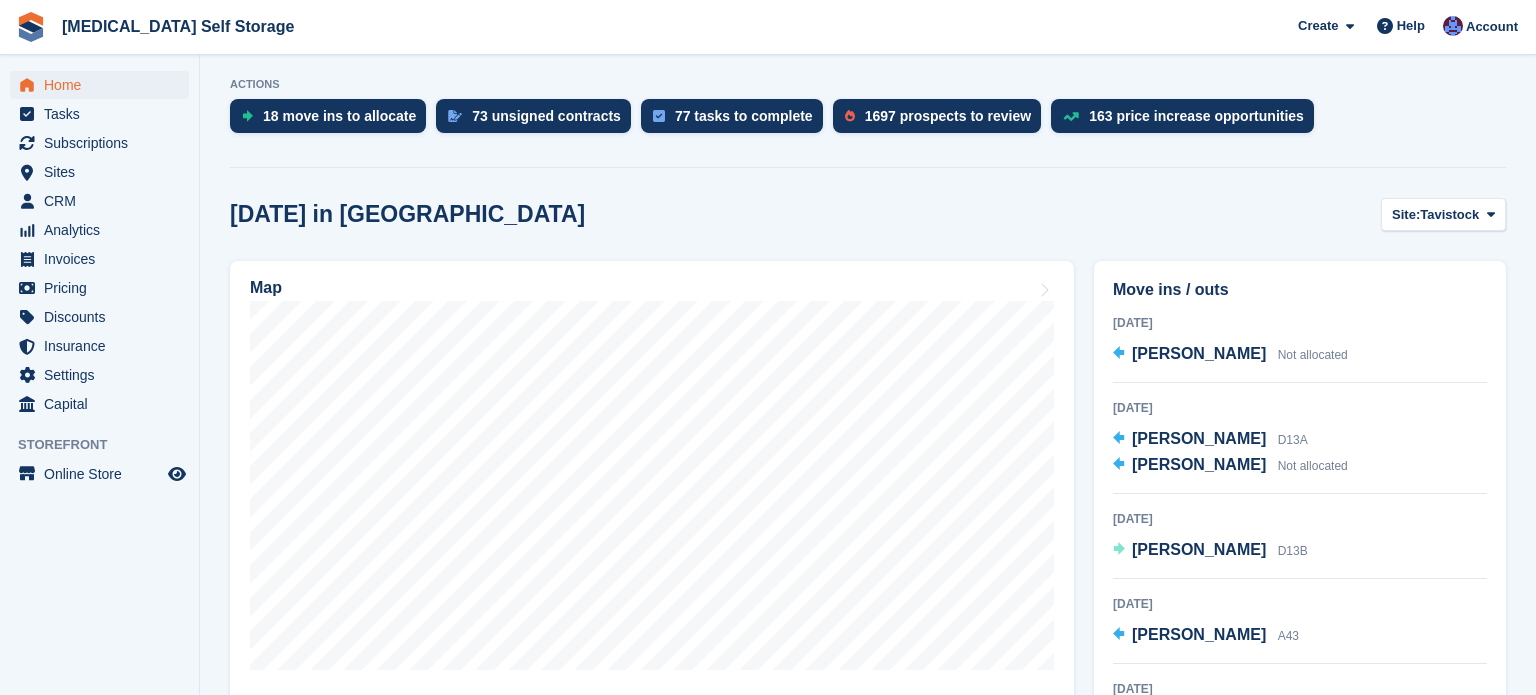 scroll, scrollTop: 400, scrollLeft: 0, axis: vertical 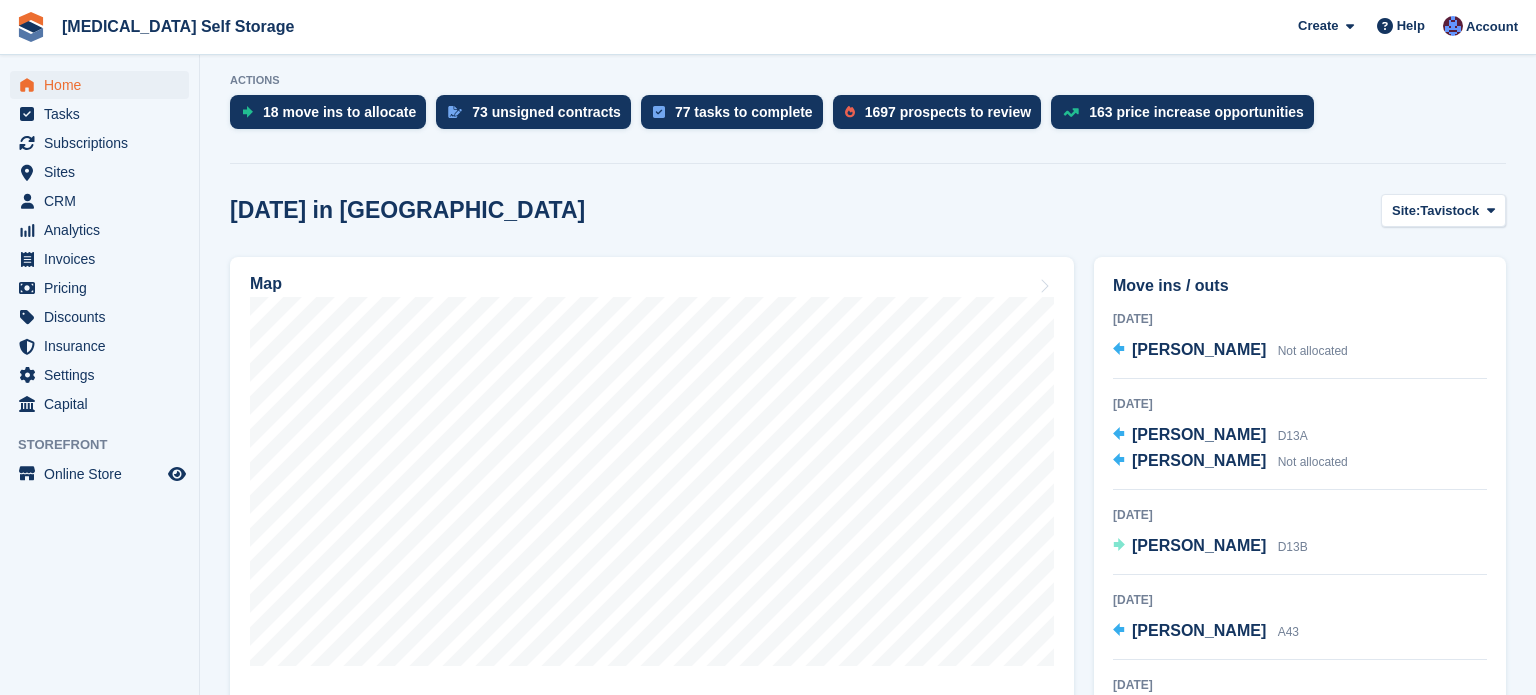 click on "25 Jul 2025
Scott Smale
D13A
Jared Barlow
Not allocated" at bounding box center [1300, 441] 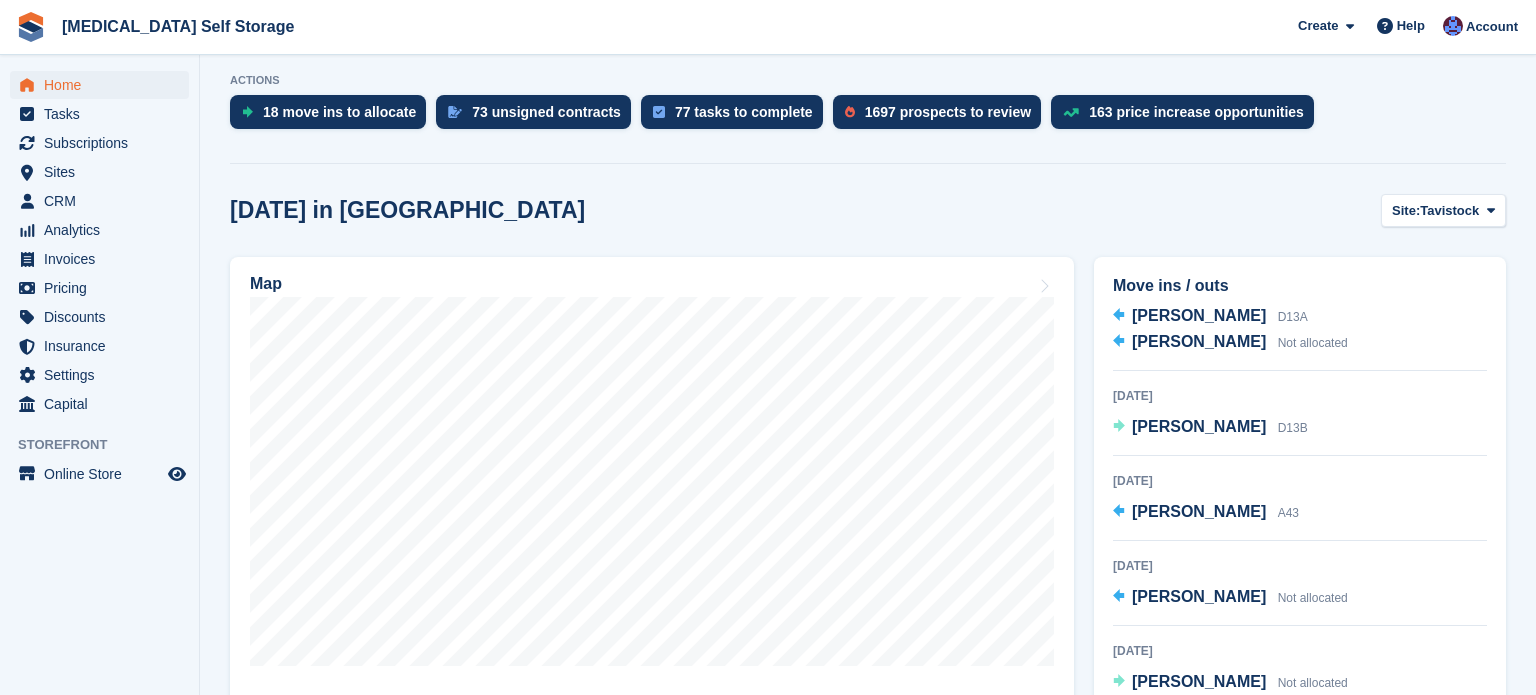 scroll, scrollTop: 80, scrollLeft: 0, axis: vertical 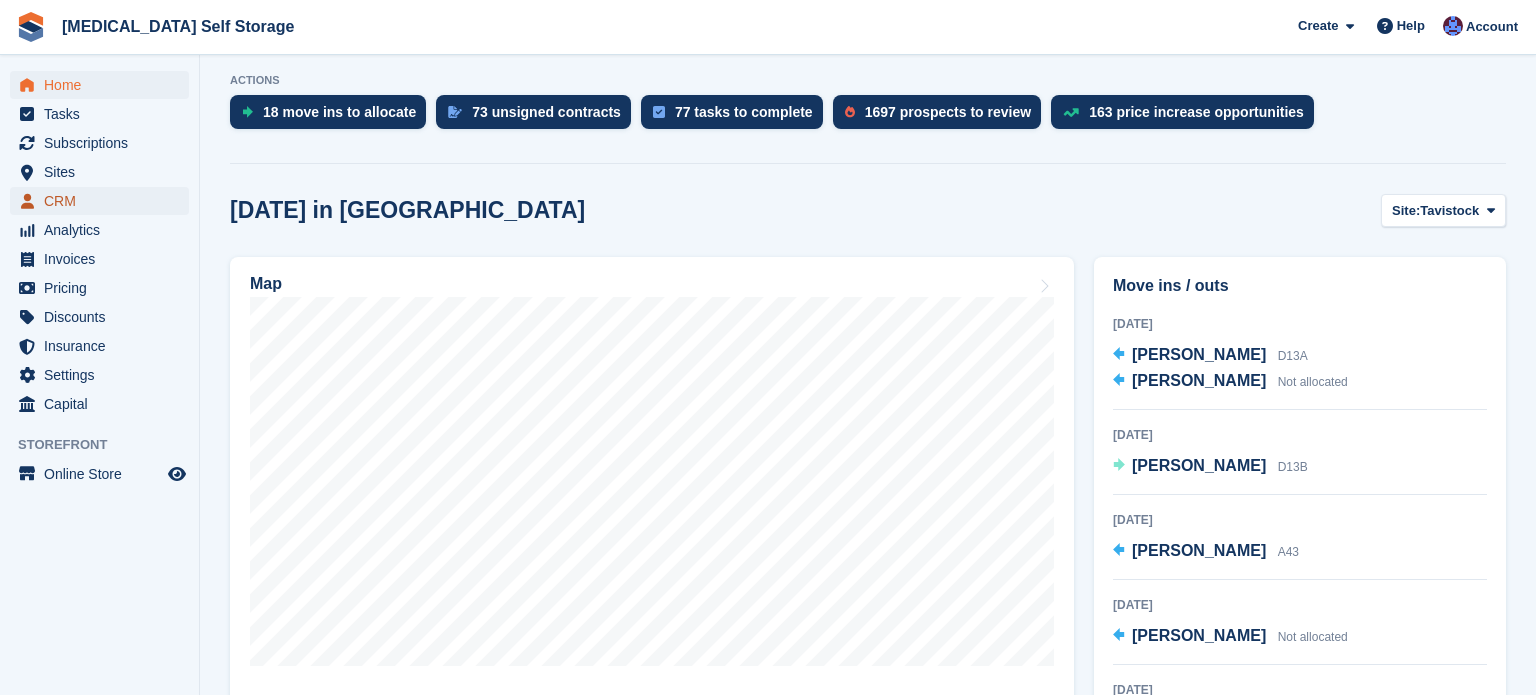 click on "CRM" at bounding box center (104, 201) 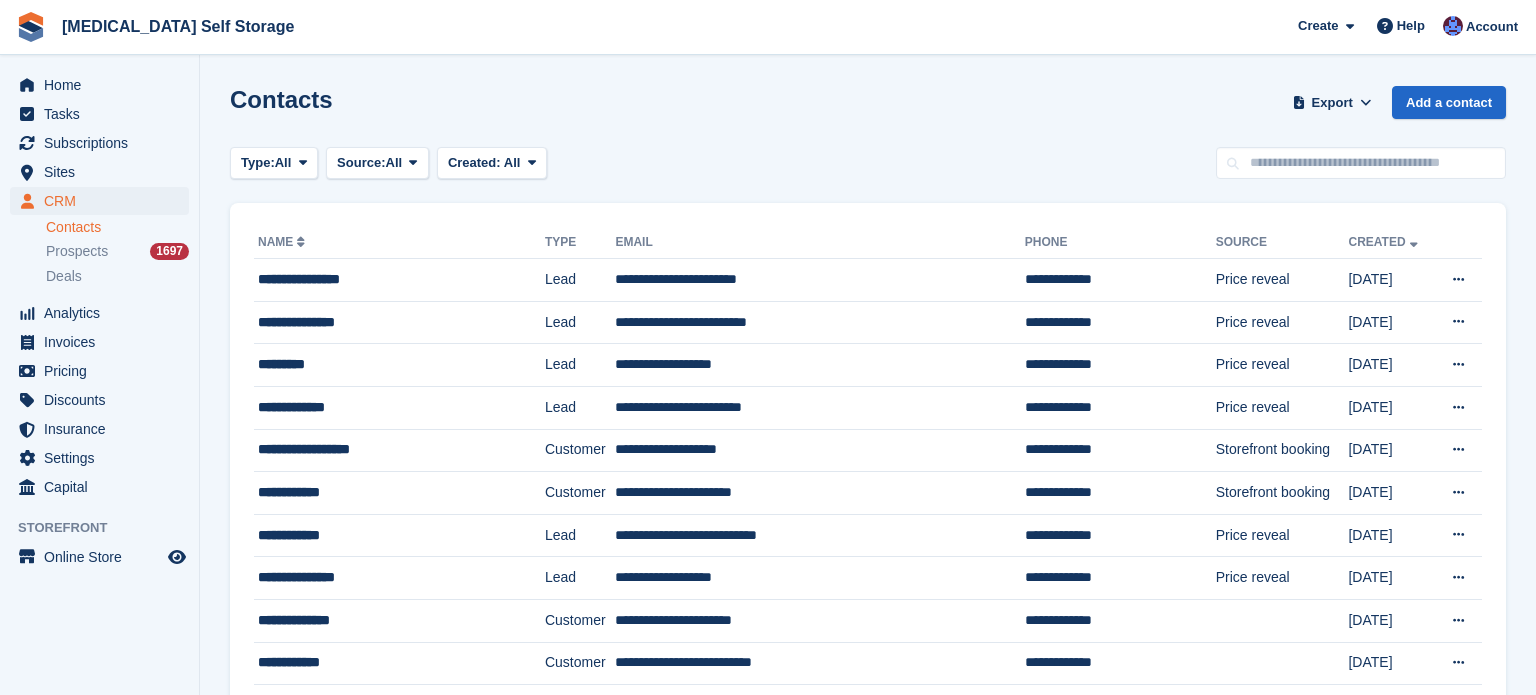 scroll, scrollTop: 0, scrollLeft: 0, axis: both 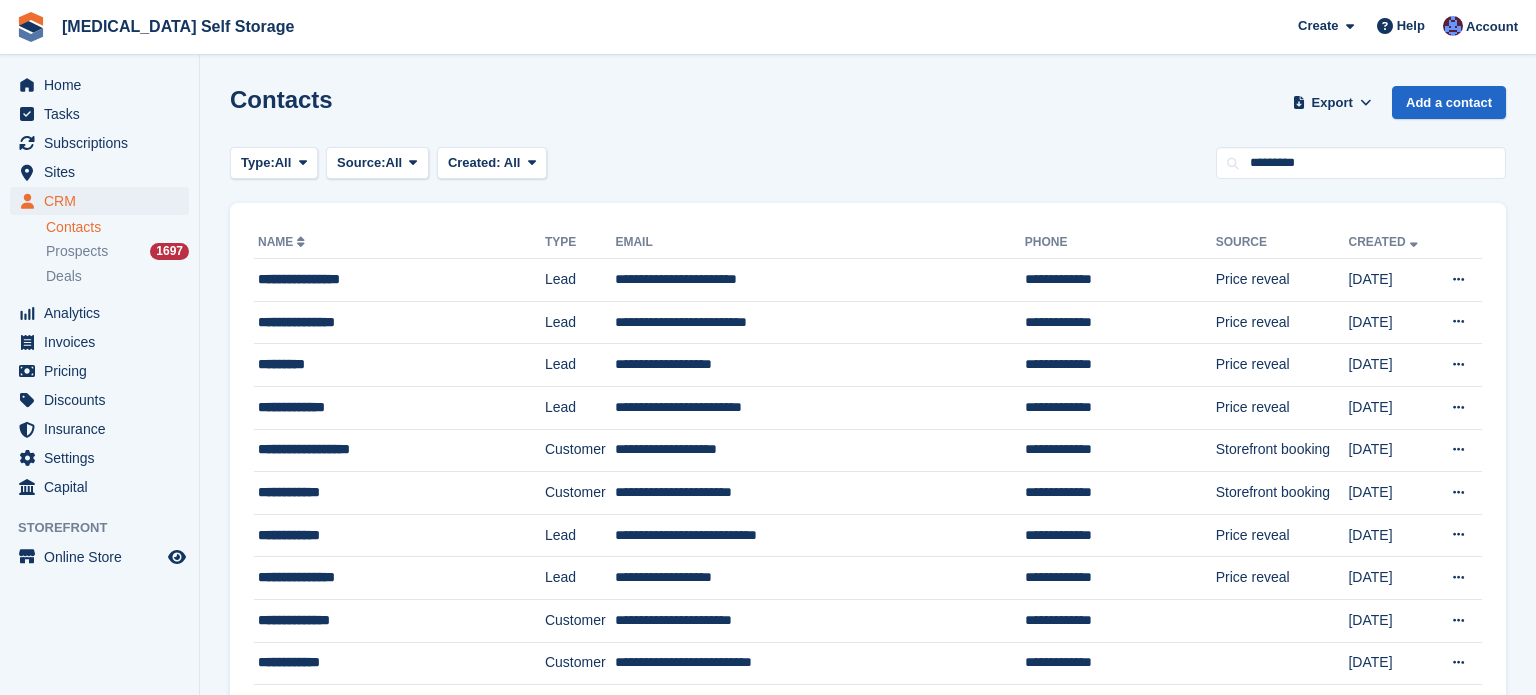 type on "*********" 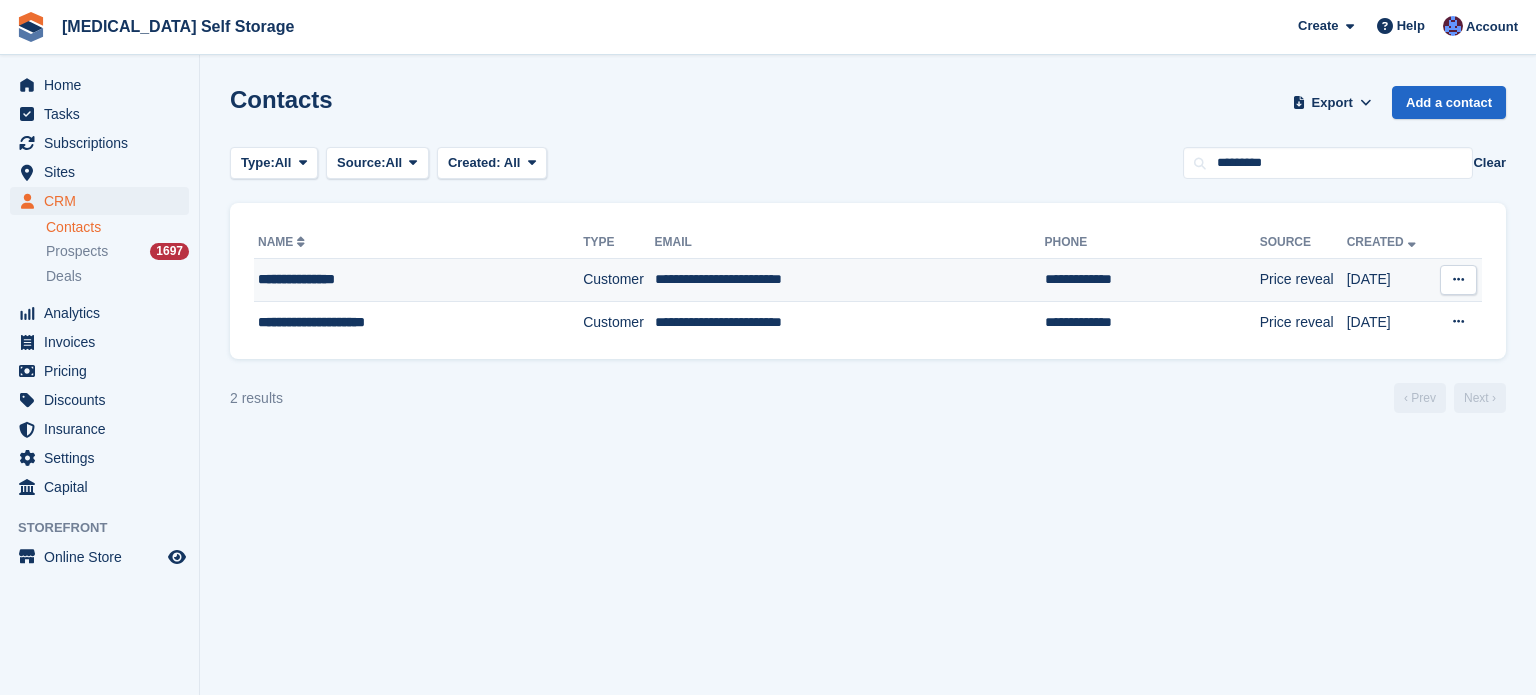 click on "**********" at bounding box center (850, 280) 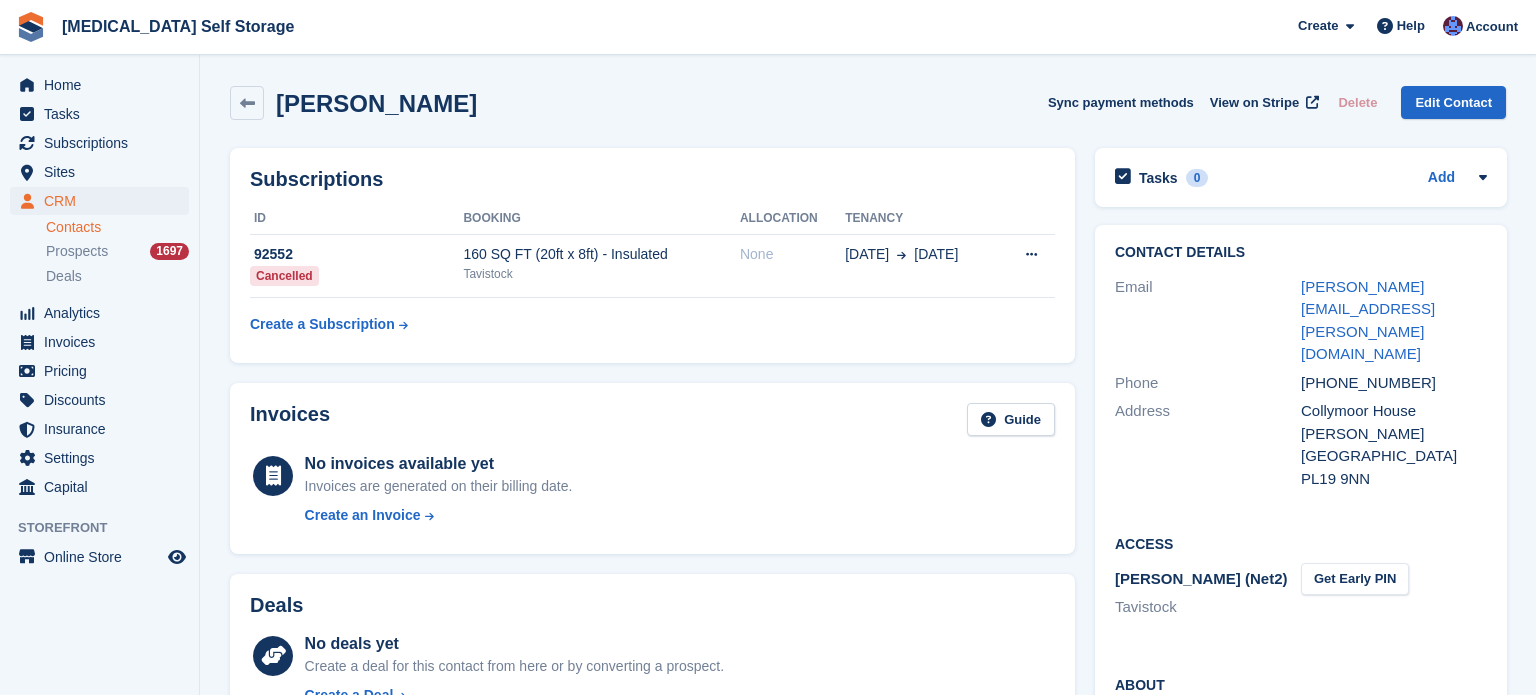 scroll, scrollTop: 0, scrollLeft: 0, axis: both 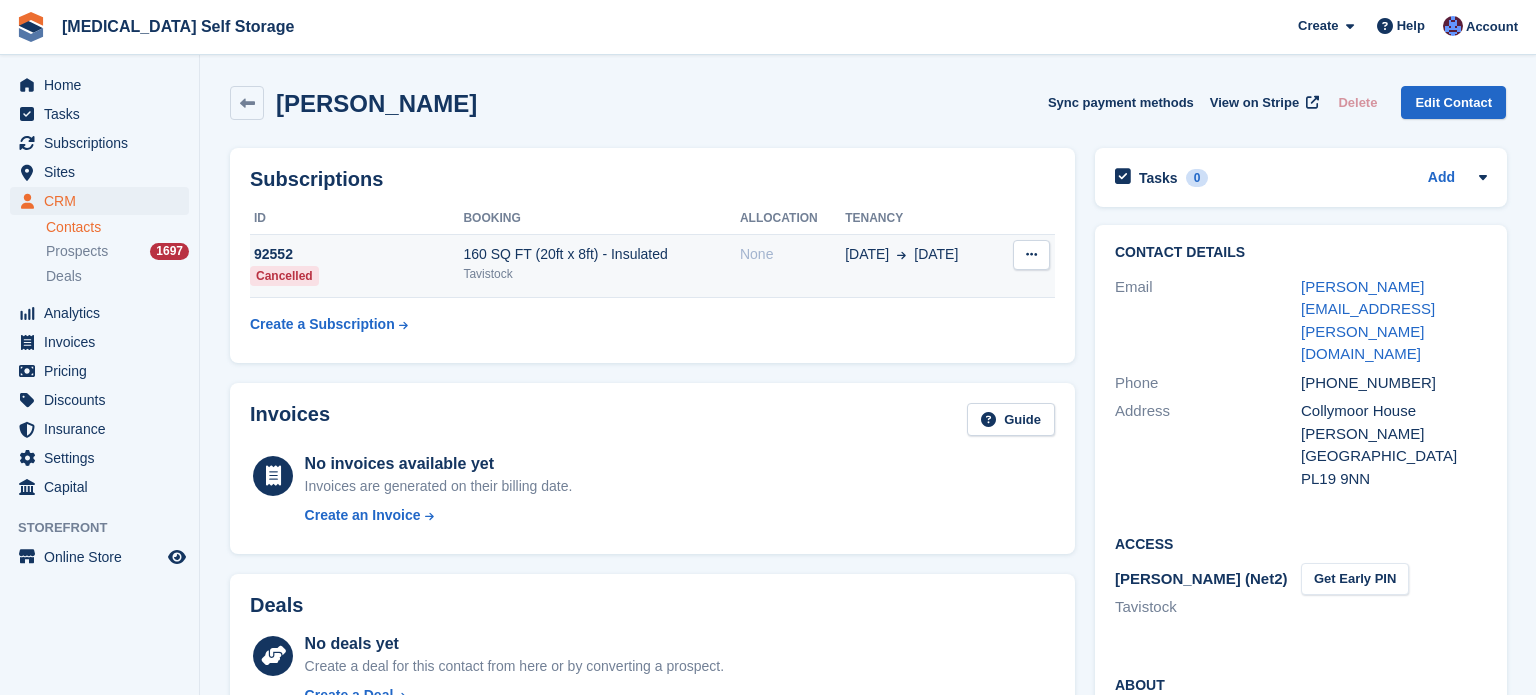 click on "160 SQ FT (20ft x 8ft) - Insulated" at bounding box center (601, 254) 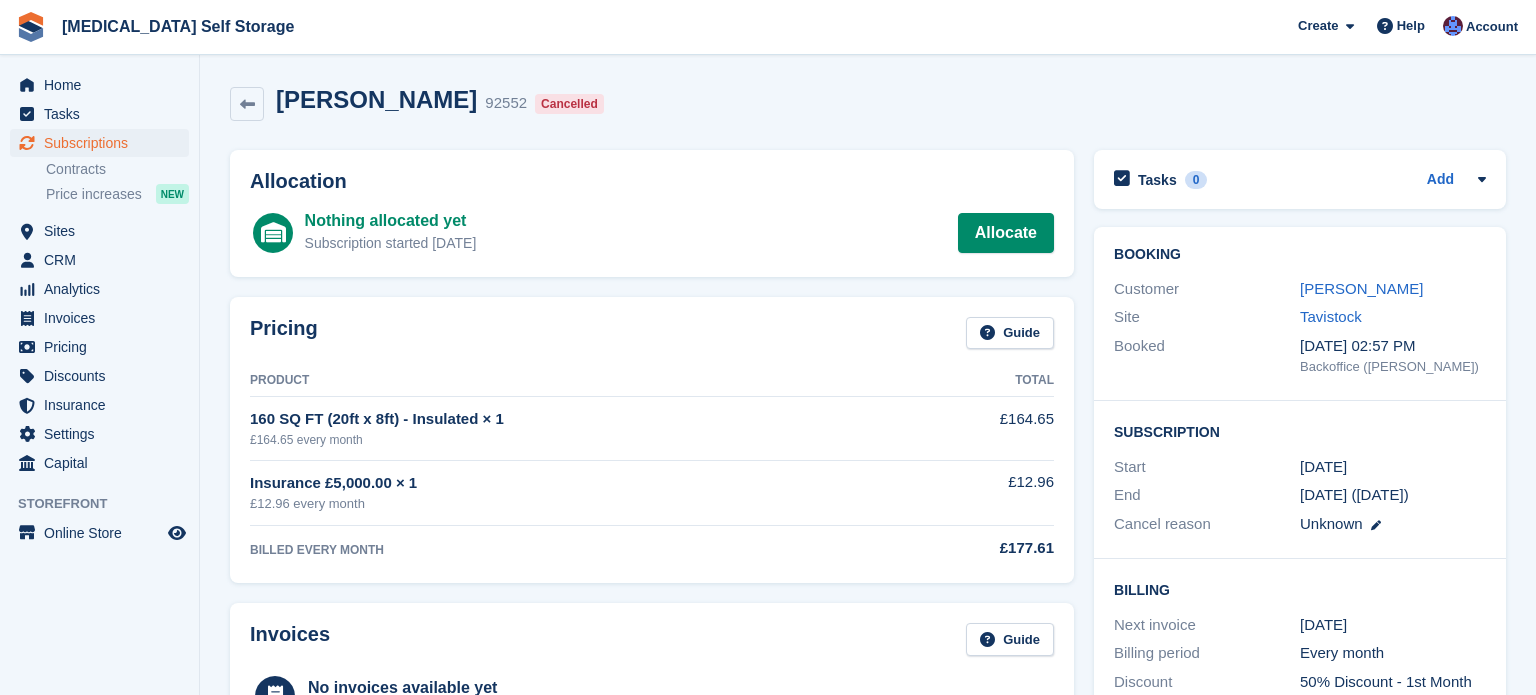 scroll, scrollTop: 0, scrollLeft: 0, axis: both 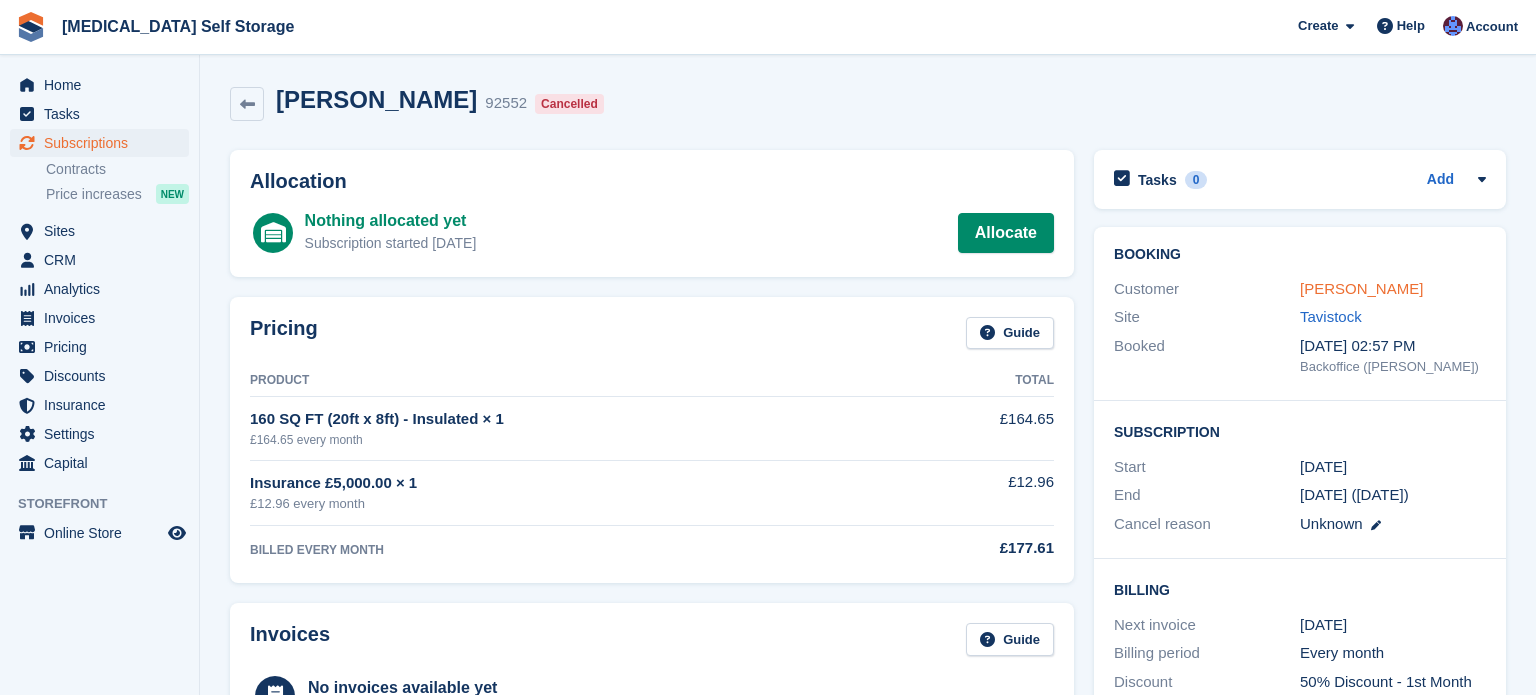 click on "[PERSON_NAME]" at bounding box center (1361, 288) 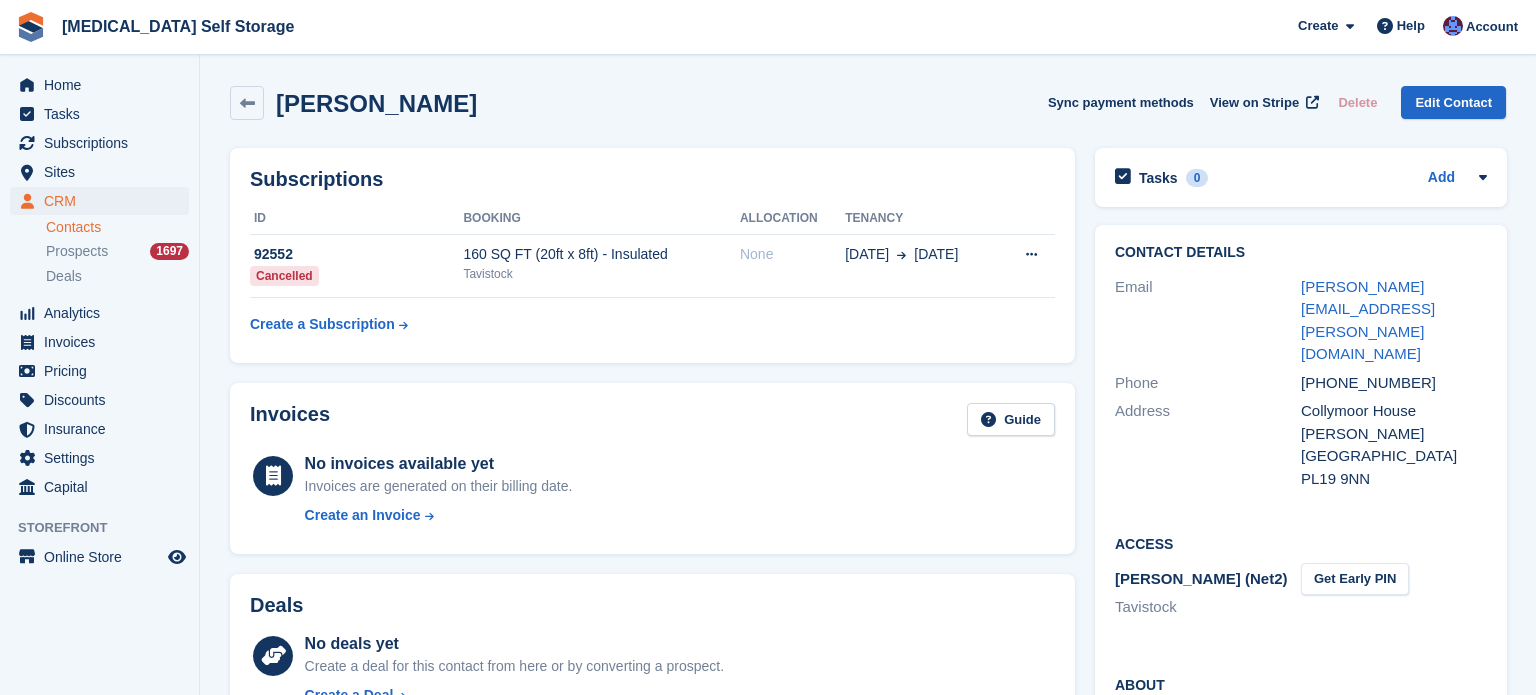 click on "Richard Nicklin
Sync payment methods
View on Stripe
Delete
Edit Contact" at bounding box center [868, 107] 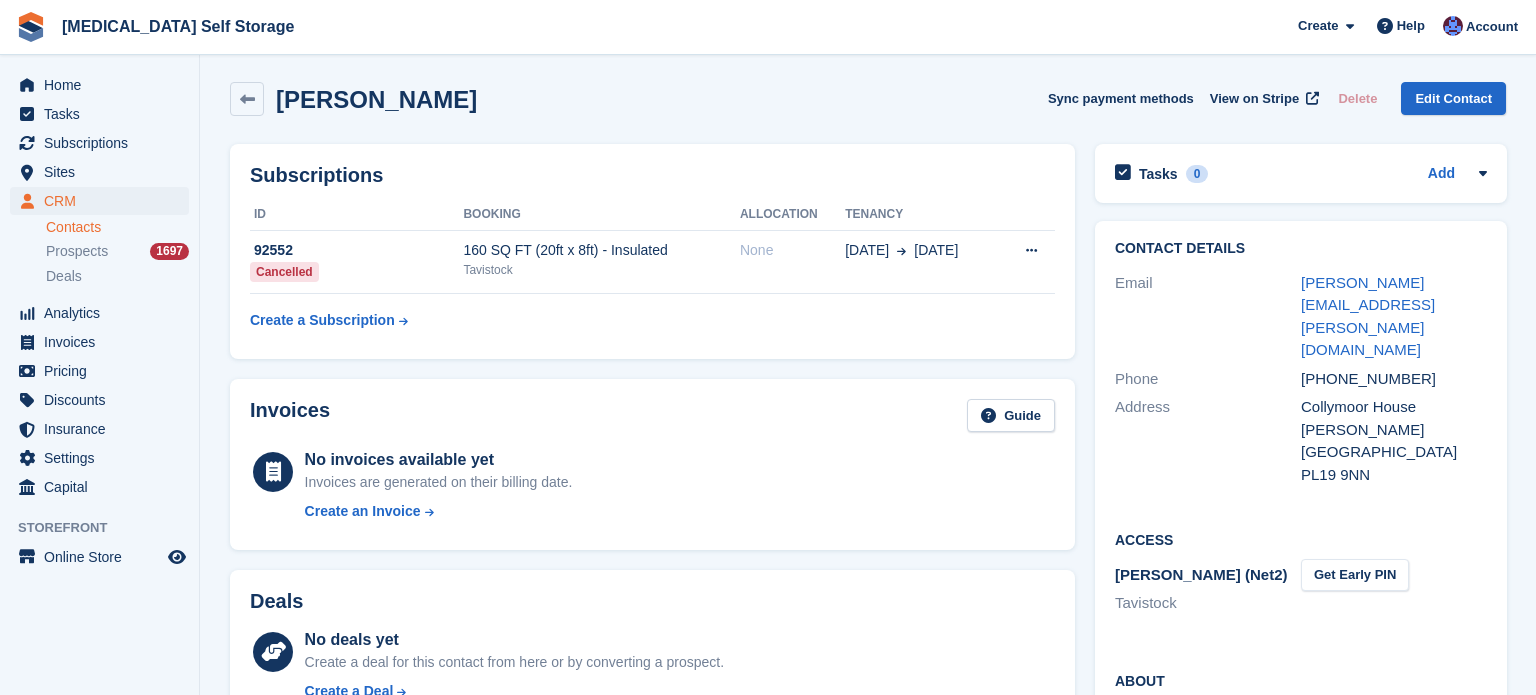 scroll, scrollTop: 0, scrollLeft: 0, axis: both 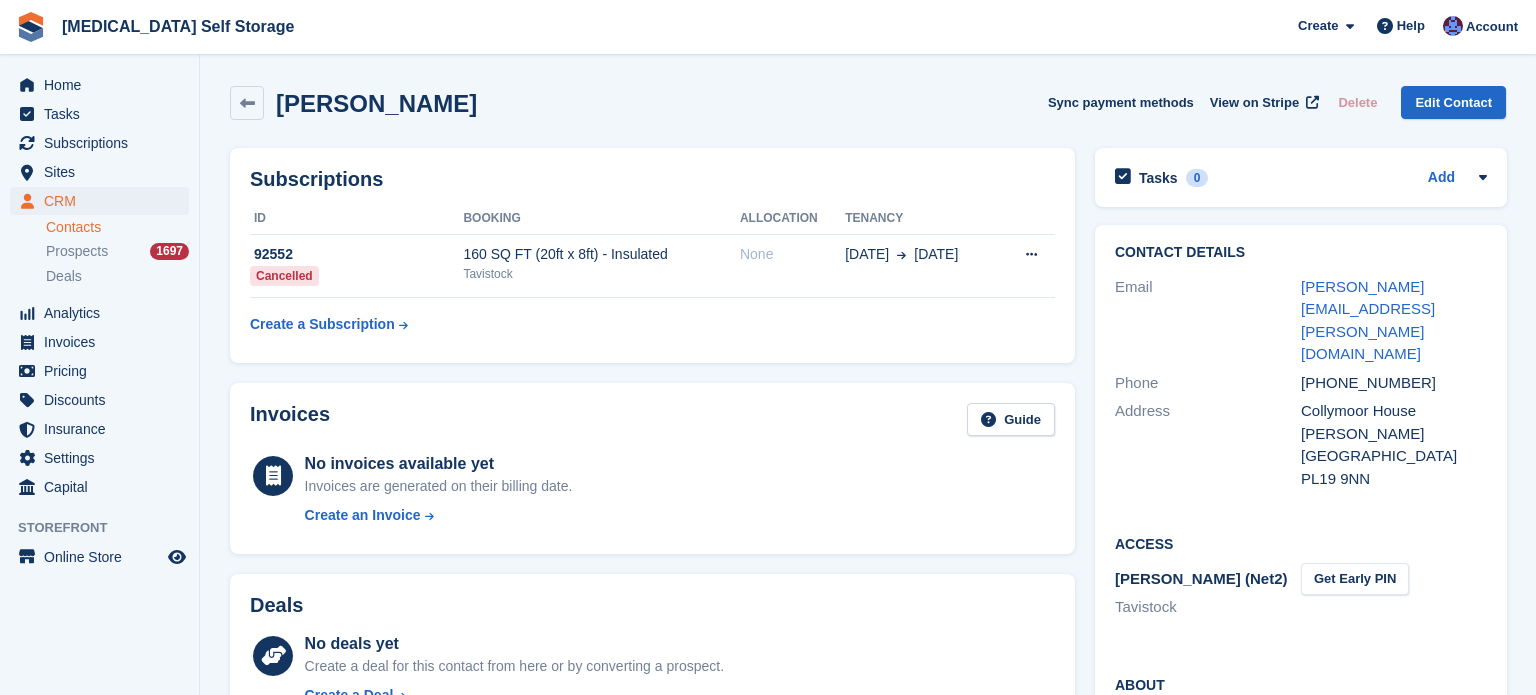 click on "Richard Nicklin
Sync payment methods
View on Stripe
Delete
Edit Contact
Subscriptions
ID
Booking
Allocation
Tenancy
92552
Cancelled
160 SQ FT (20ft x 8ft) - Insulated
Tavistock" at bounding box center (868, 1123) 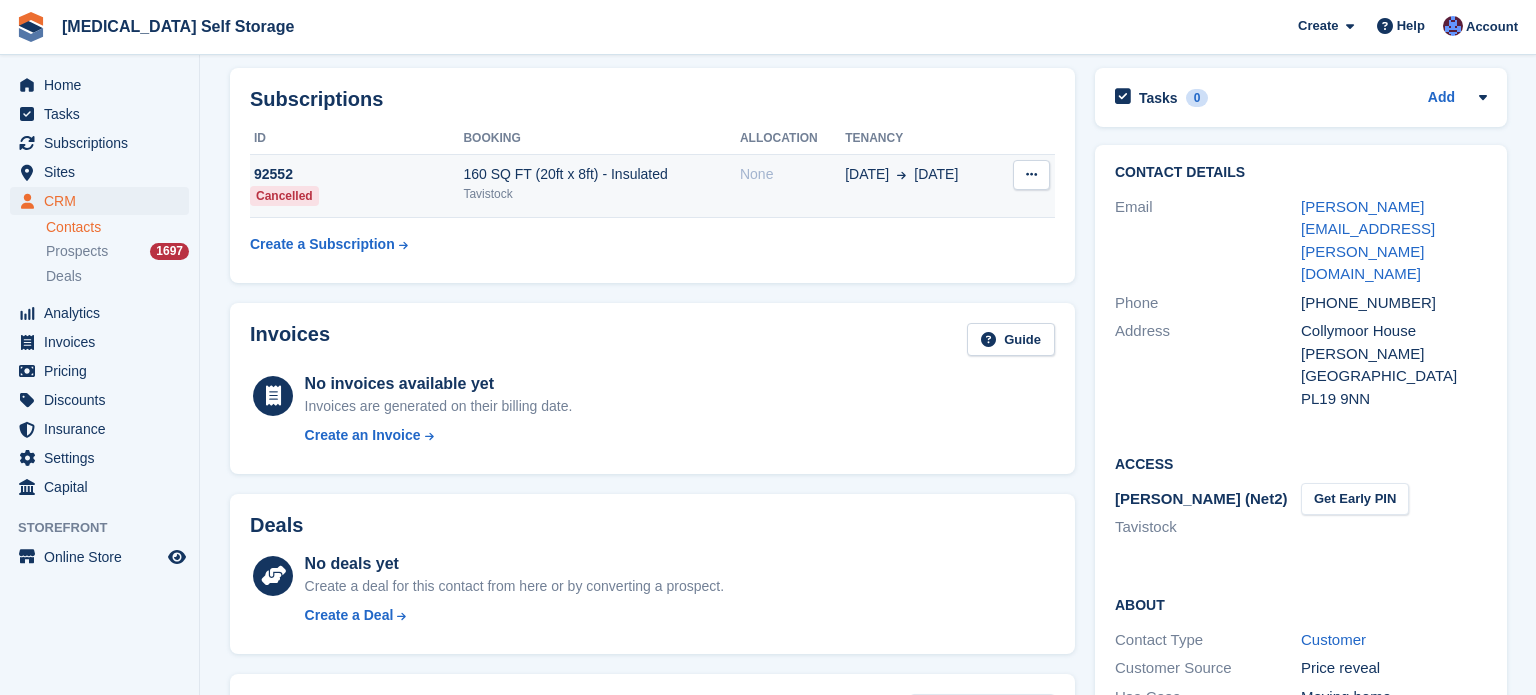 scroll, scrollTop: 0, scrollLeft: 0, axis: both 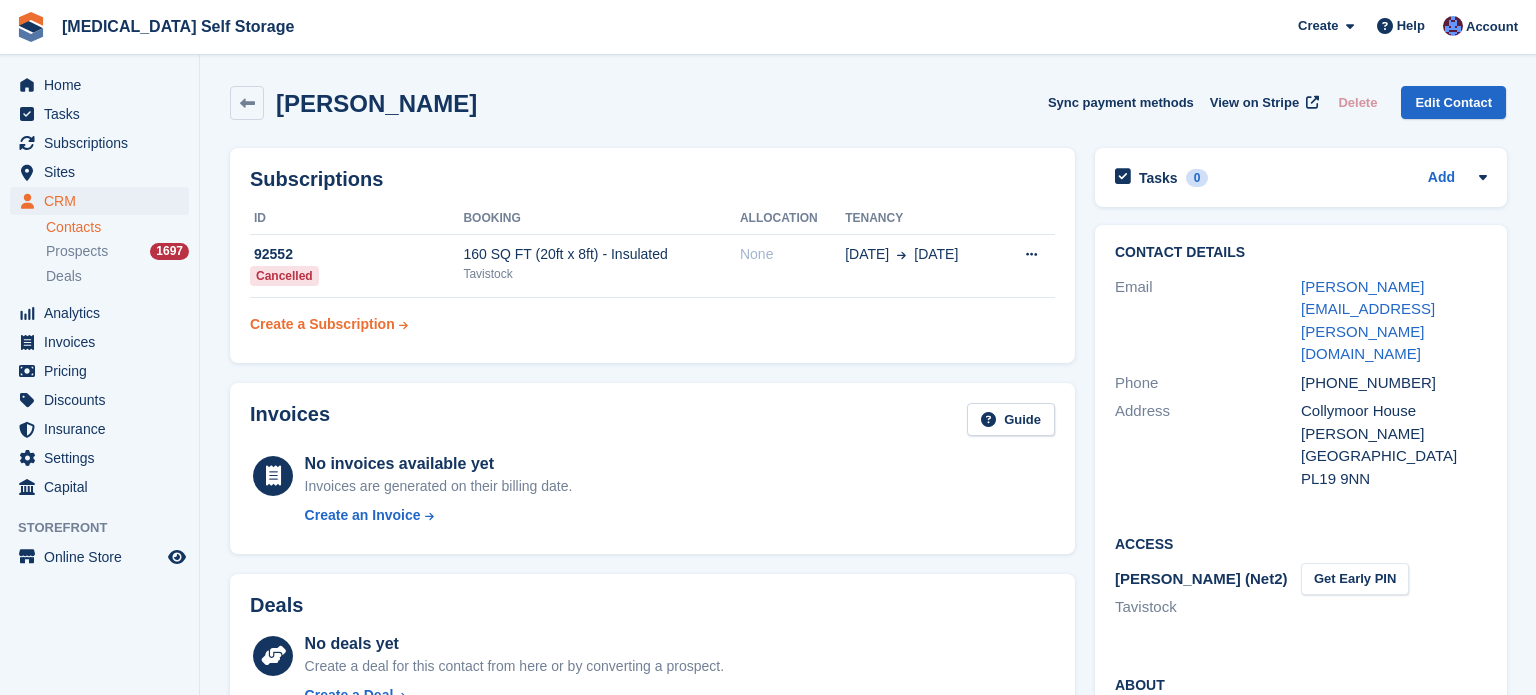 click on "Create a Subscription" at bounding box center (322, 324) 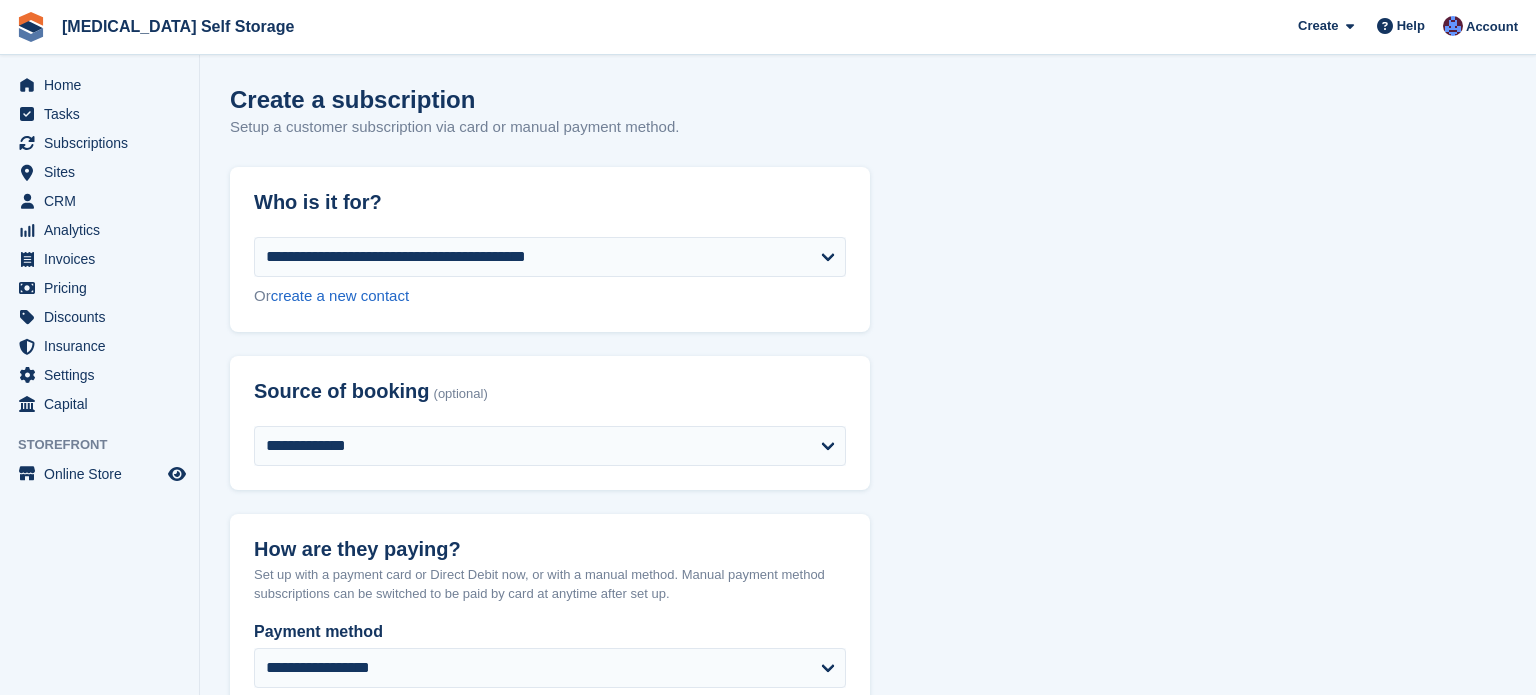 click on "Create a subscription
Setup a customer subscription via card or manual payment method." at bounding box center (868, 124) 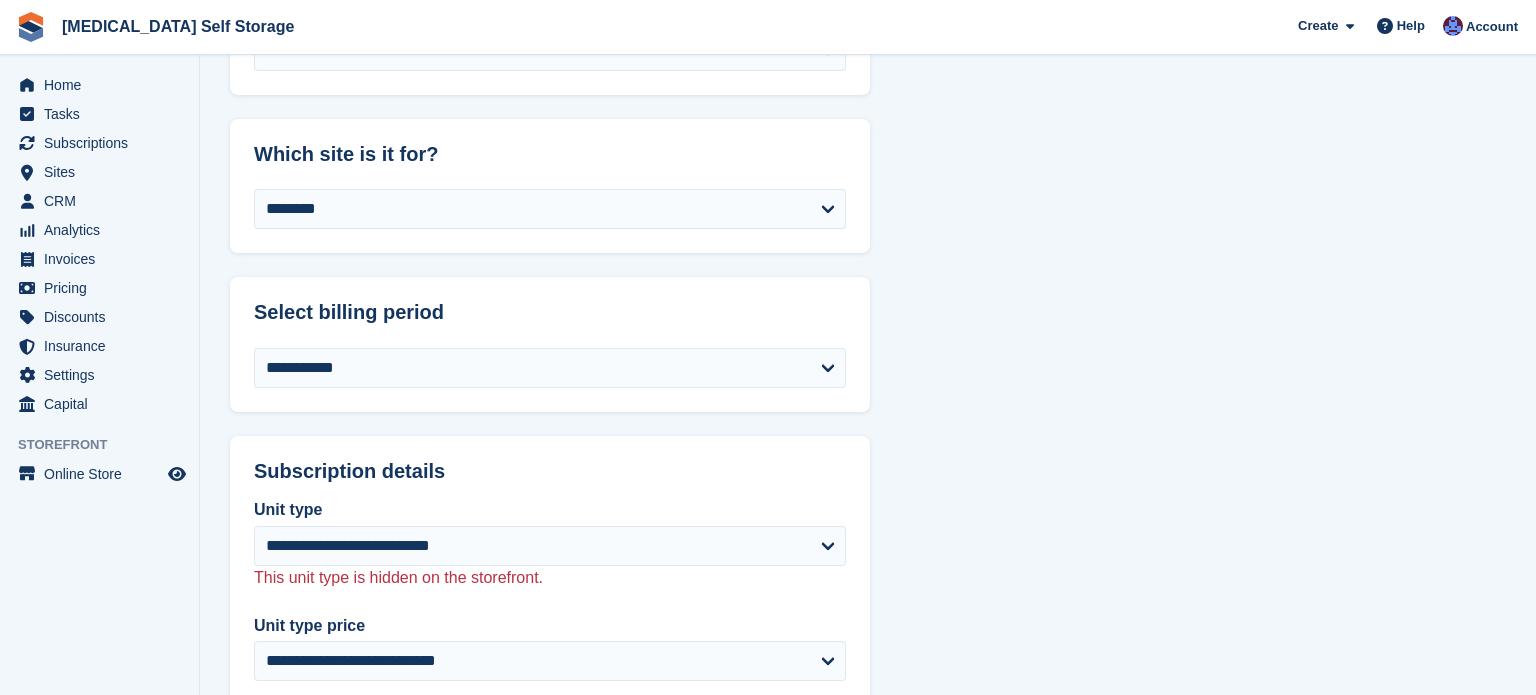 scroll, scrollTop: 720, scrollLeft: 0, axis: vertical 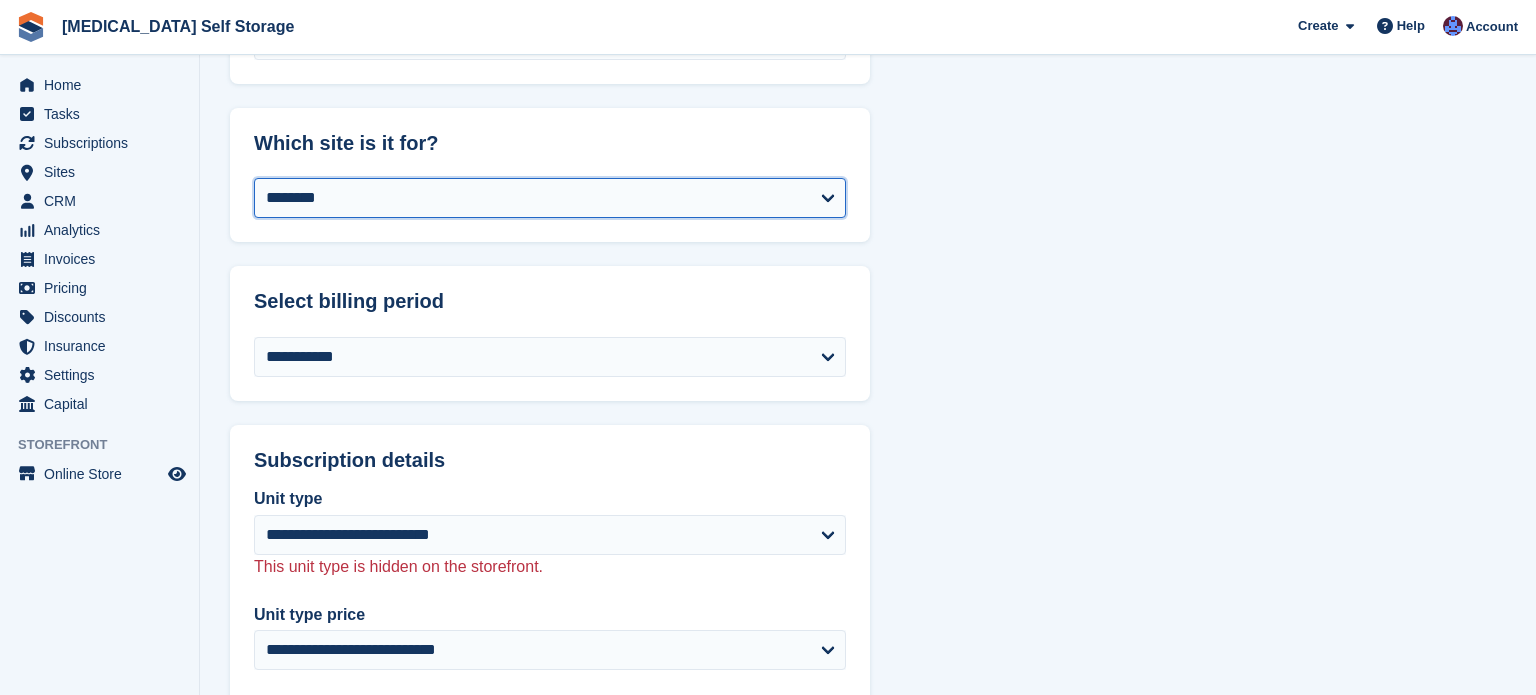 click on "**********" at bounding box center (550, 198) 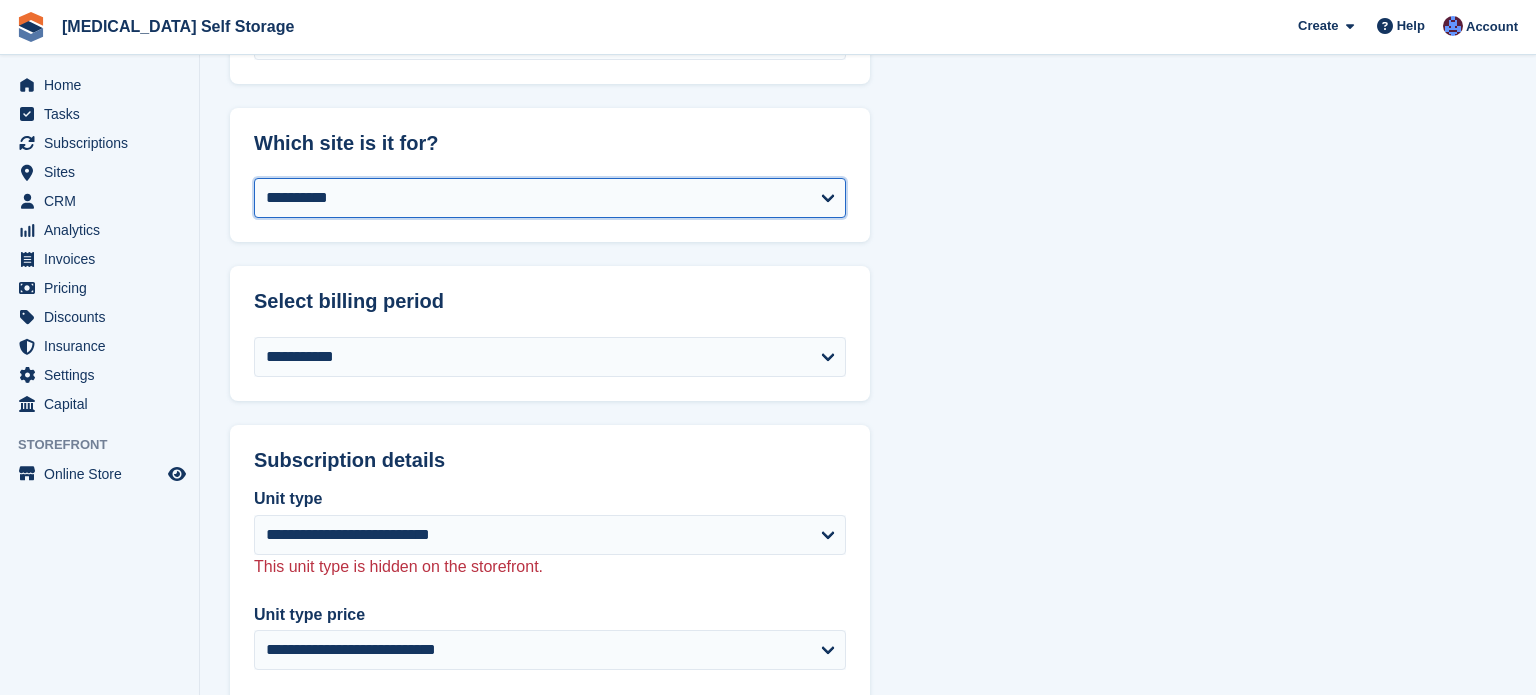 click on "**********" at bounding box center (550, 198) 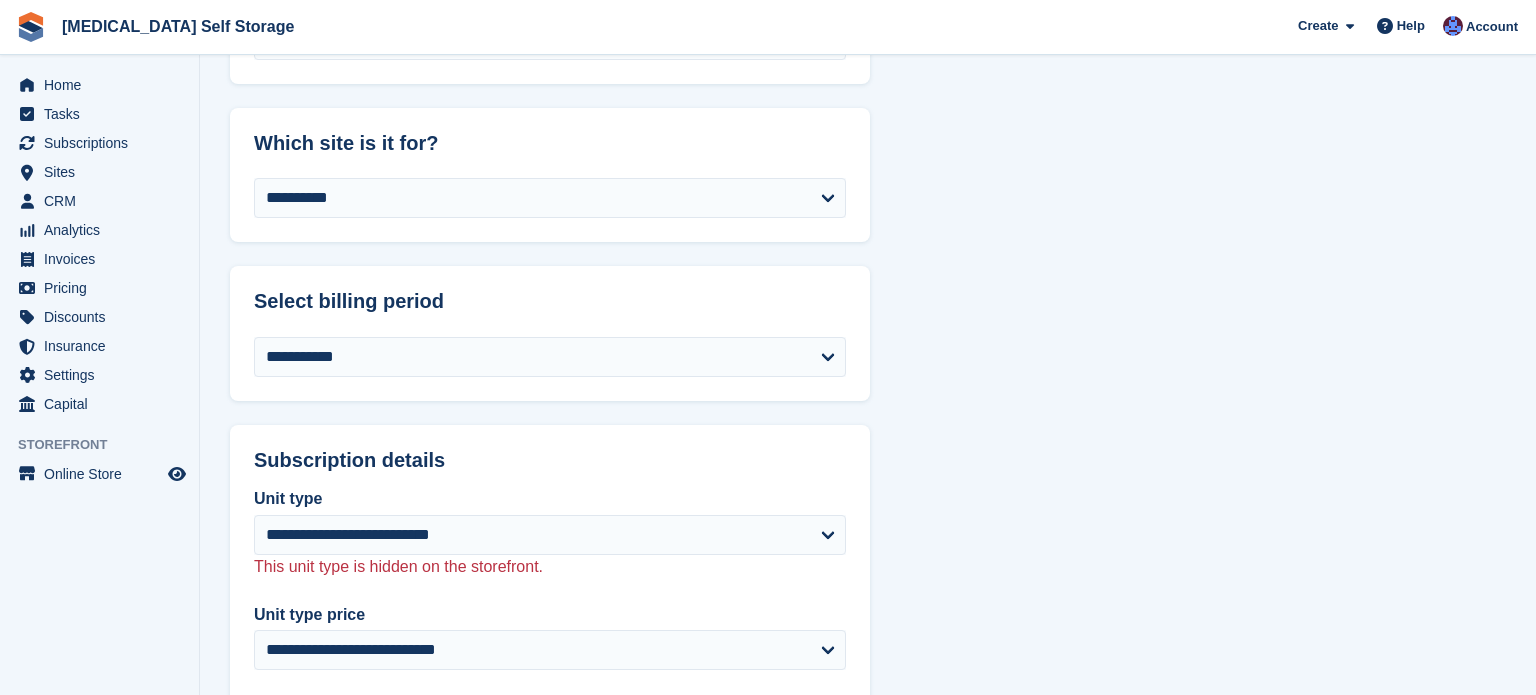 click on "**********" at bounding box center [550, 821] 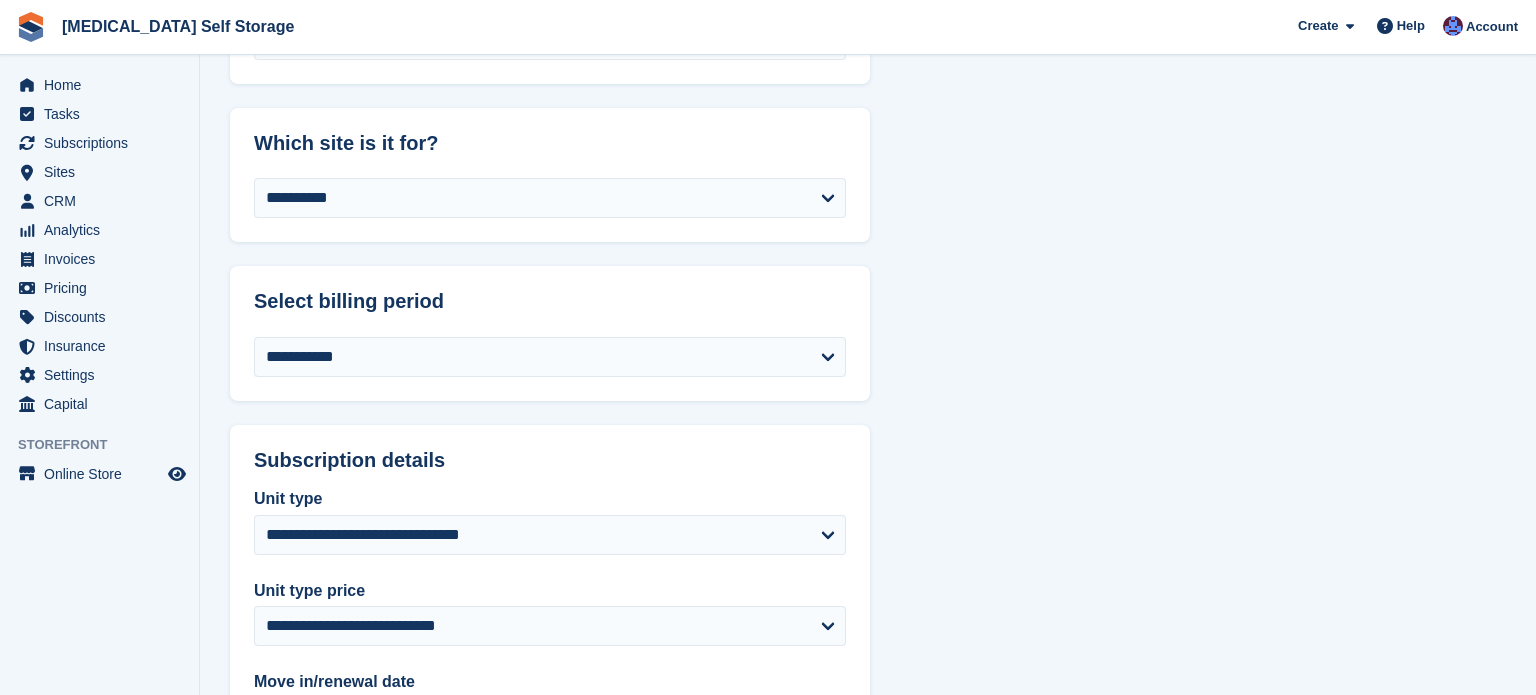 select on "******" 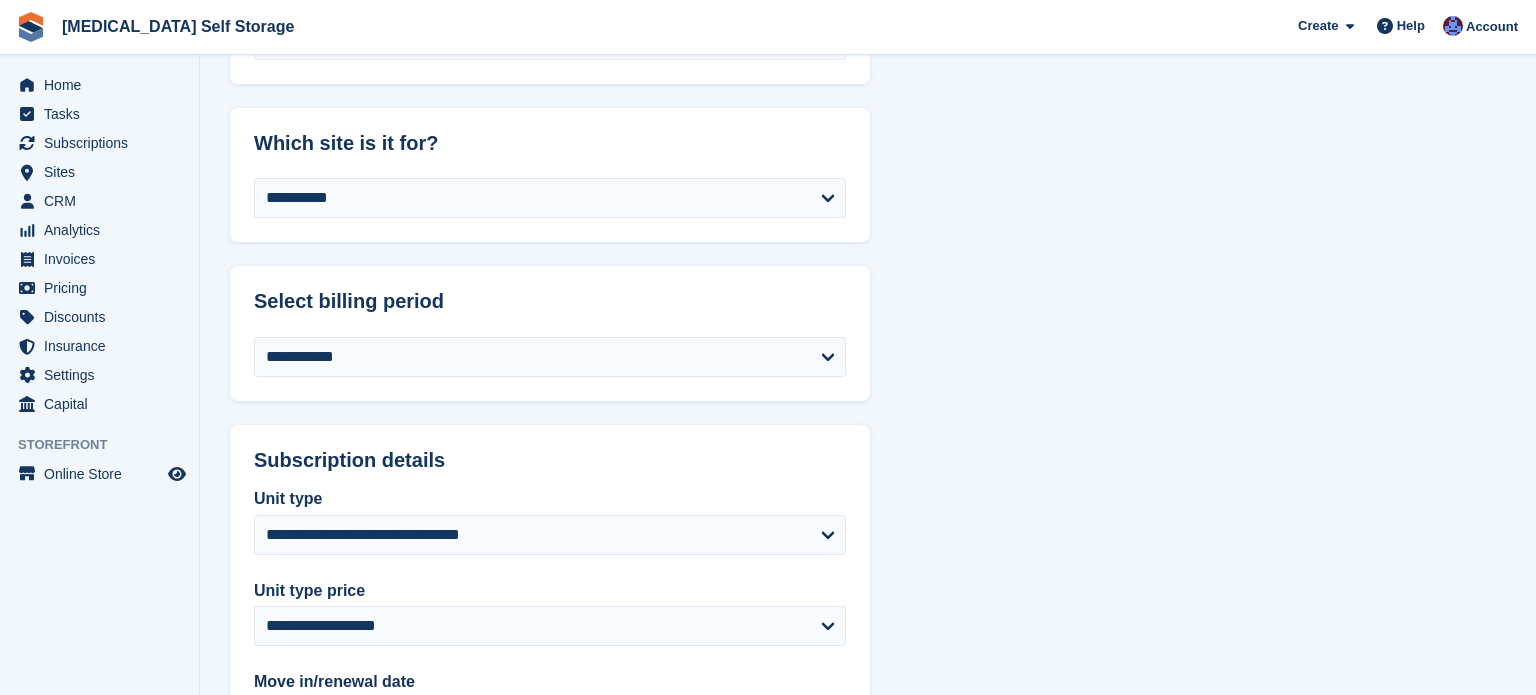 scroll, scrollTop: 1040, scrollLeft: 0, axis: vertical 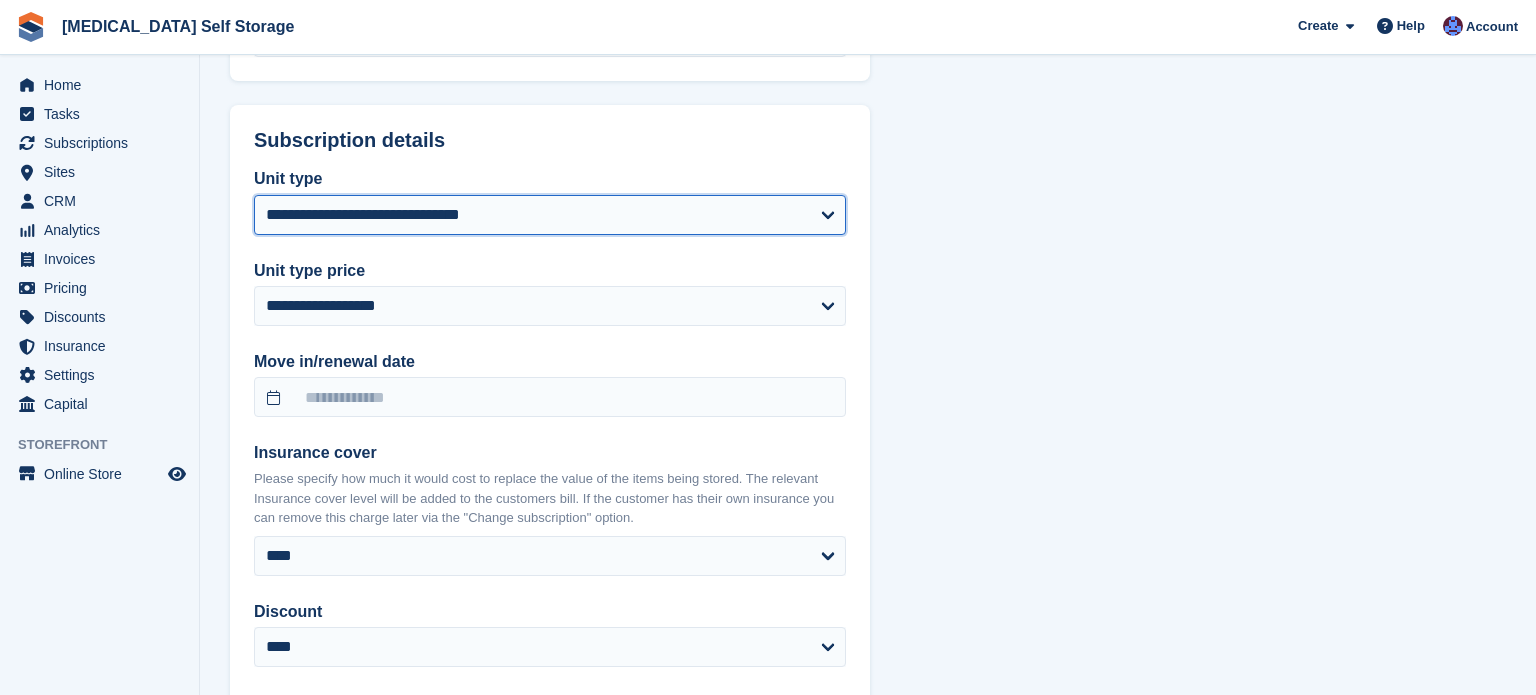 click on "**********" at bounding box center [550, 215] 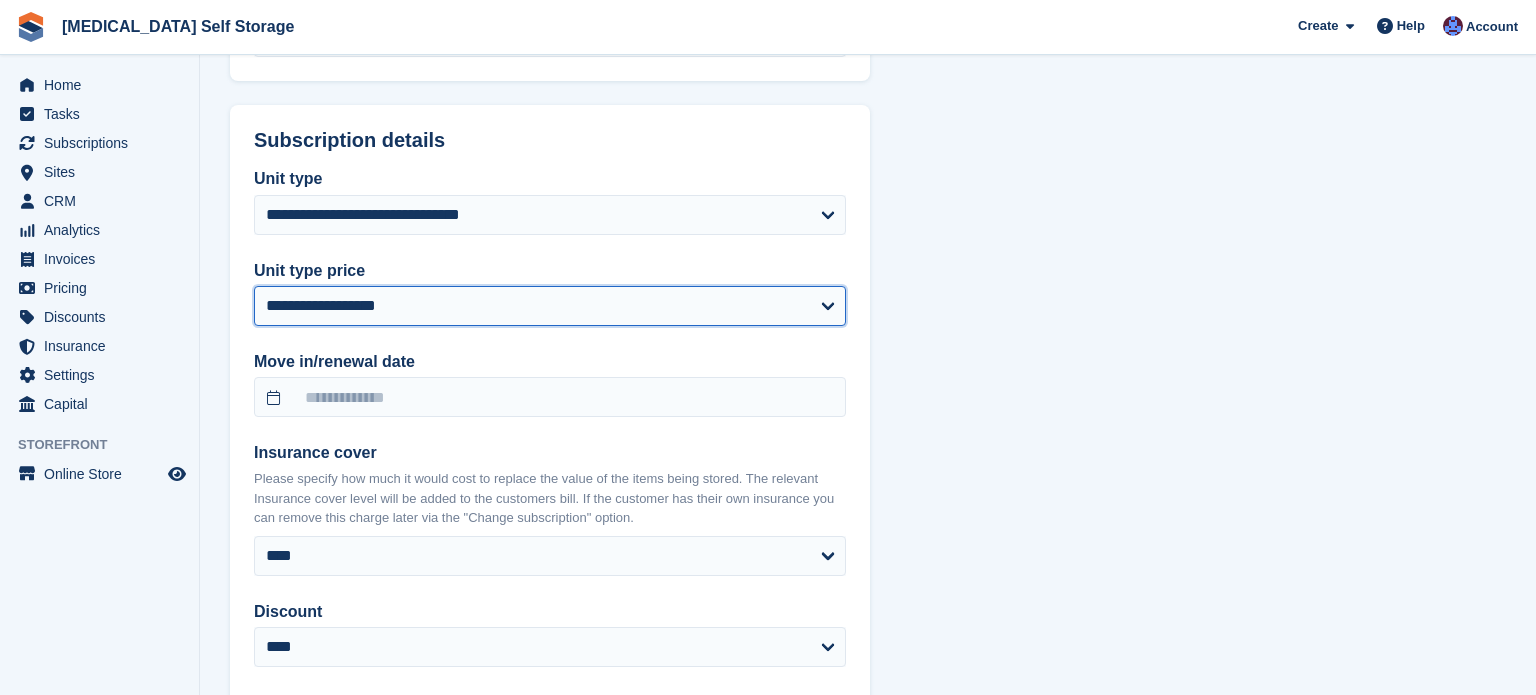 click on "**********" at bounding box center [550, 306] 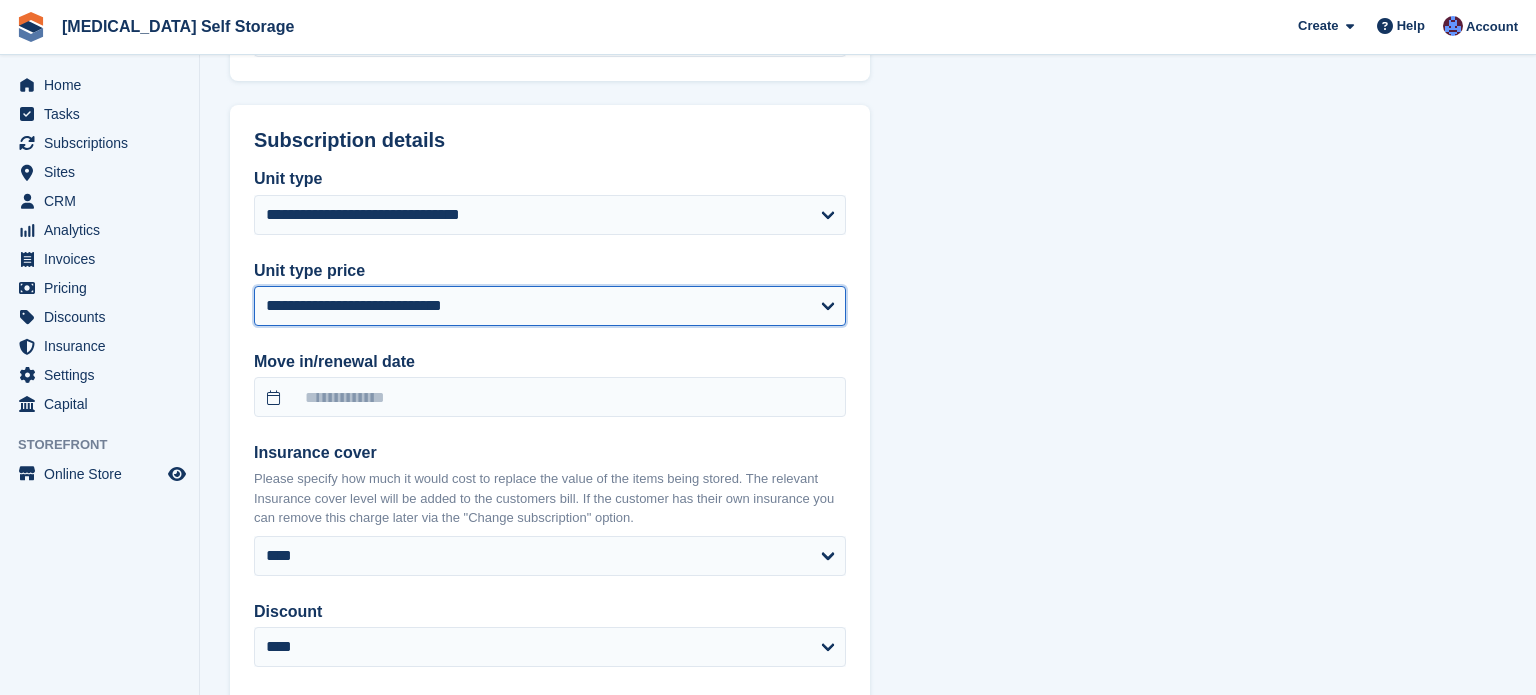 select on "******" 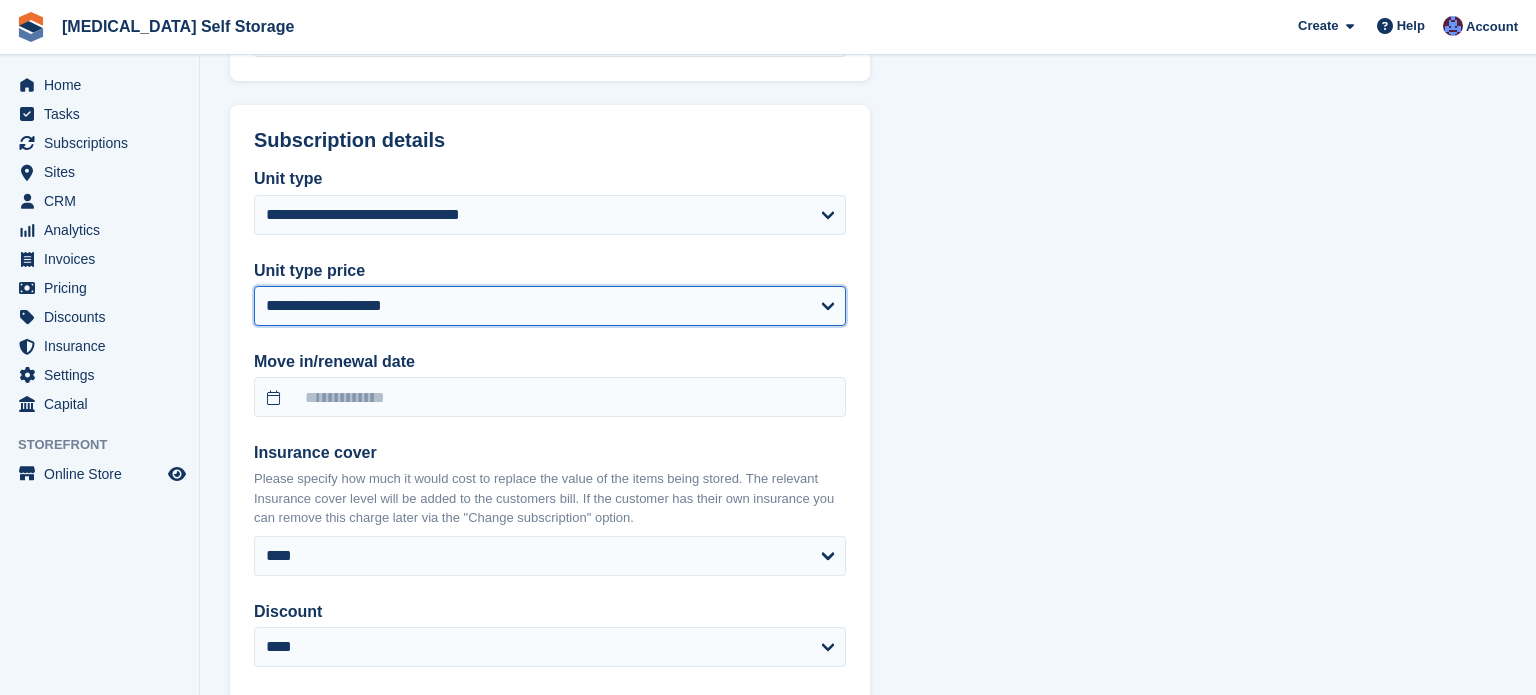 click on "**********" at bounding box center [550, 306] 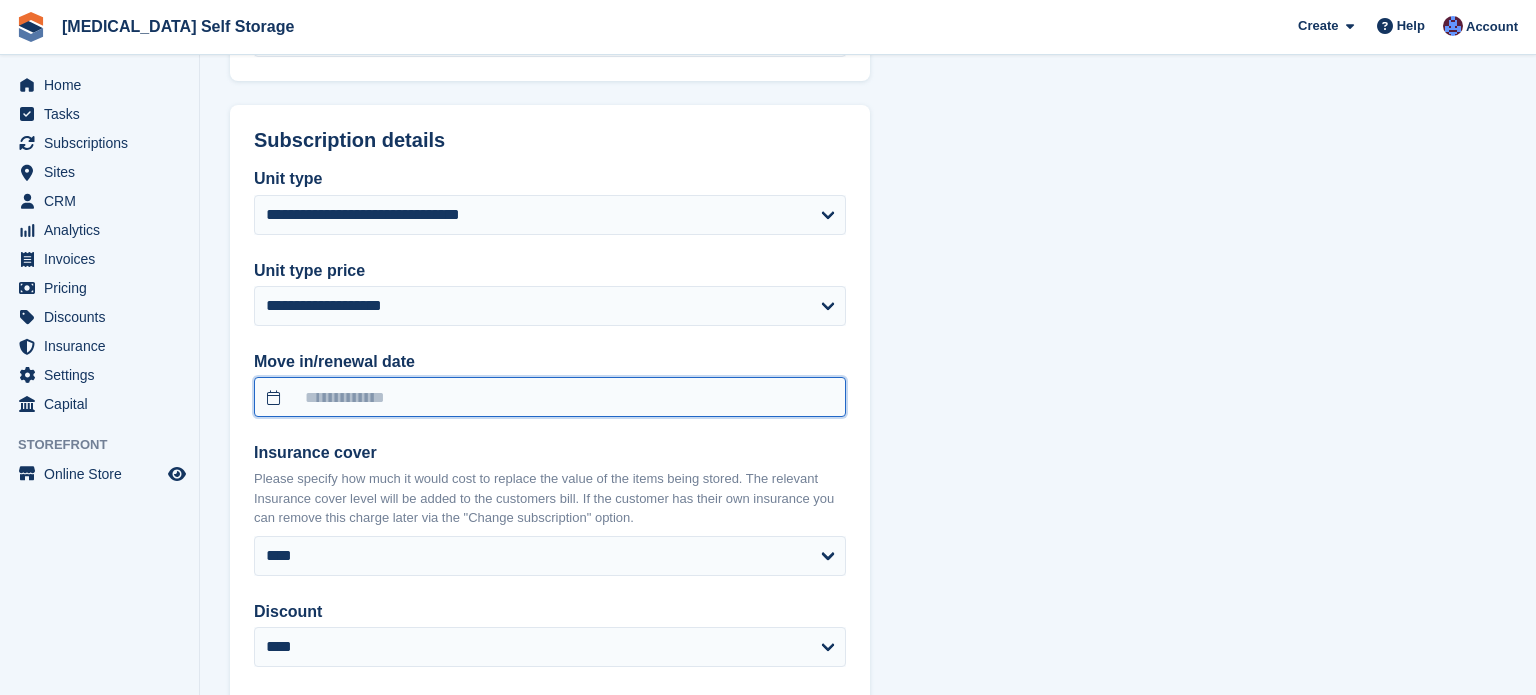 click at bounding box center [550, 397] 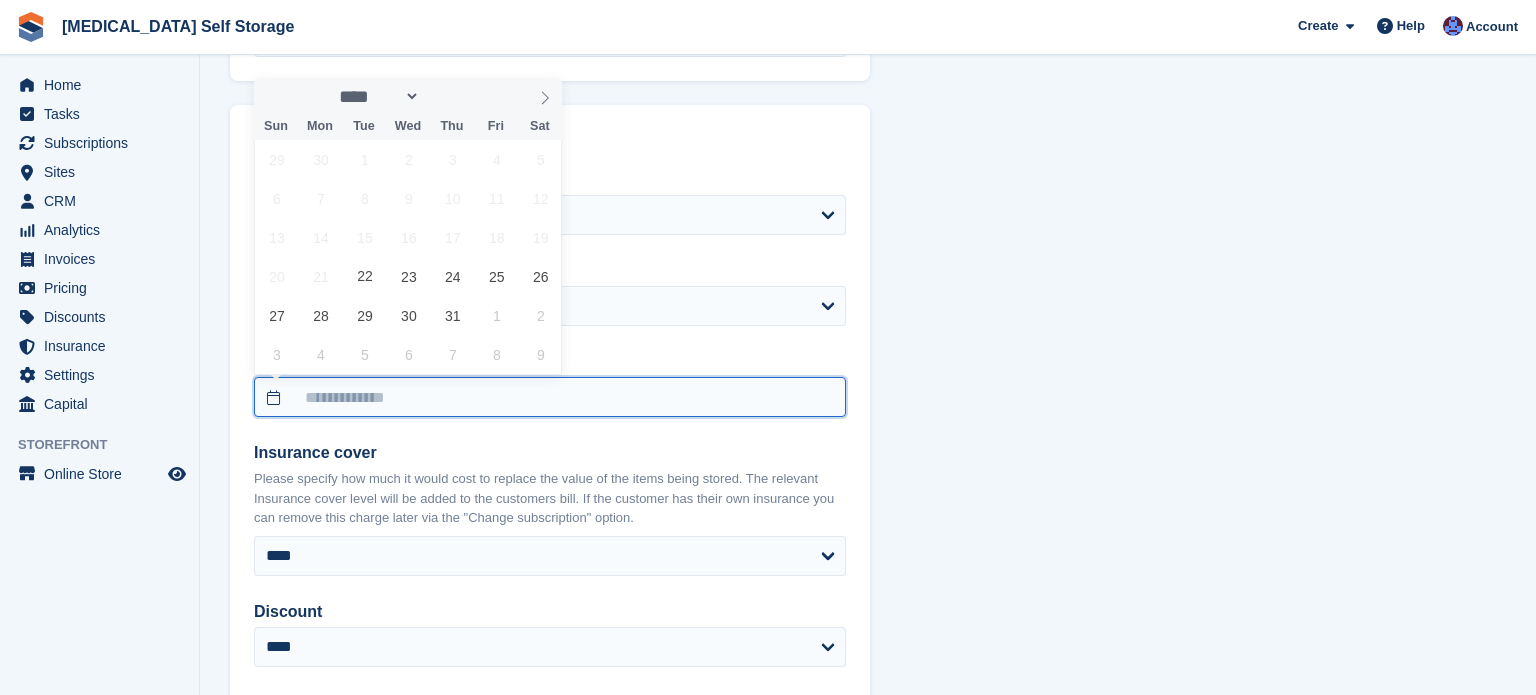 select on "******" 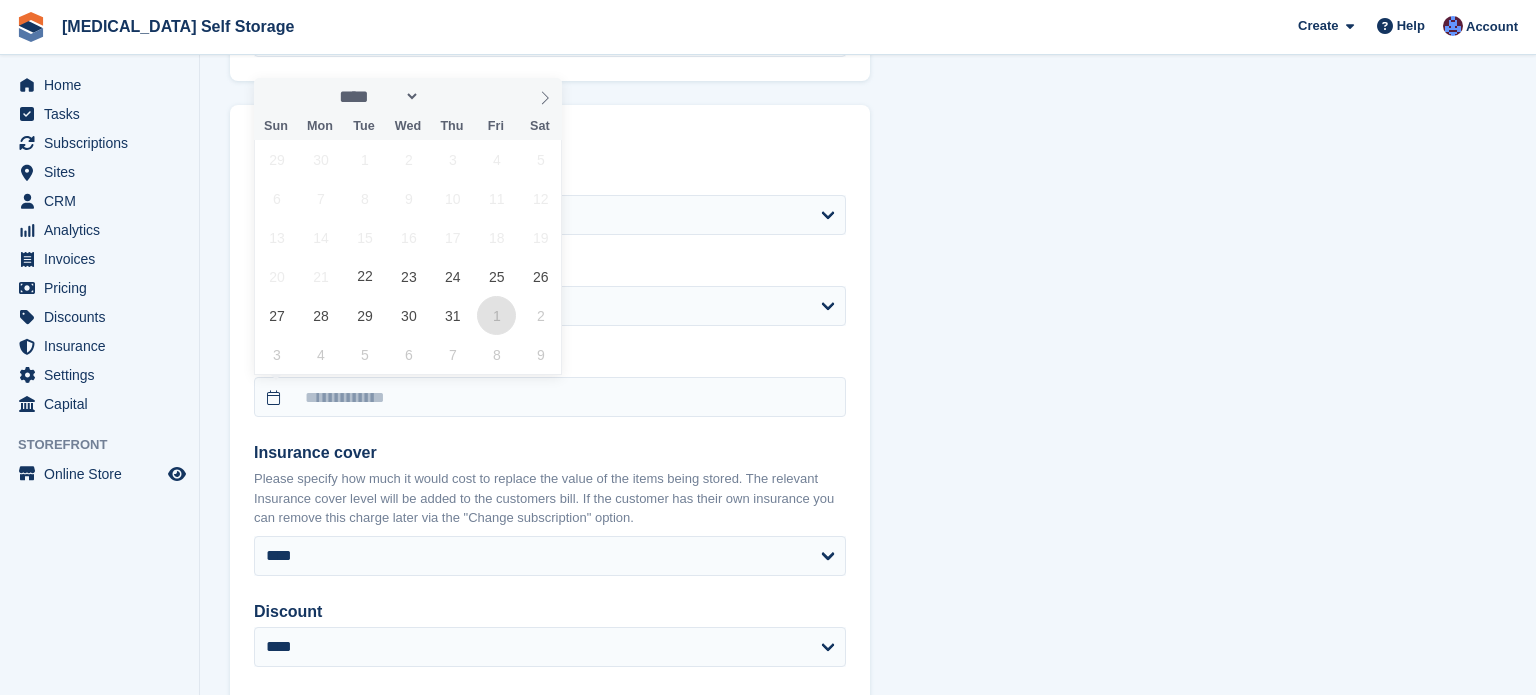 click on "1" at bounding box center (496, 315) 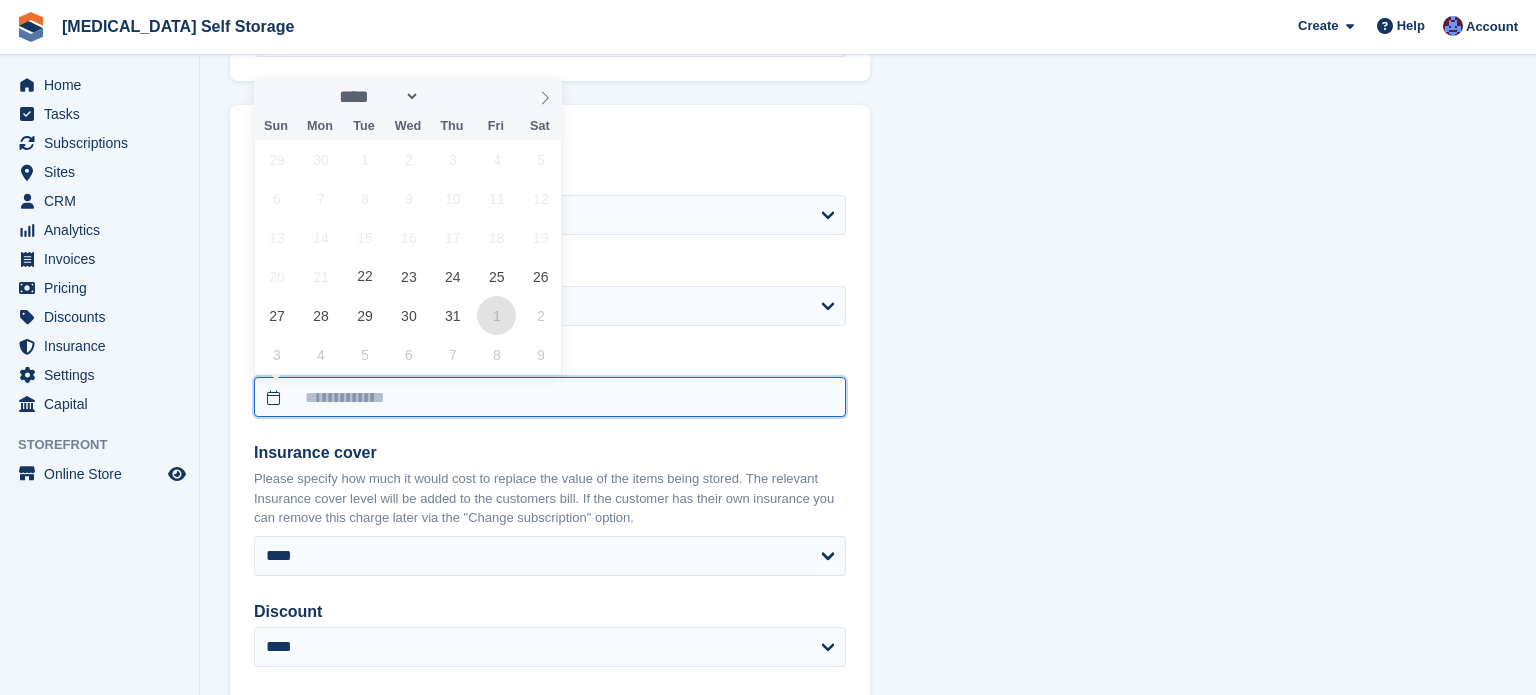 type on "**********" 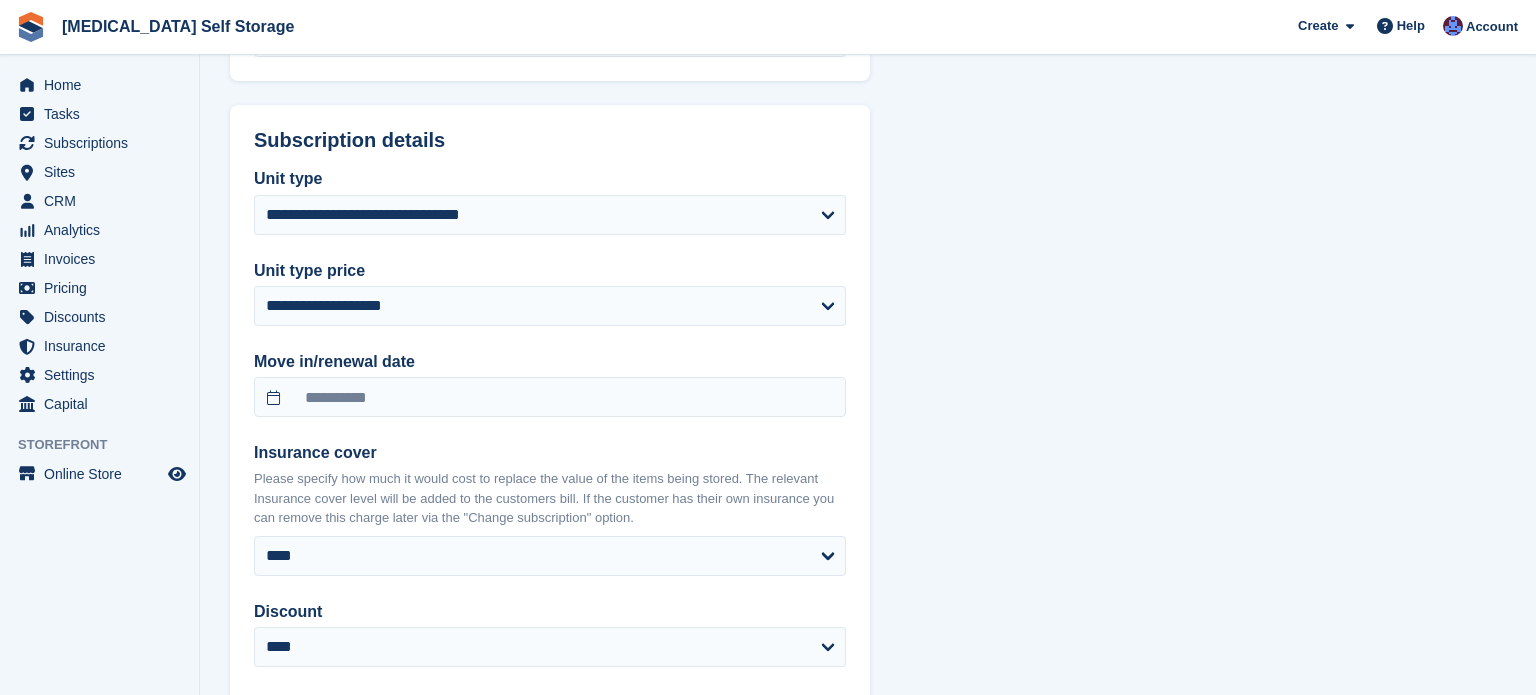 click on "**********" at bounding box center (550, 518) 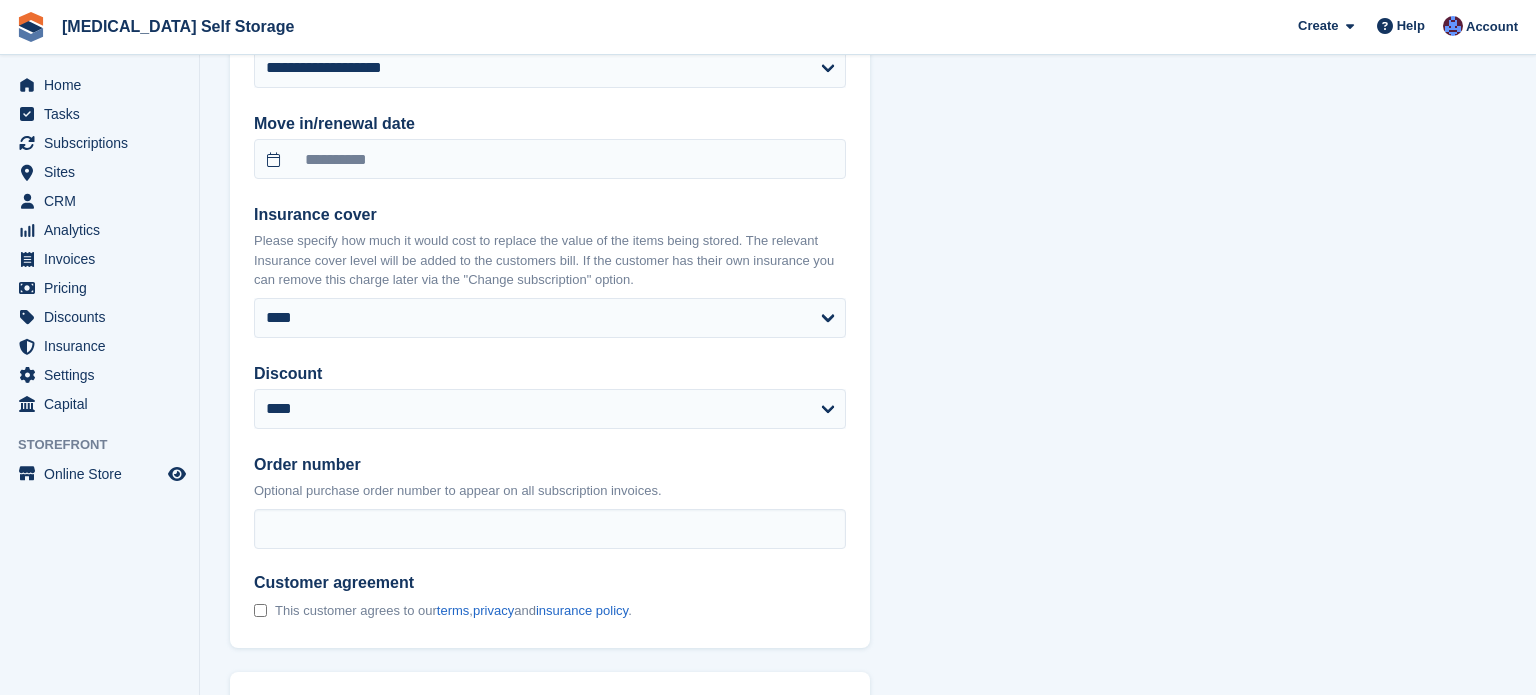scroll, scrollTop: 1280, scrollLeft: 0, axis: vertical 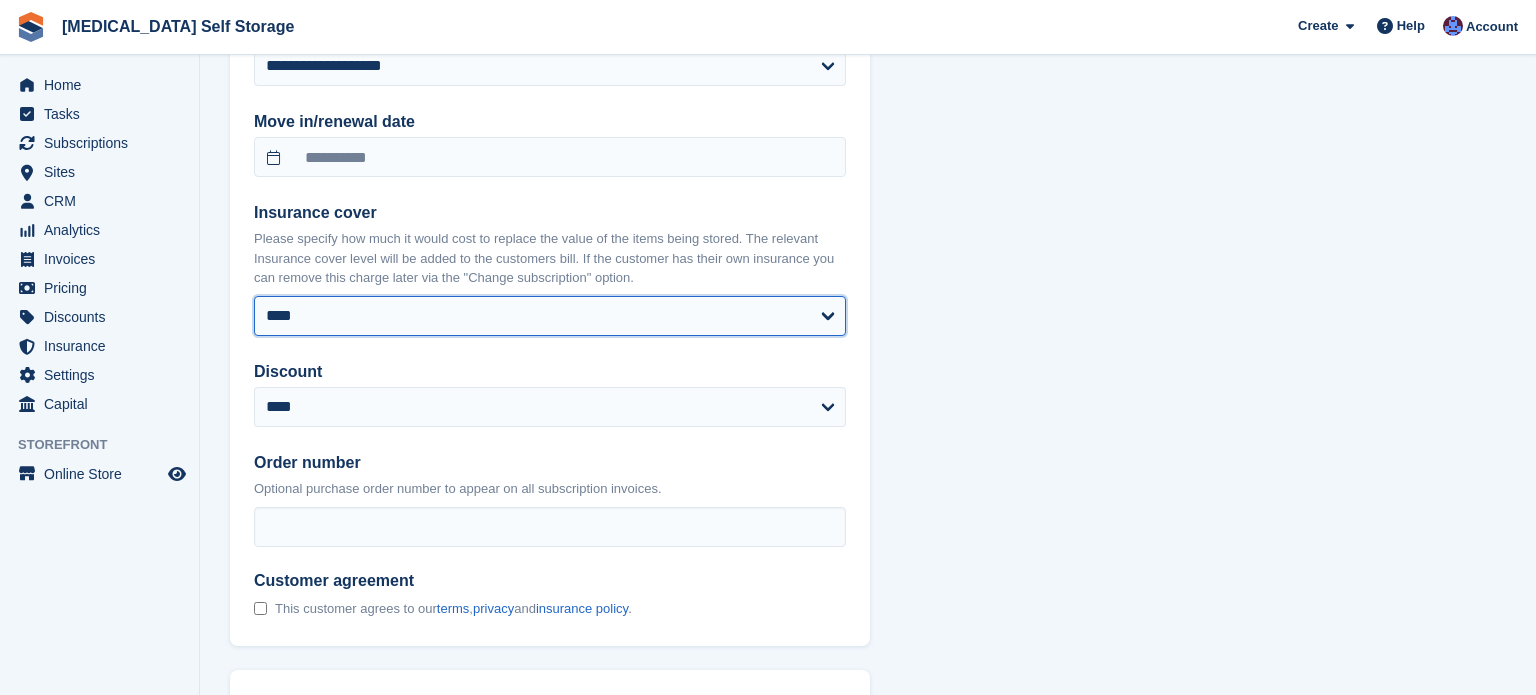 click on "****
****
******
******
******
******
******
******
*******
*******
*******
*******
*******" at bounding box center [550, 316] 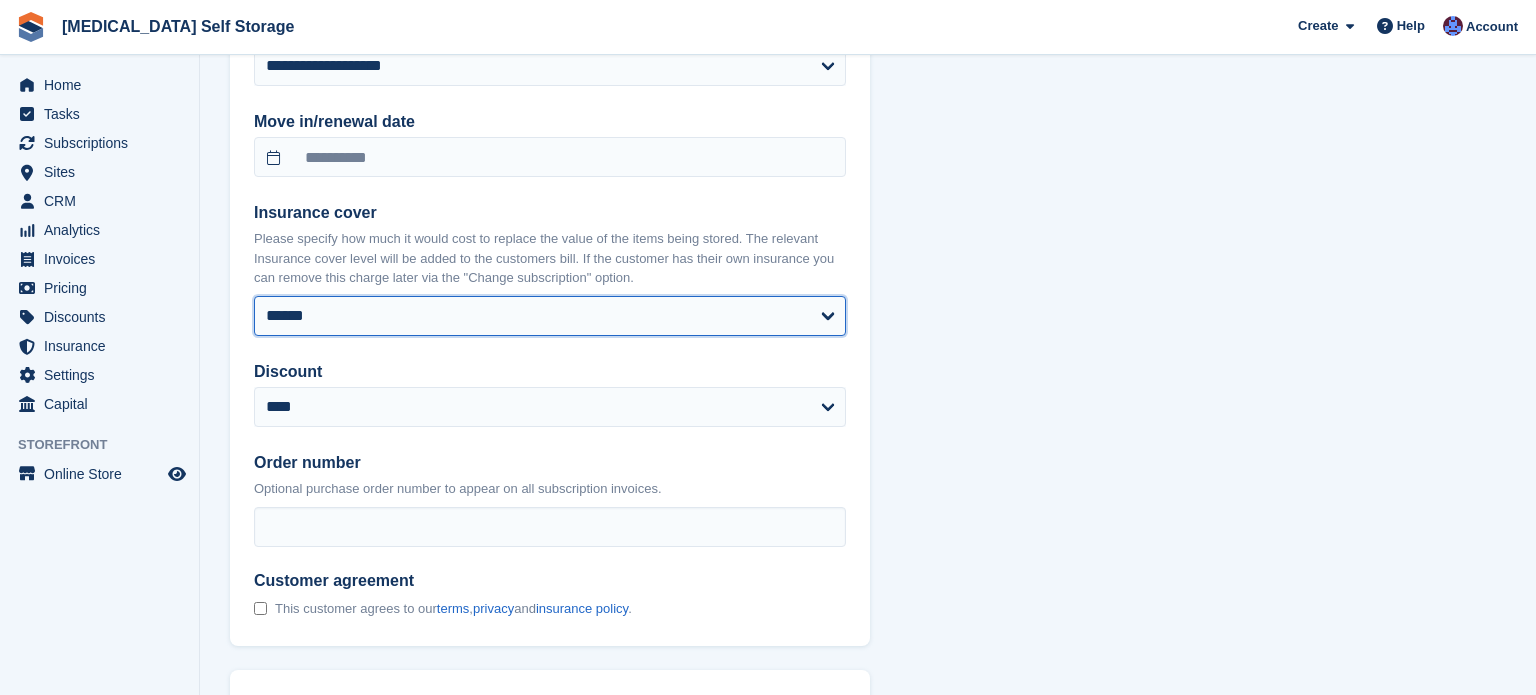 click on "****
****
******
******
******
******
******
******
*******
*******
*******
*******
*******" at bounding box center (550, 316) 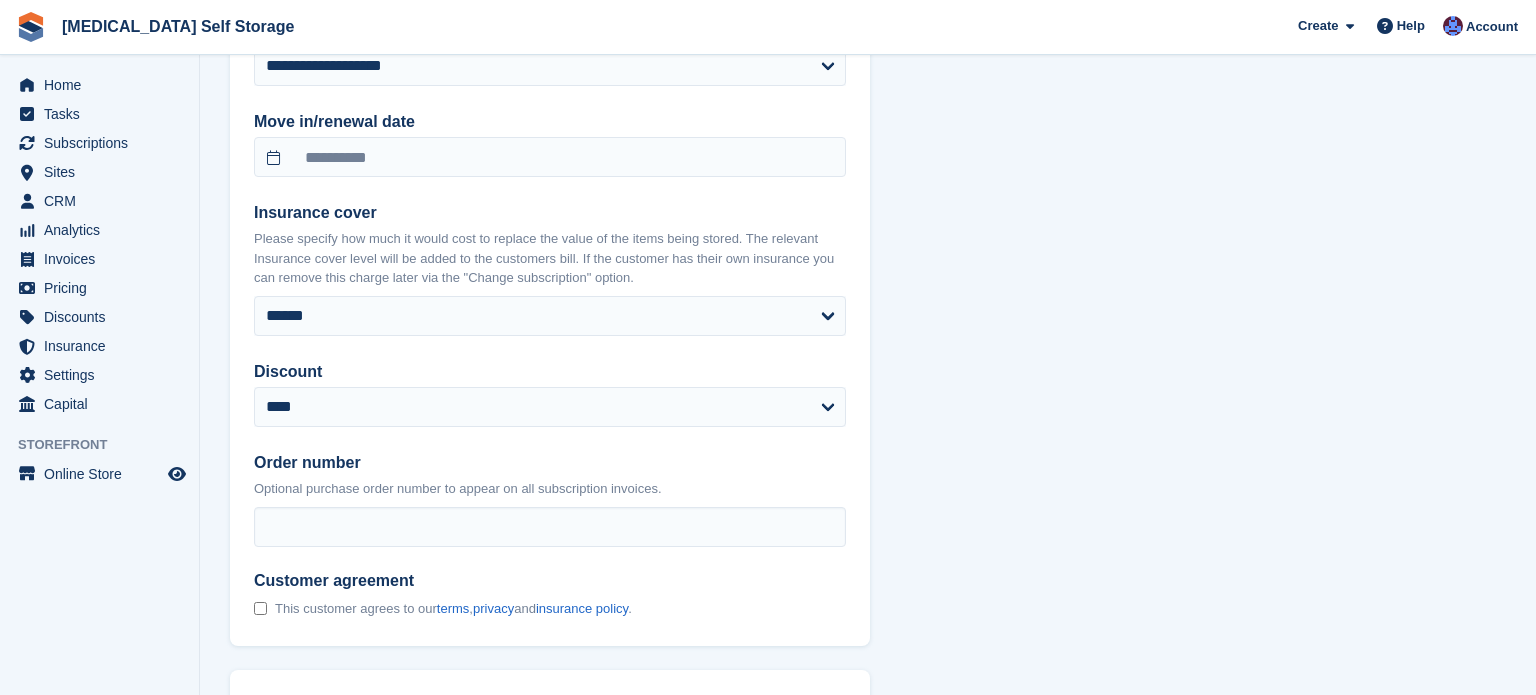 click on "**********" at bounding box center [550, 278] 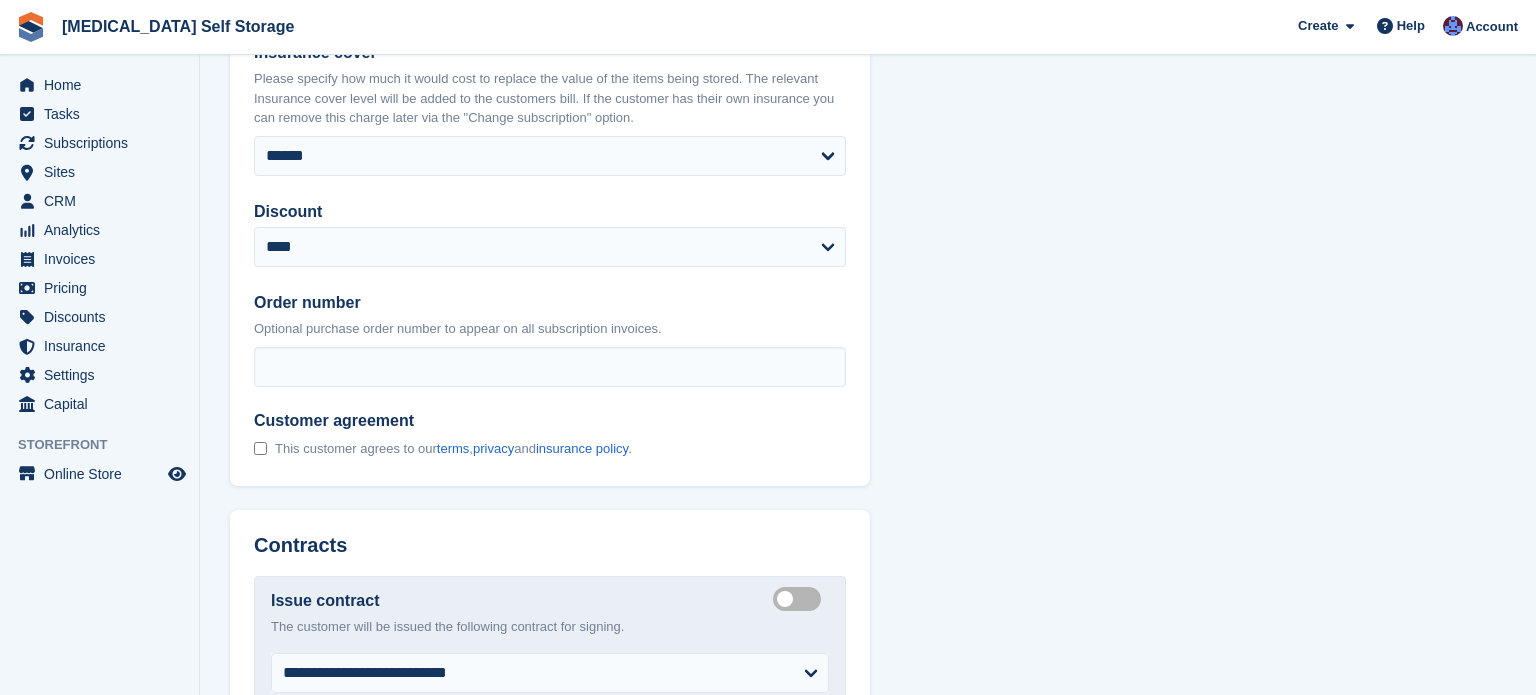 click on "**********" at bounding box center (550, 102) 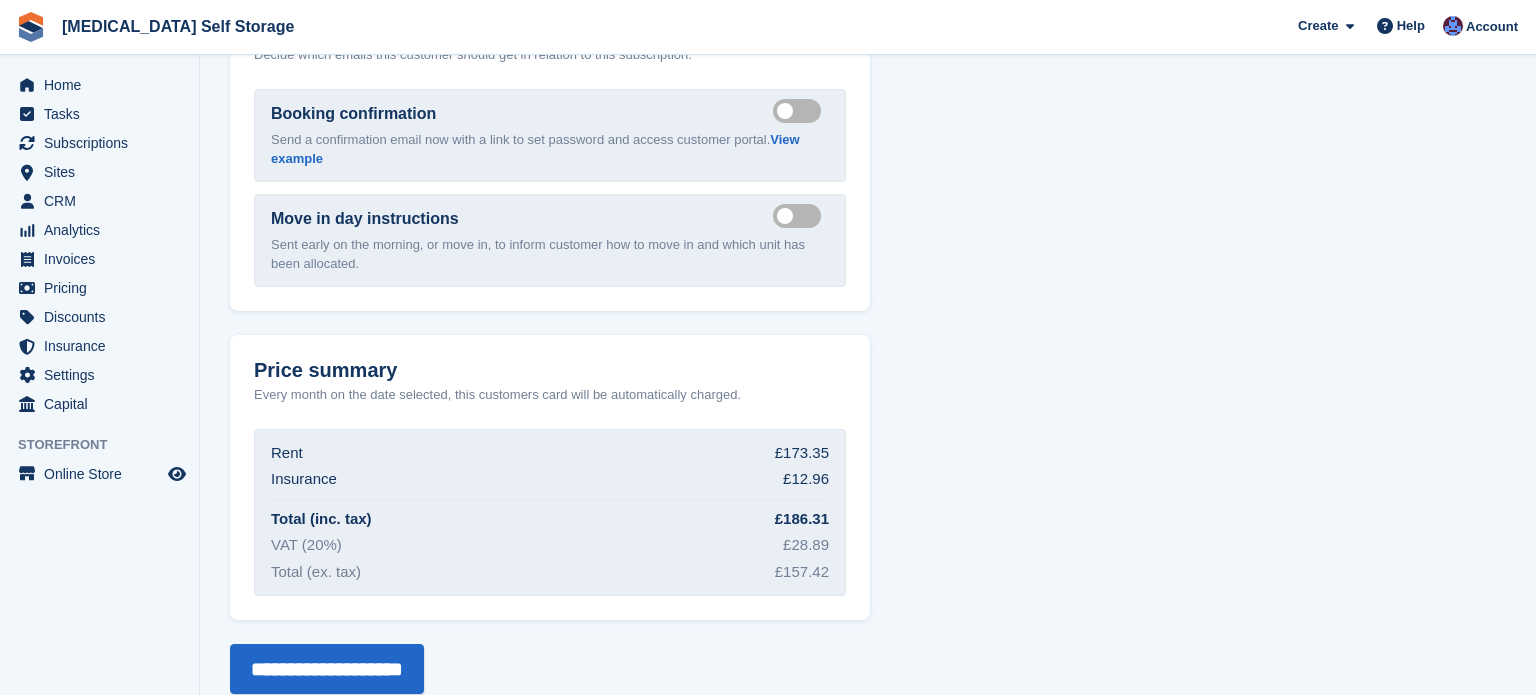 scroll, scrollTop: 2249, scrollLeft: 0, axis: vertical 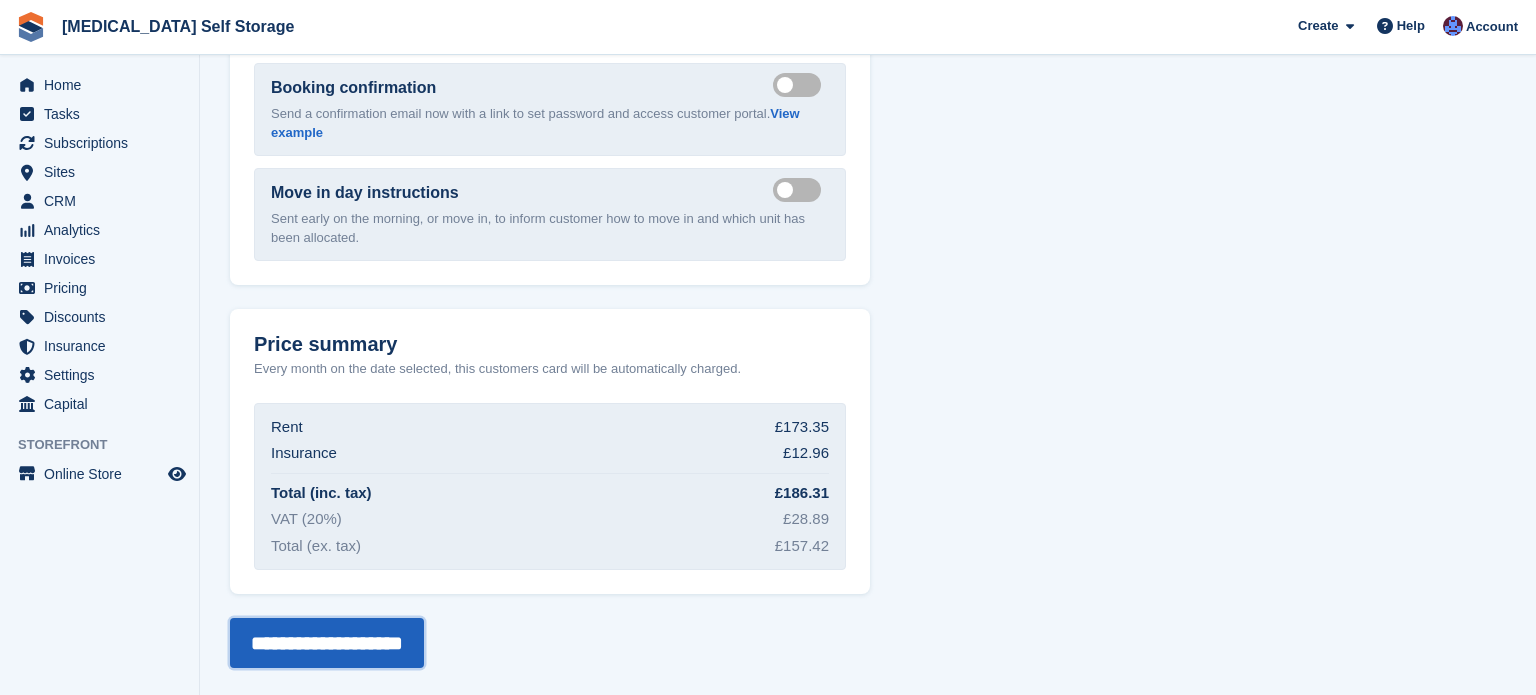 click on "**********" at bounding box center [327, 643] 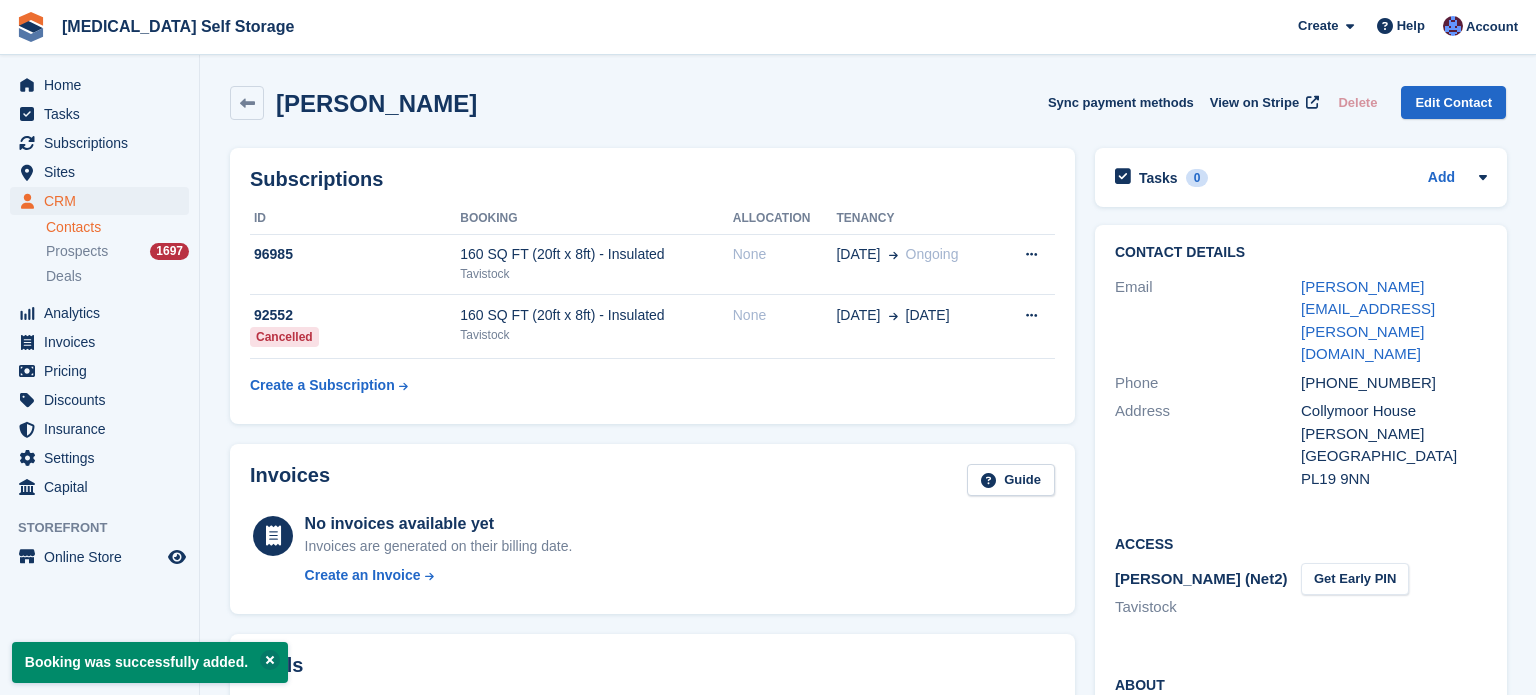 scroll, scrollTop: 0, scrollLeft: 0, axis: both 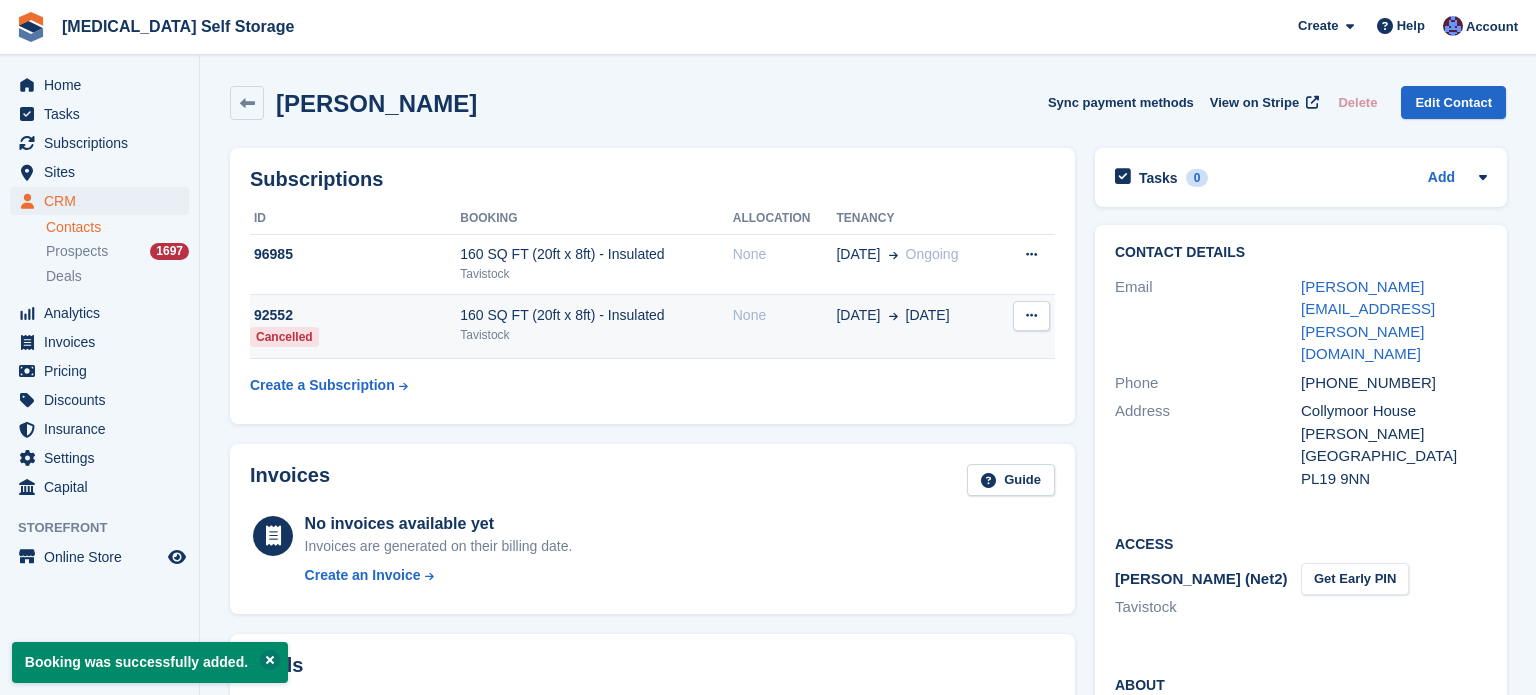 click on "160 SQ FT (20ft x 8ft) - Insulated" at bounding box center (596, 315) 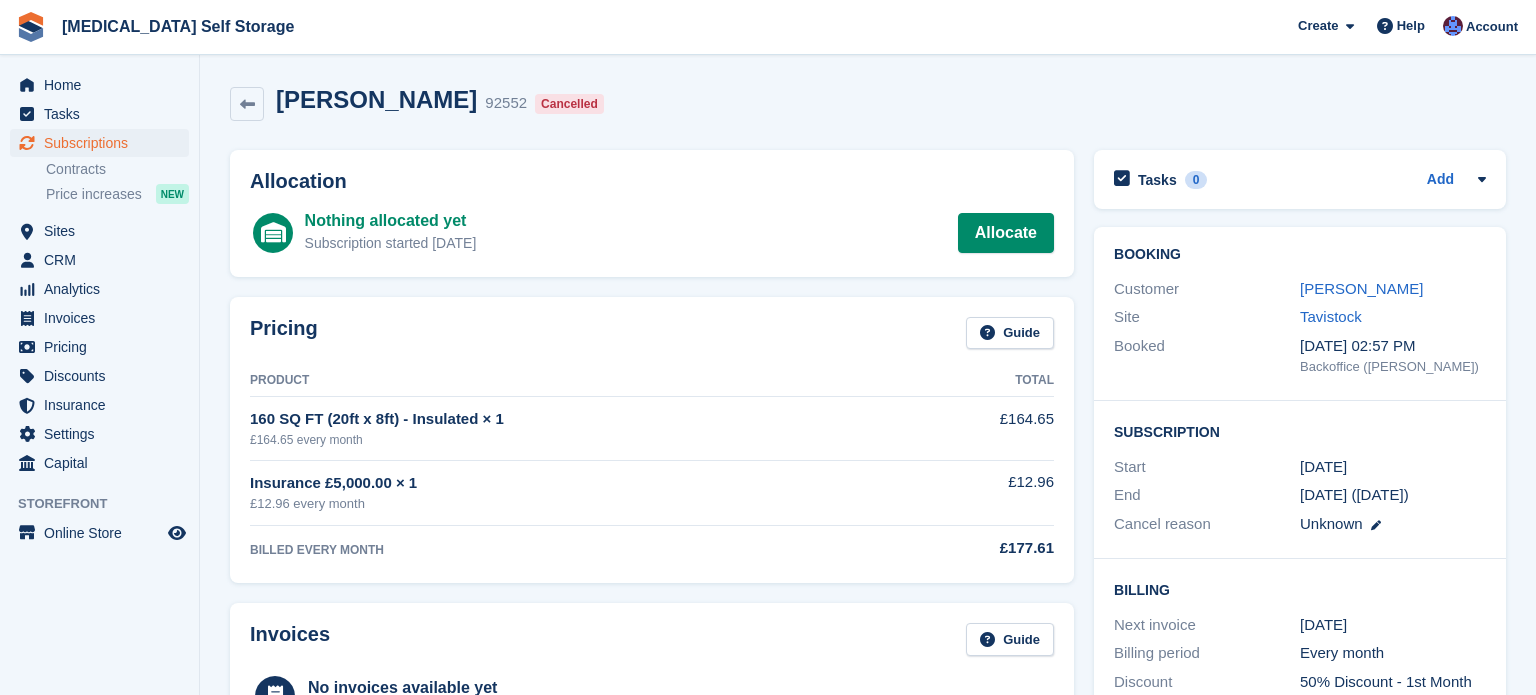 scroll, scrollTop: 0, scrollLeft: 0, axis: both 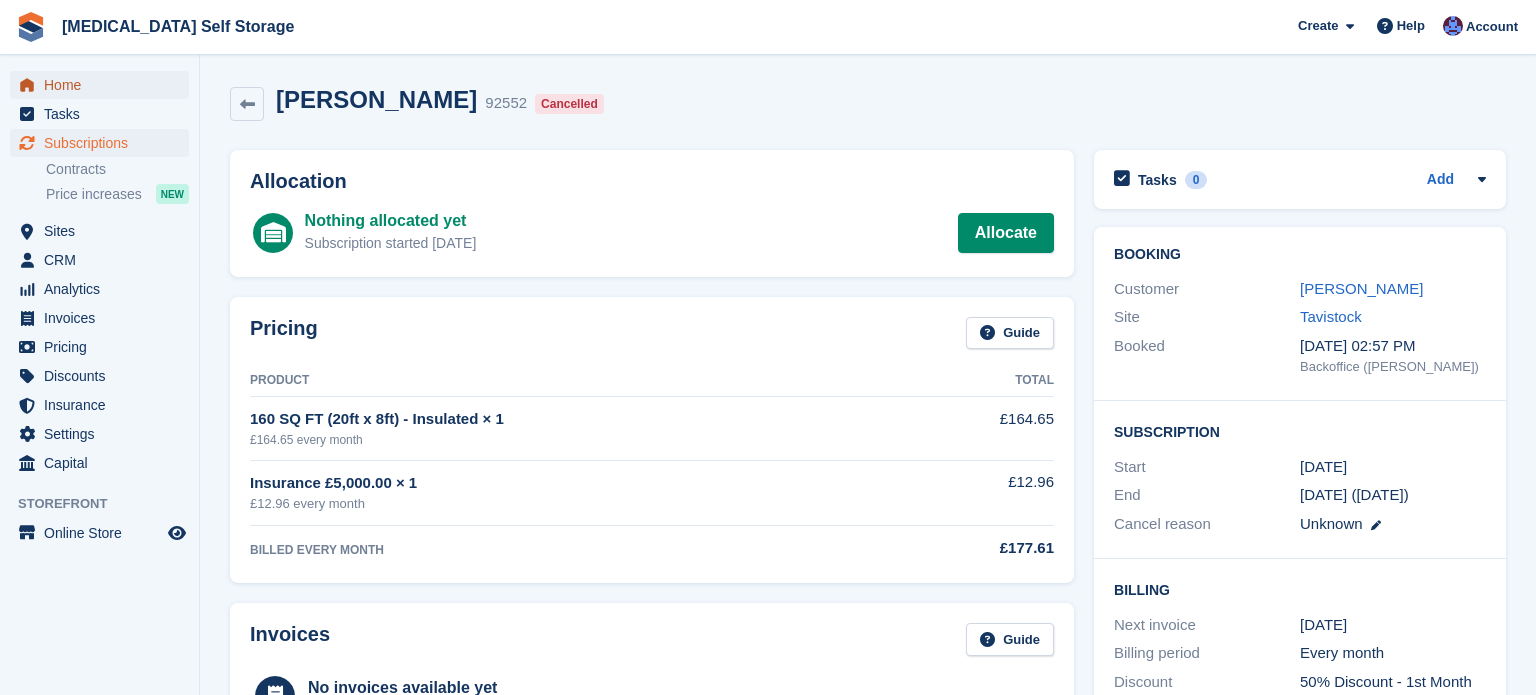 click on "Home" at bounding box center (104, 85) 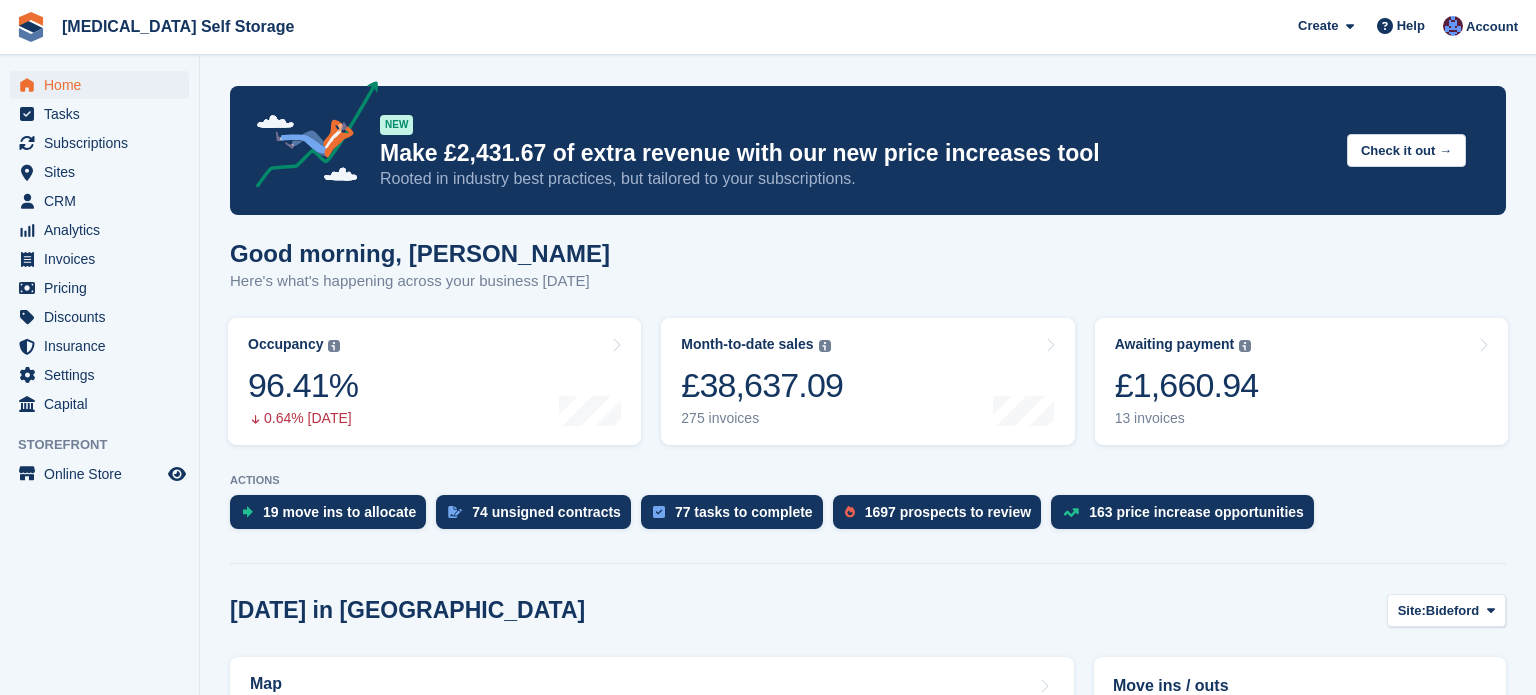 scroll, scrollTop: 0, scrollLeft: 0, axis: both 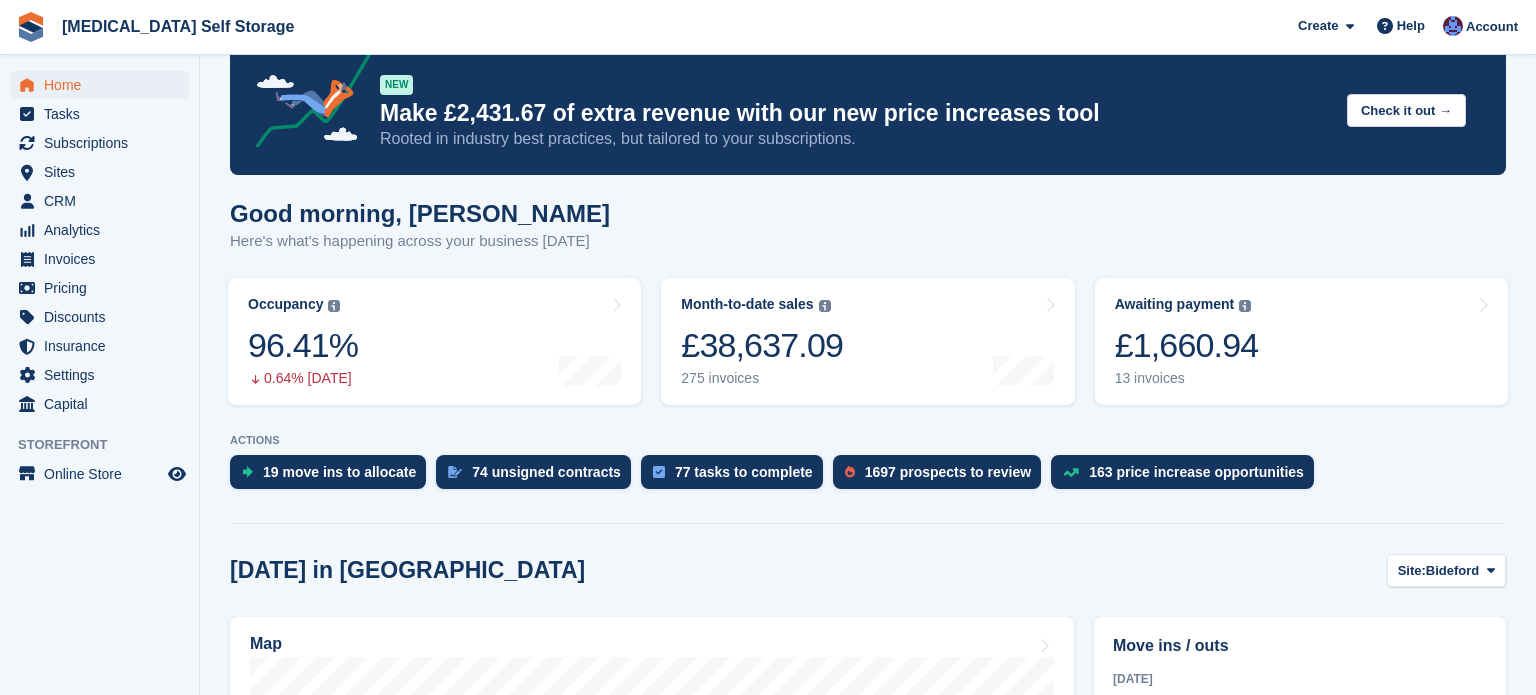 click on "Good morning, [PERSON_NAME]
Here's what's happening across your business [DATE]" at bounding box center (868, 238) 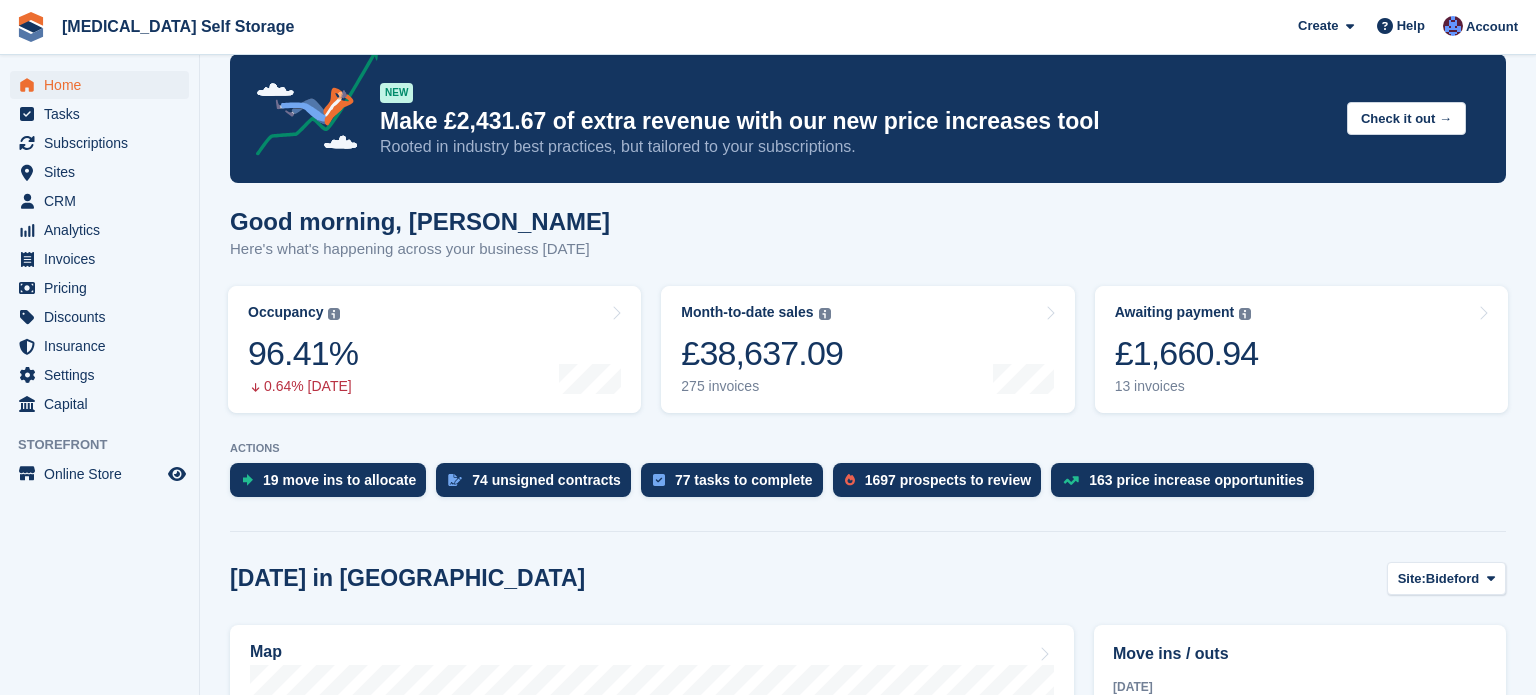 scroll, scrollTop: 0, scrollLeft: 0, axis: both 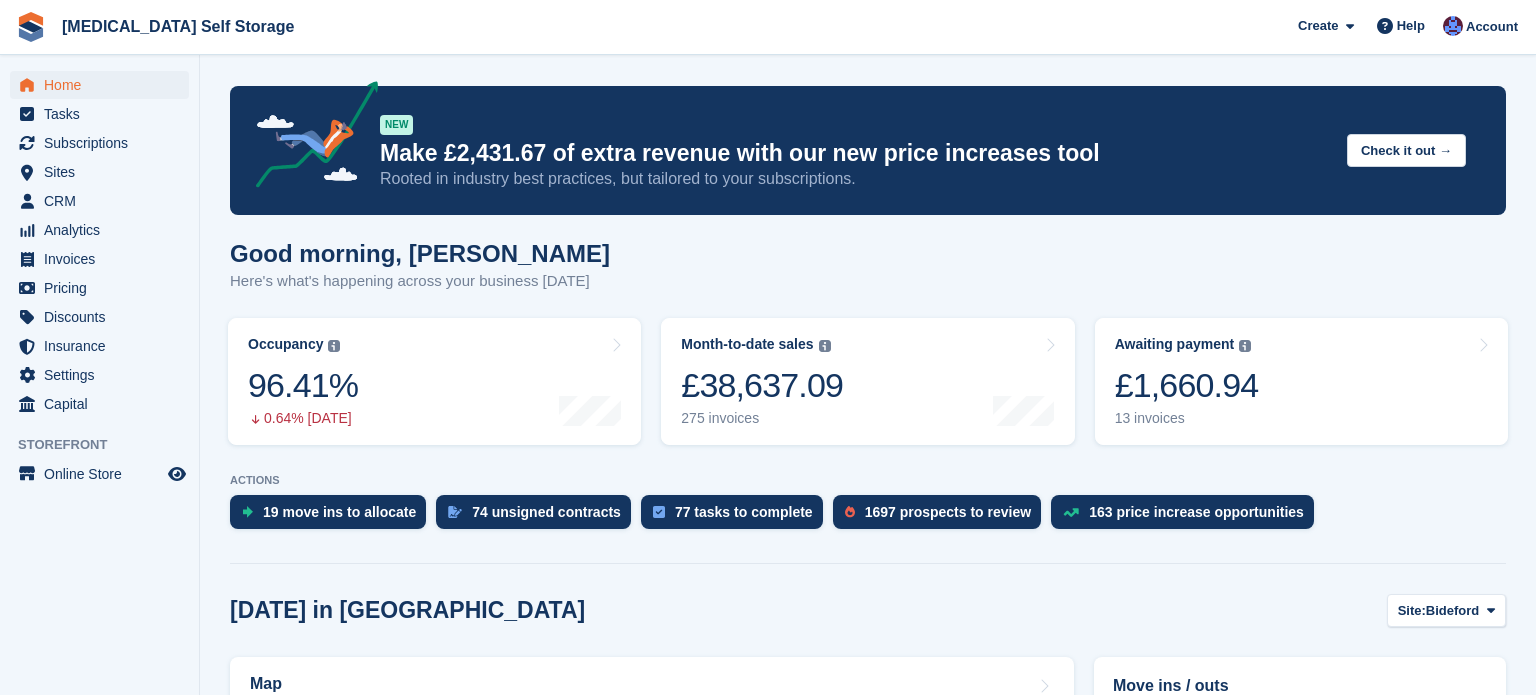 click on "Good morning, [PERSON_NAME]
Here's what's happening across your business [DATE]" at bounding box center [868, 278] 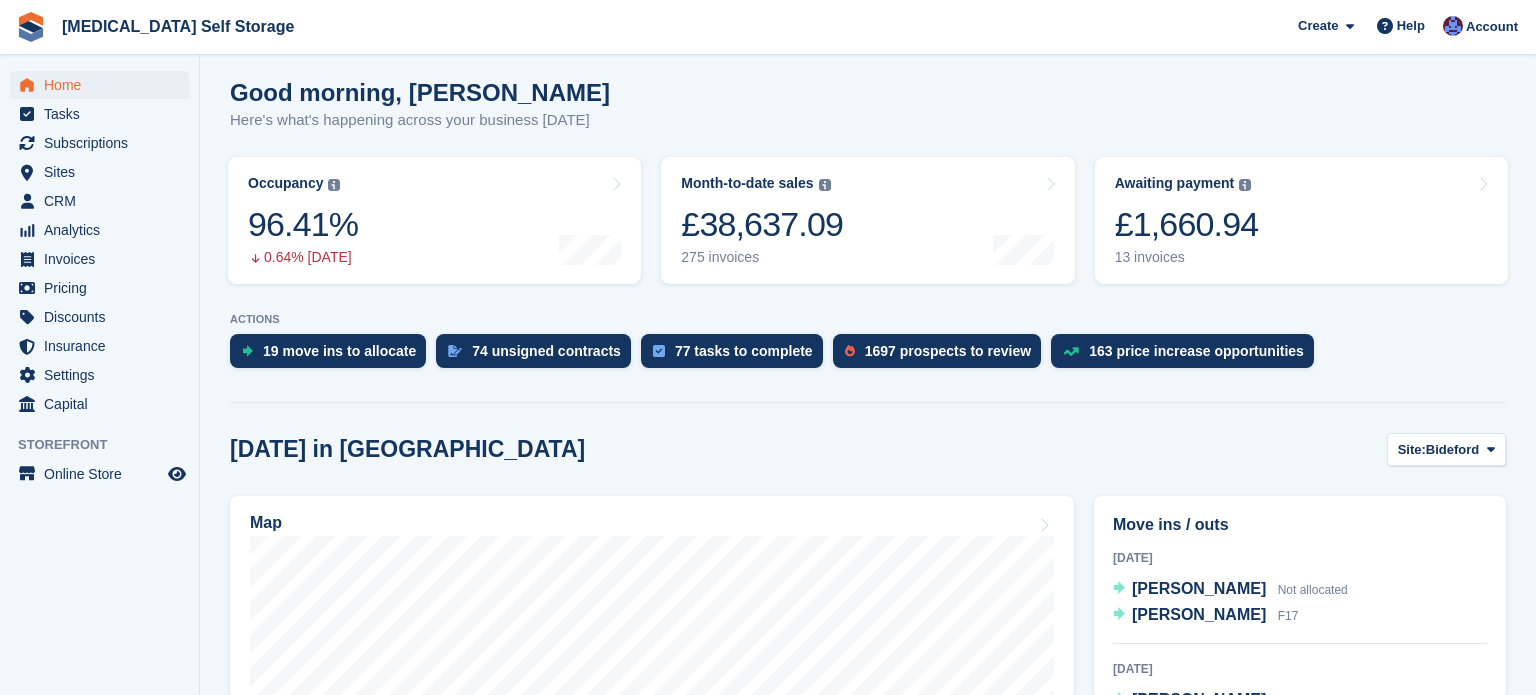 scroll, scrollTop: 160, scrollLeft: 0, axis: vertical 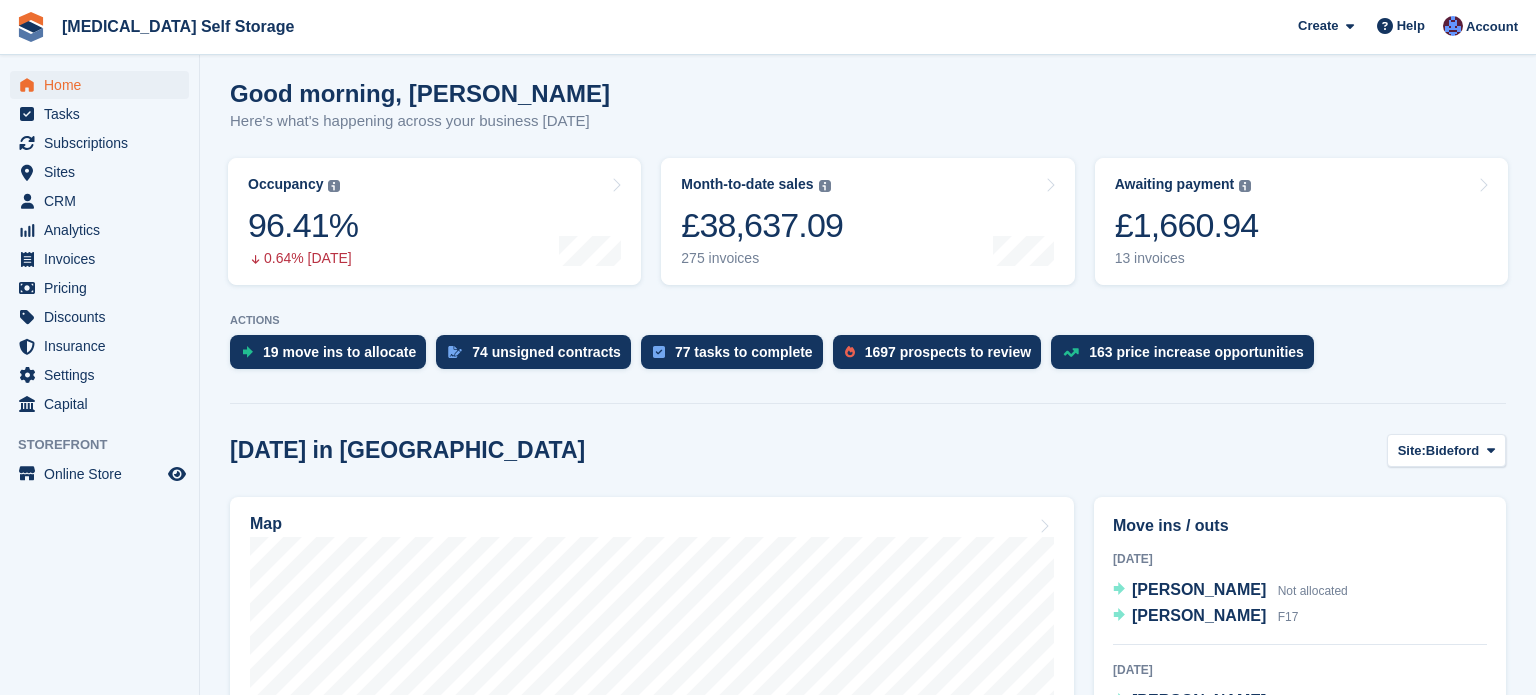 click on "Good morning, [PERSON_NAME]
Here's what's happening across your business [DATE]" at bounding box center [868, 118] 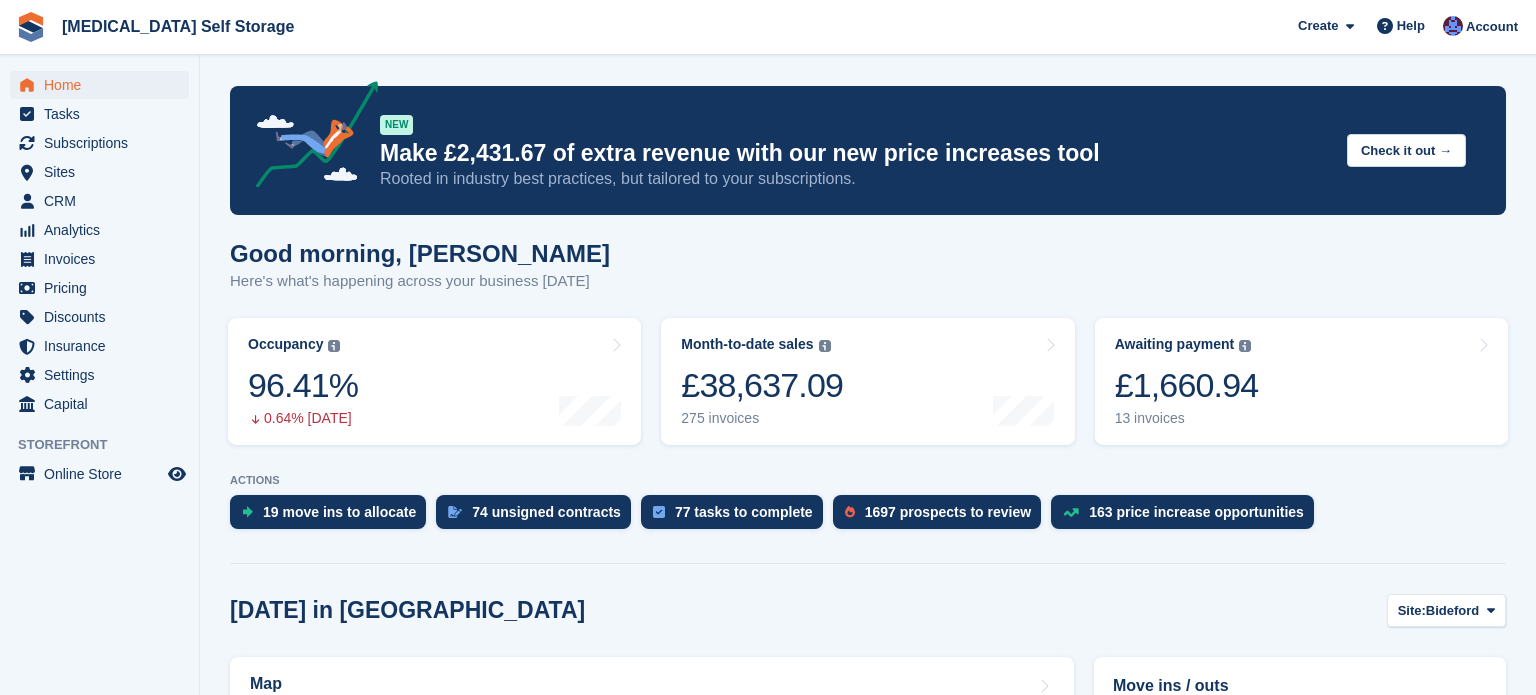 scroll, scrollTop: 0, scrollLeft: 0, axis: both 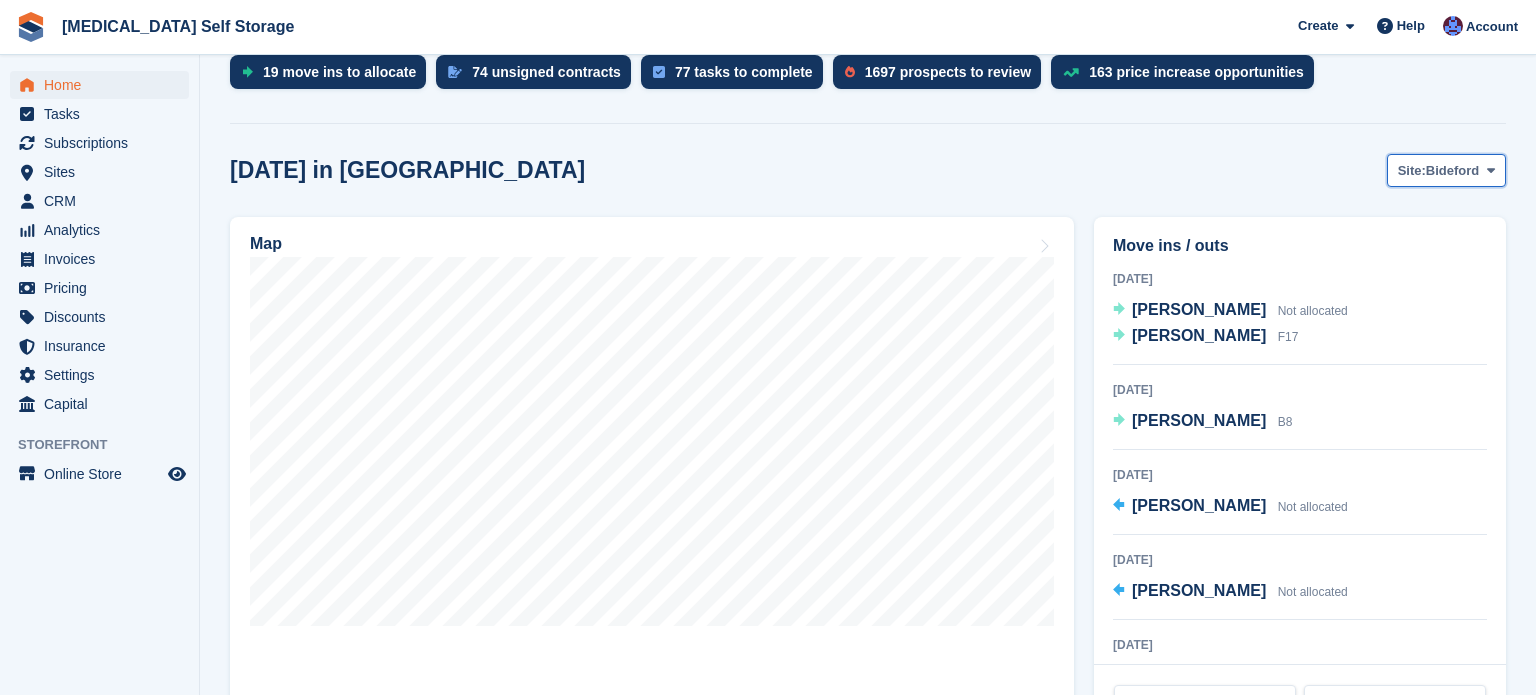 click on "Site:
[GEOGRAPHIC_DATA]" at bounding box center [1446, 170] 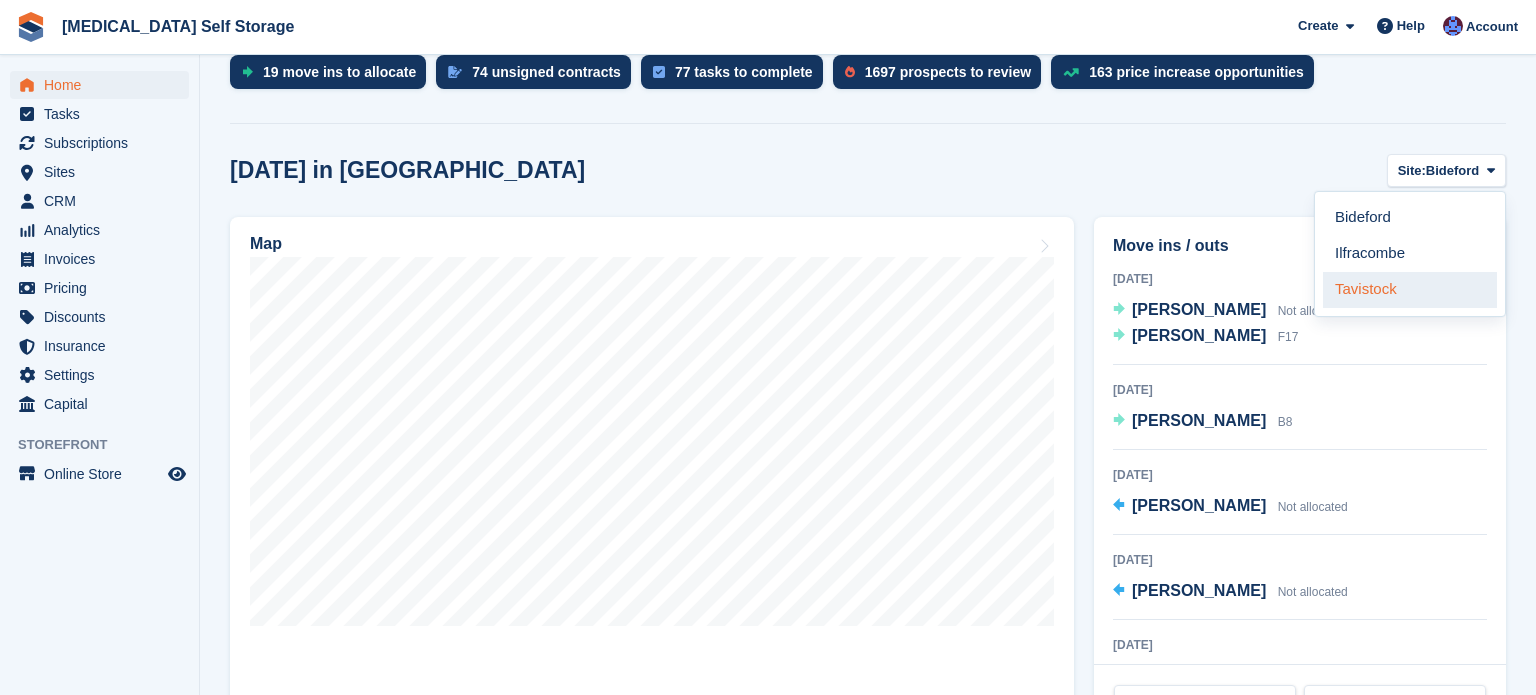 click on "Tavistock" at bounding box center [1410, 290] 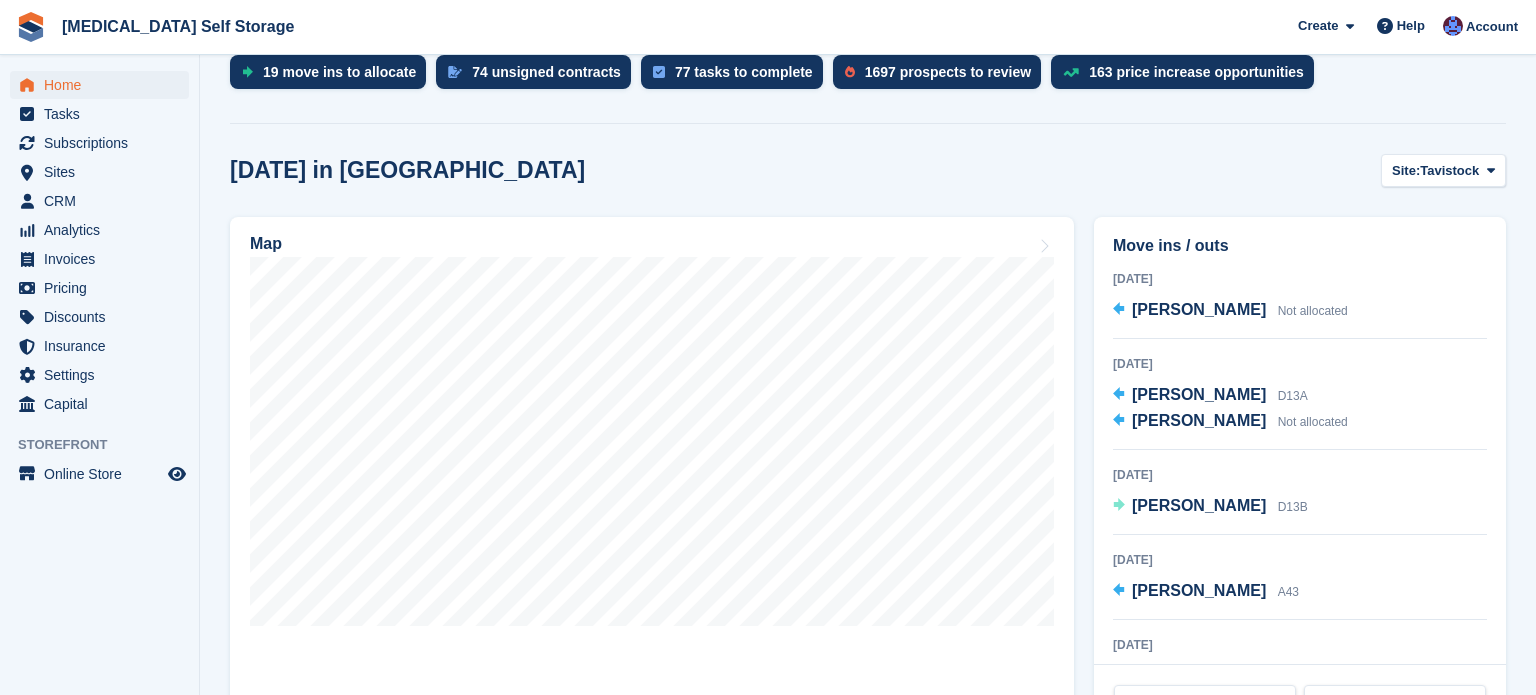 click on "[DATE] in [GEOGRAPHIC_DATA]
Site:
[GEOGRAPHIC_DATA]
Bideford
Ilfracombe
Tavistock
Map
Move ins / outs
[DATE]
[PERSON_NAME]
Not allocated
[DATE]
[PERSON_NAME]
D13A
[PERSON_NAME]
Not allocated
[DATE]
[PERSON_NAME]
D13B
[DATE]" at bounding box center (868, 804) 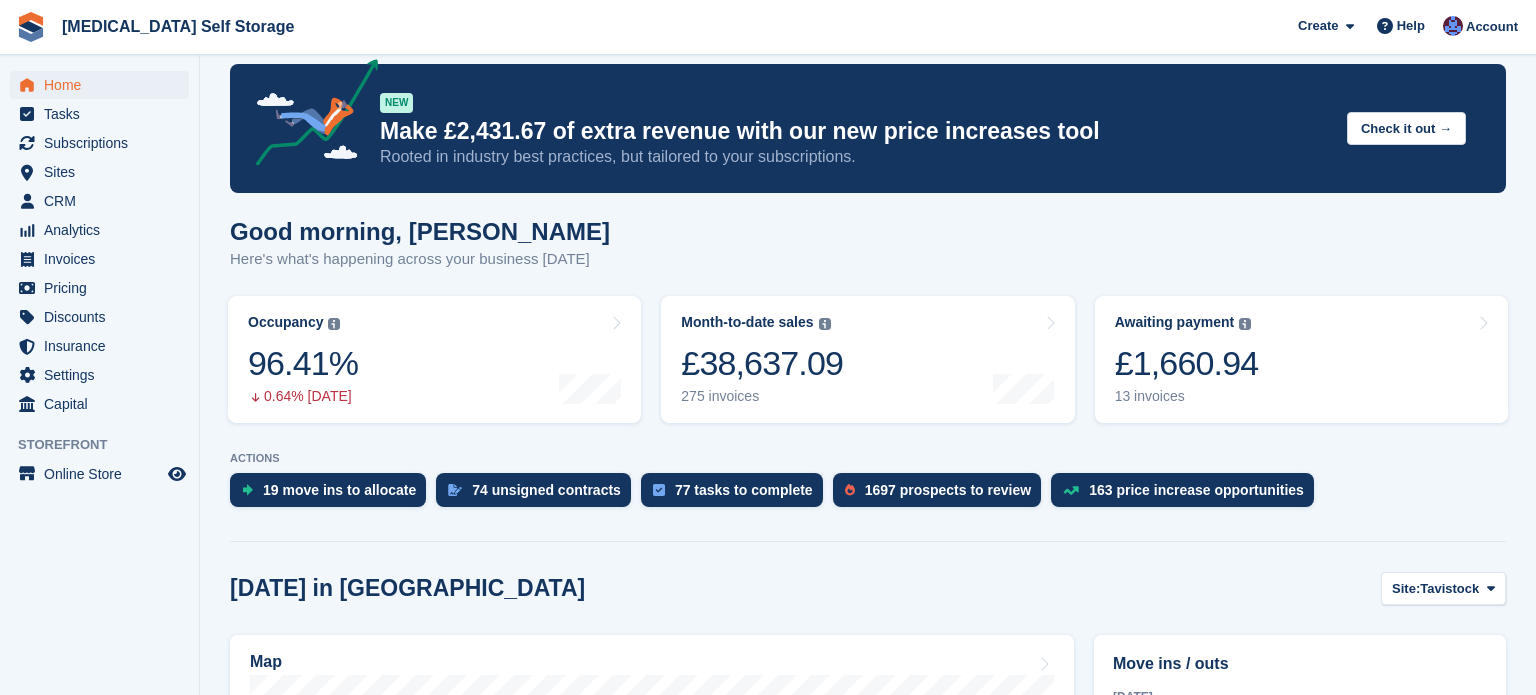 scroll, scrollTop: 0, scrollLeft: 0, axis: both 